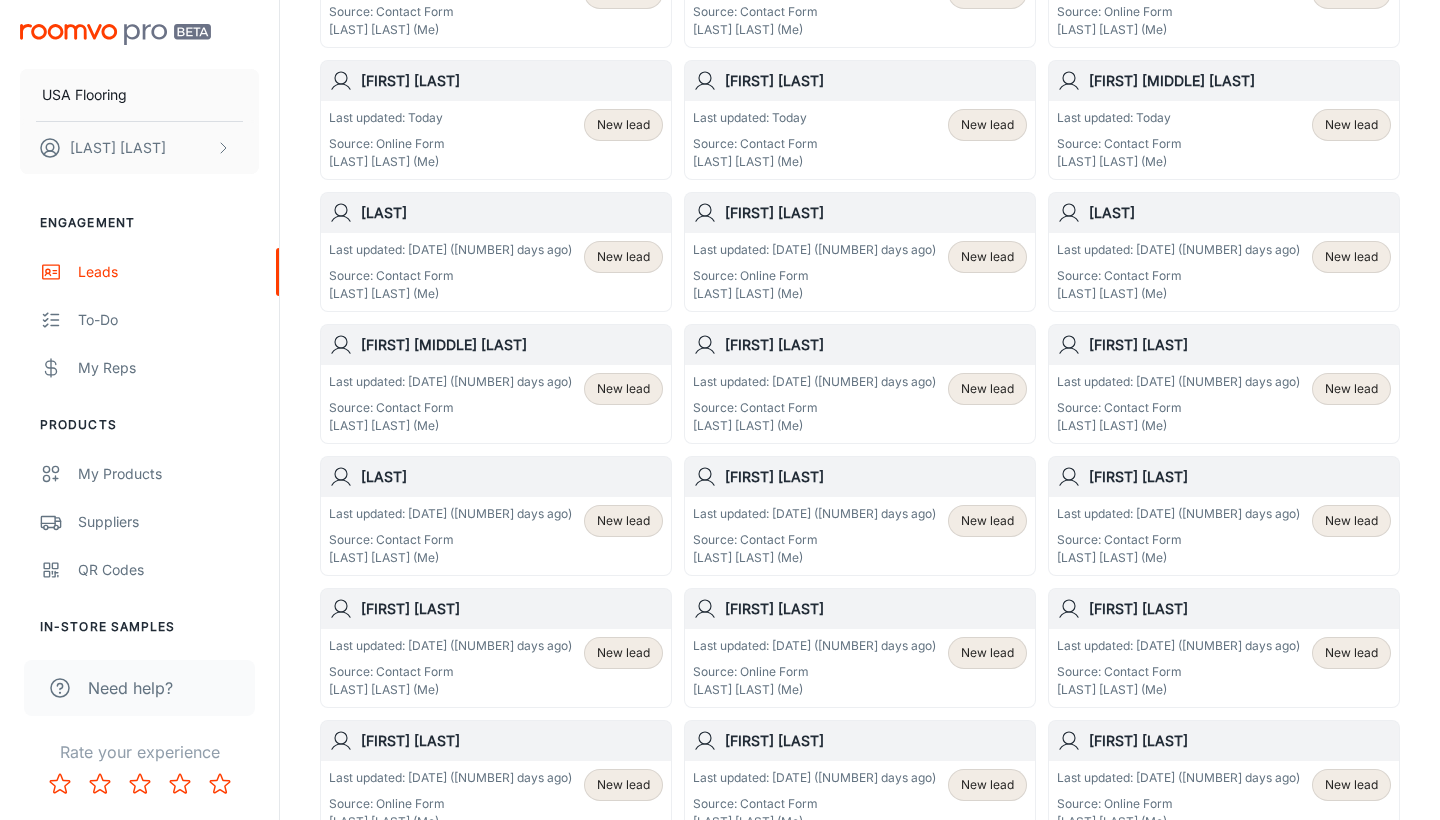 scroll, scrollTop: 482, scrollLeft: 0, axis: vertical 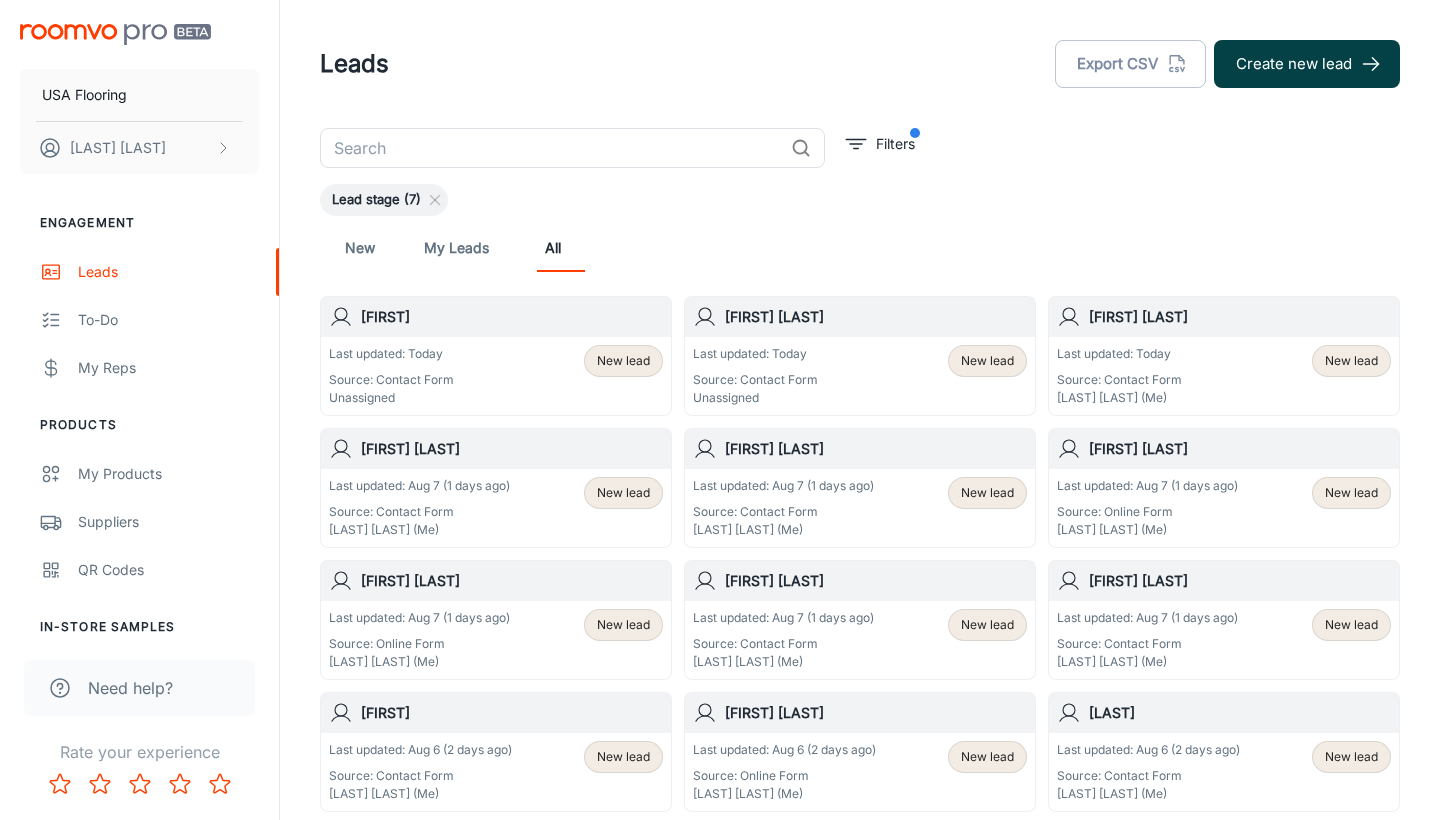 click on "Create new lead" at bounding box center [1307, 64] 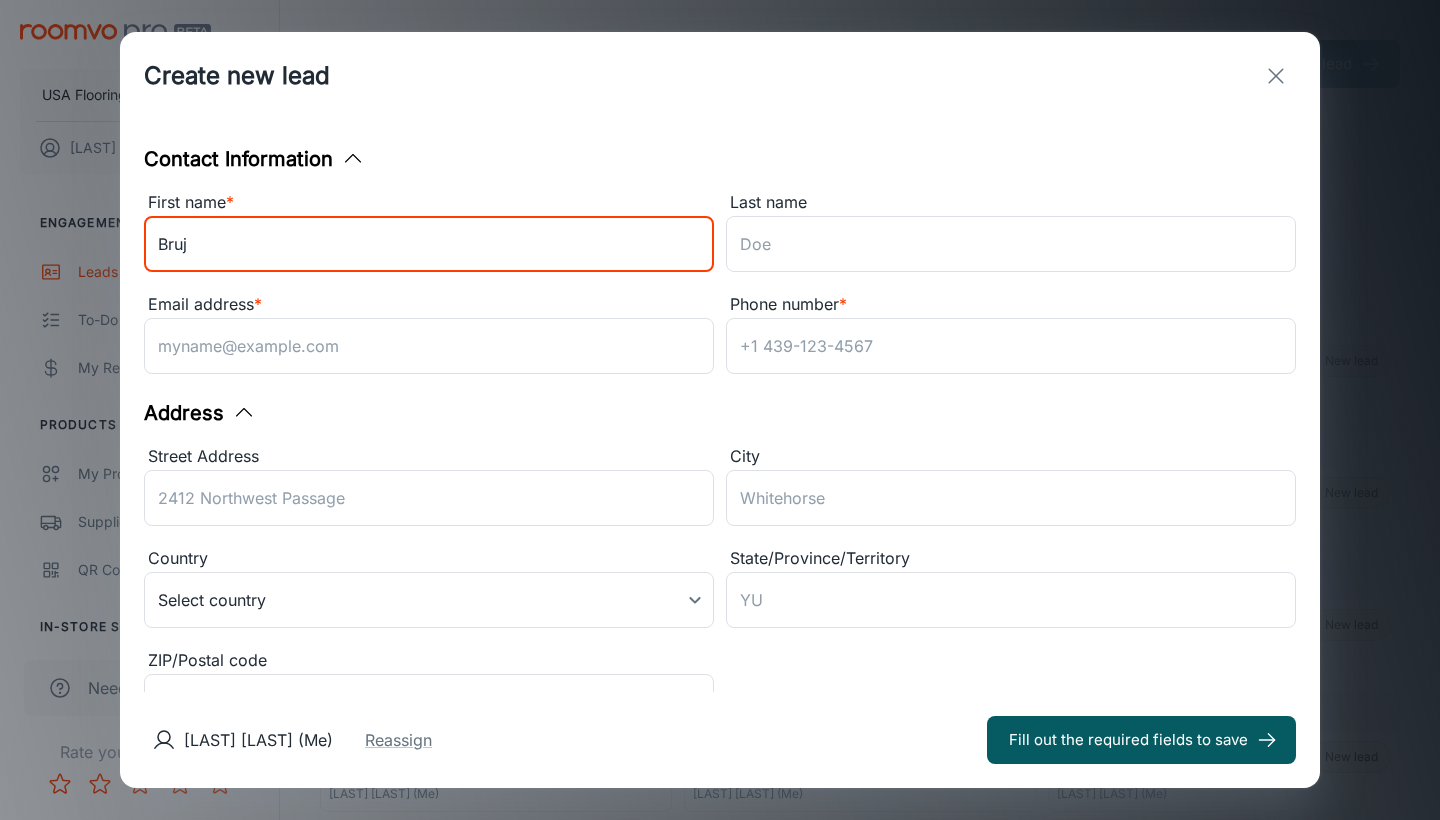 type on "Bruj" 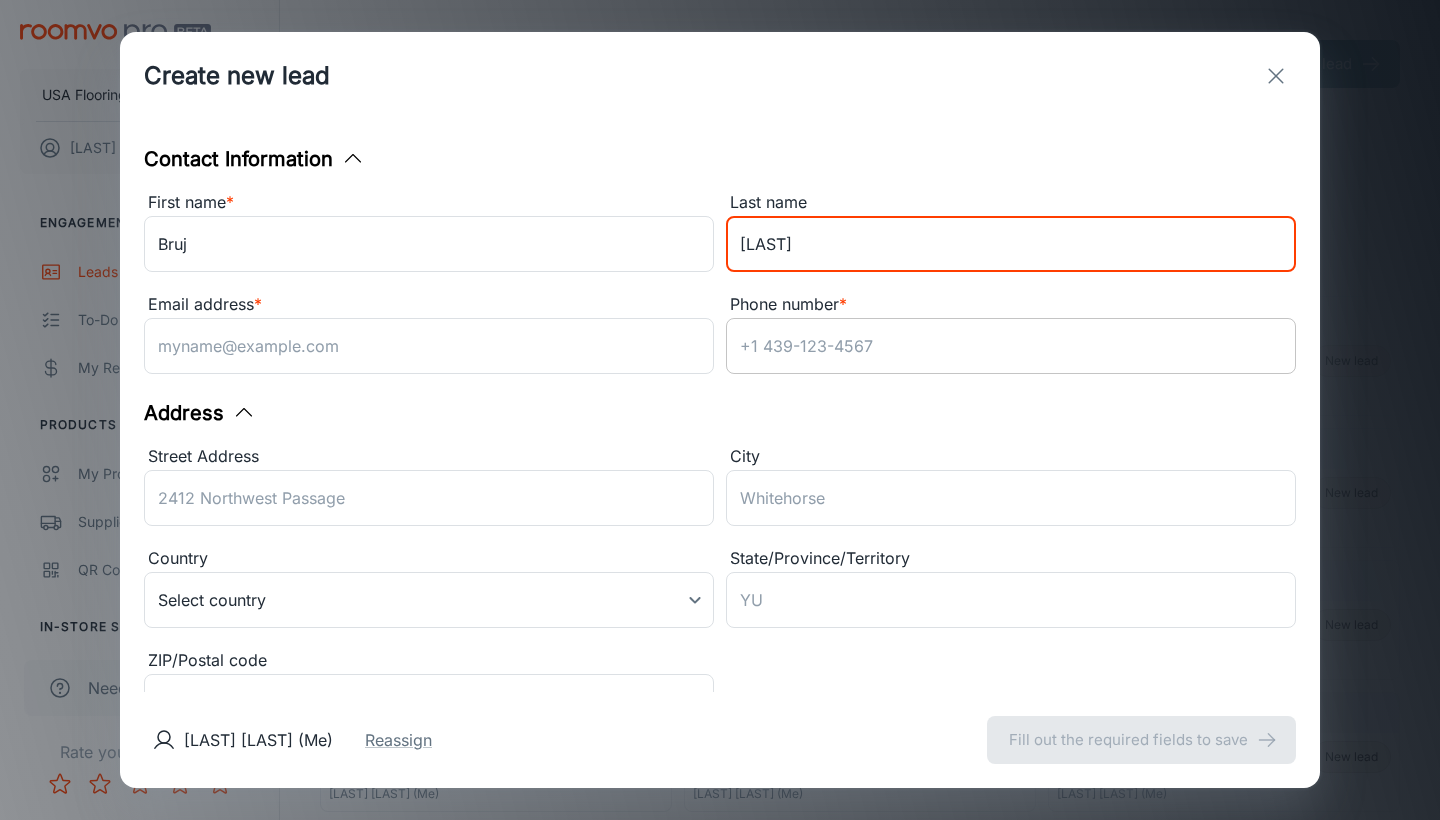 type on "[LAST]" 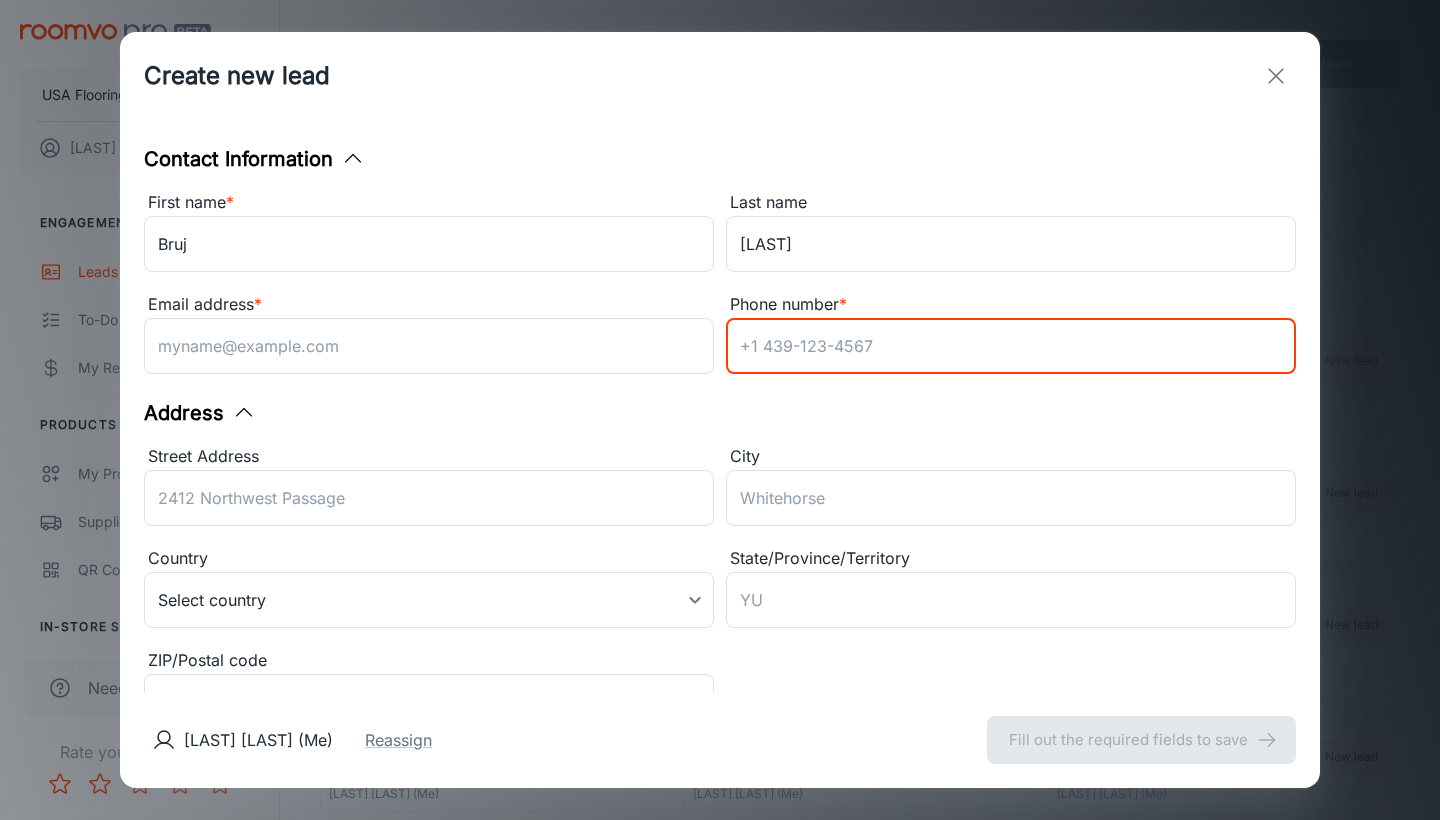 paste on "[PHONE]" 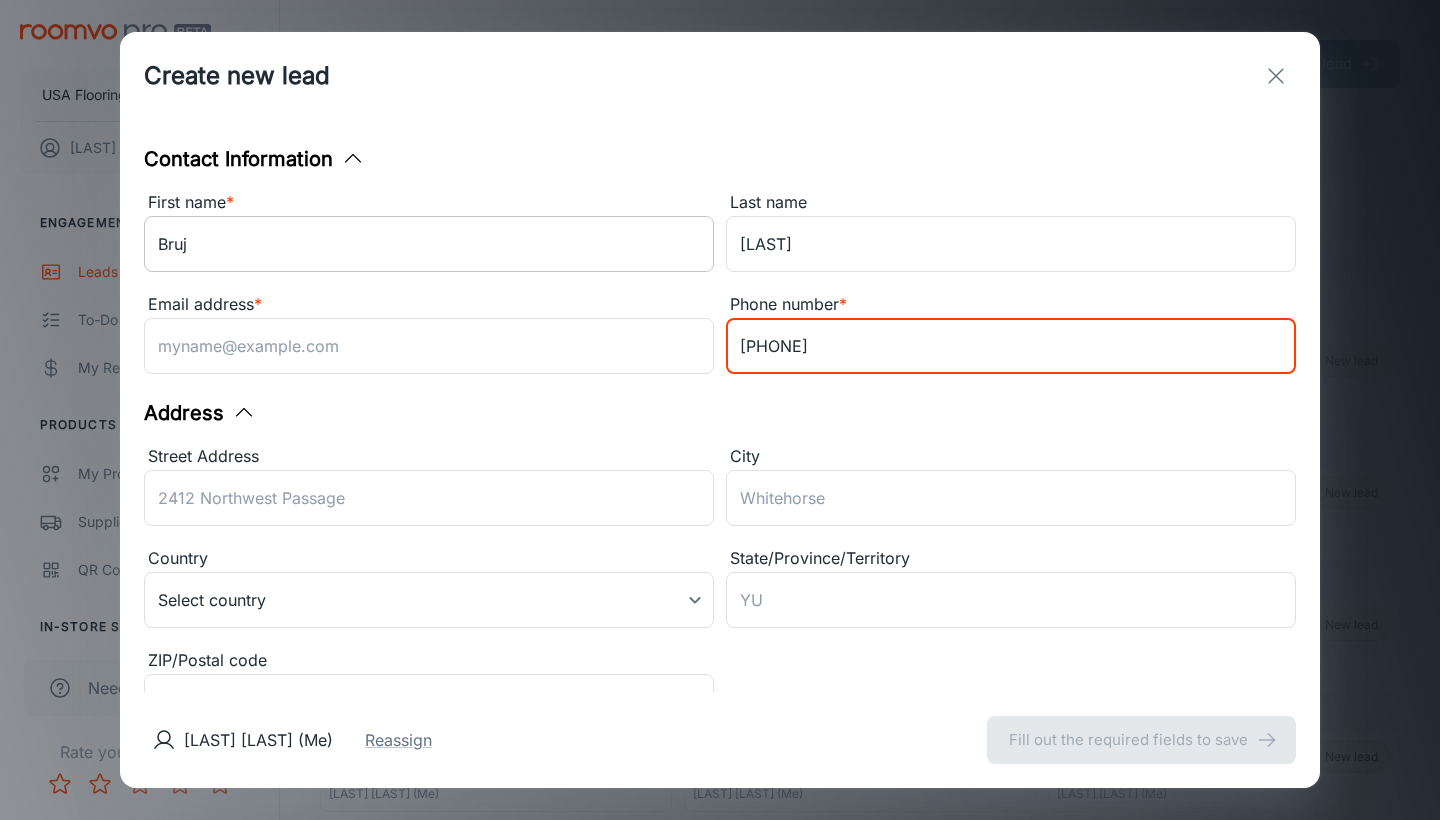 type on "[PHONE]" 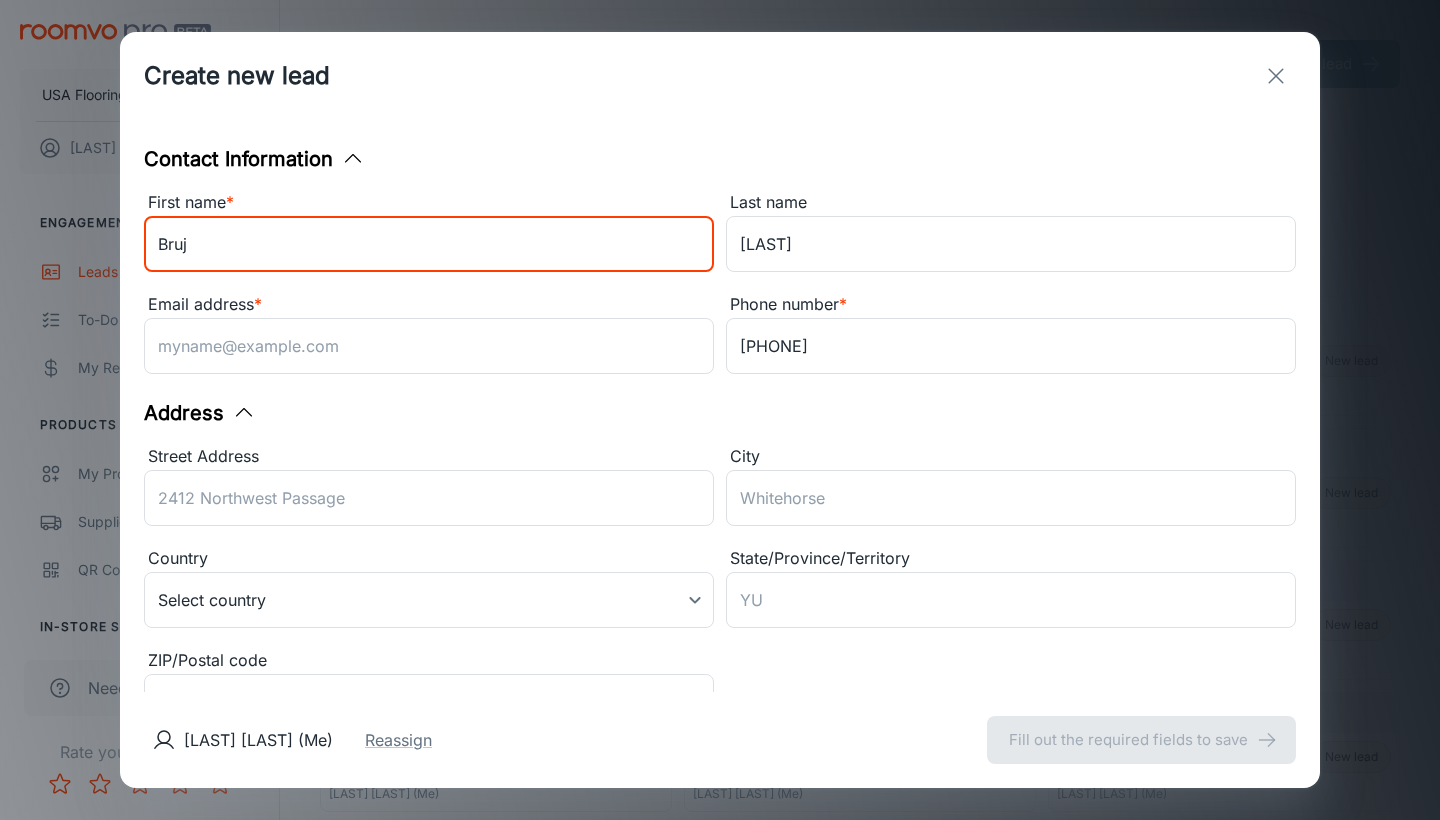 drag, startPoint x: 294, startPoint y: 238, endPoint x: 165, endPoint y: 241, distance: 129.03488 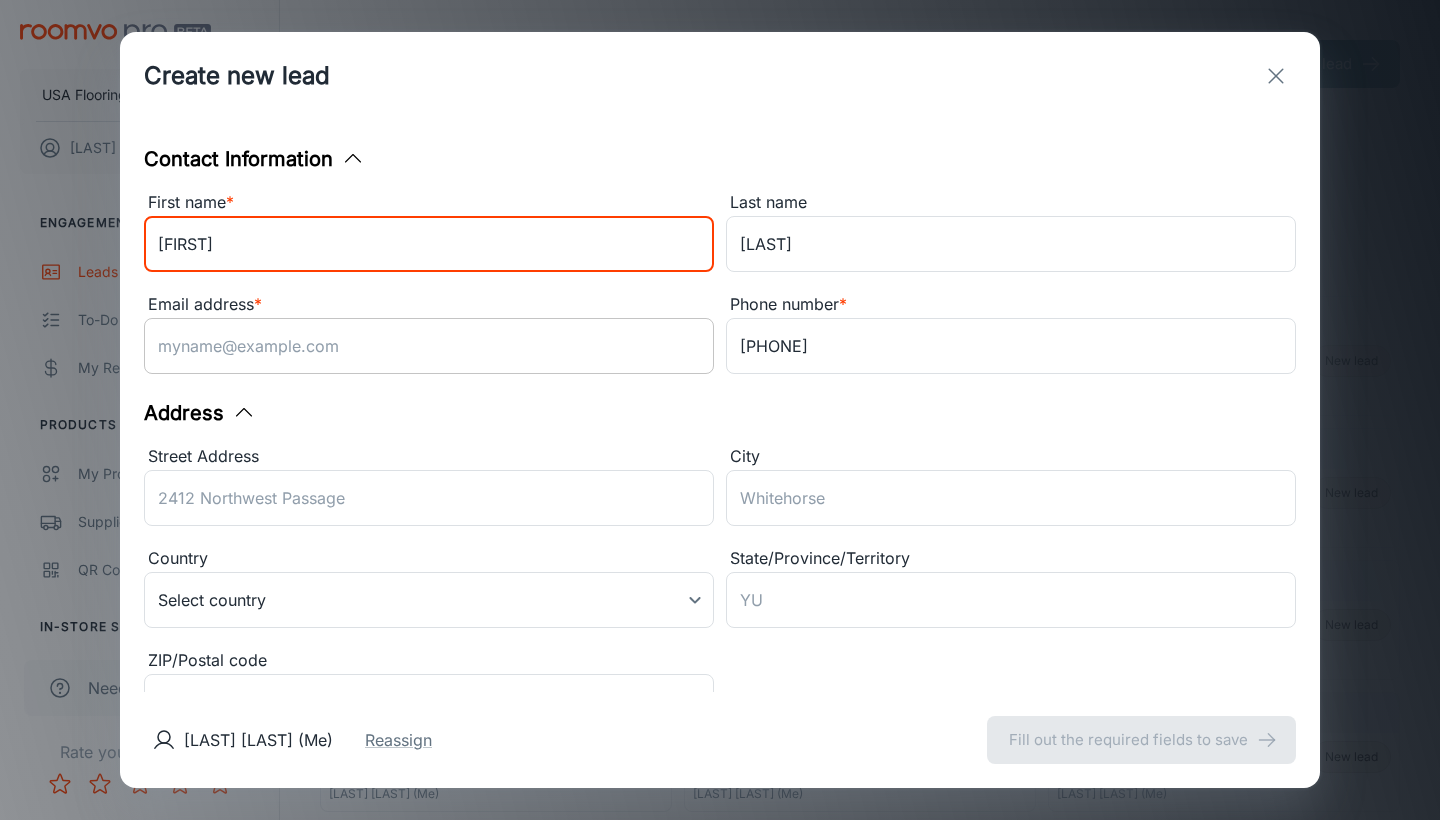 type on "[FIRST]" 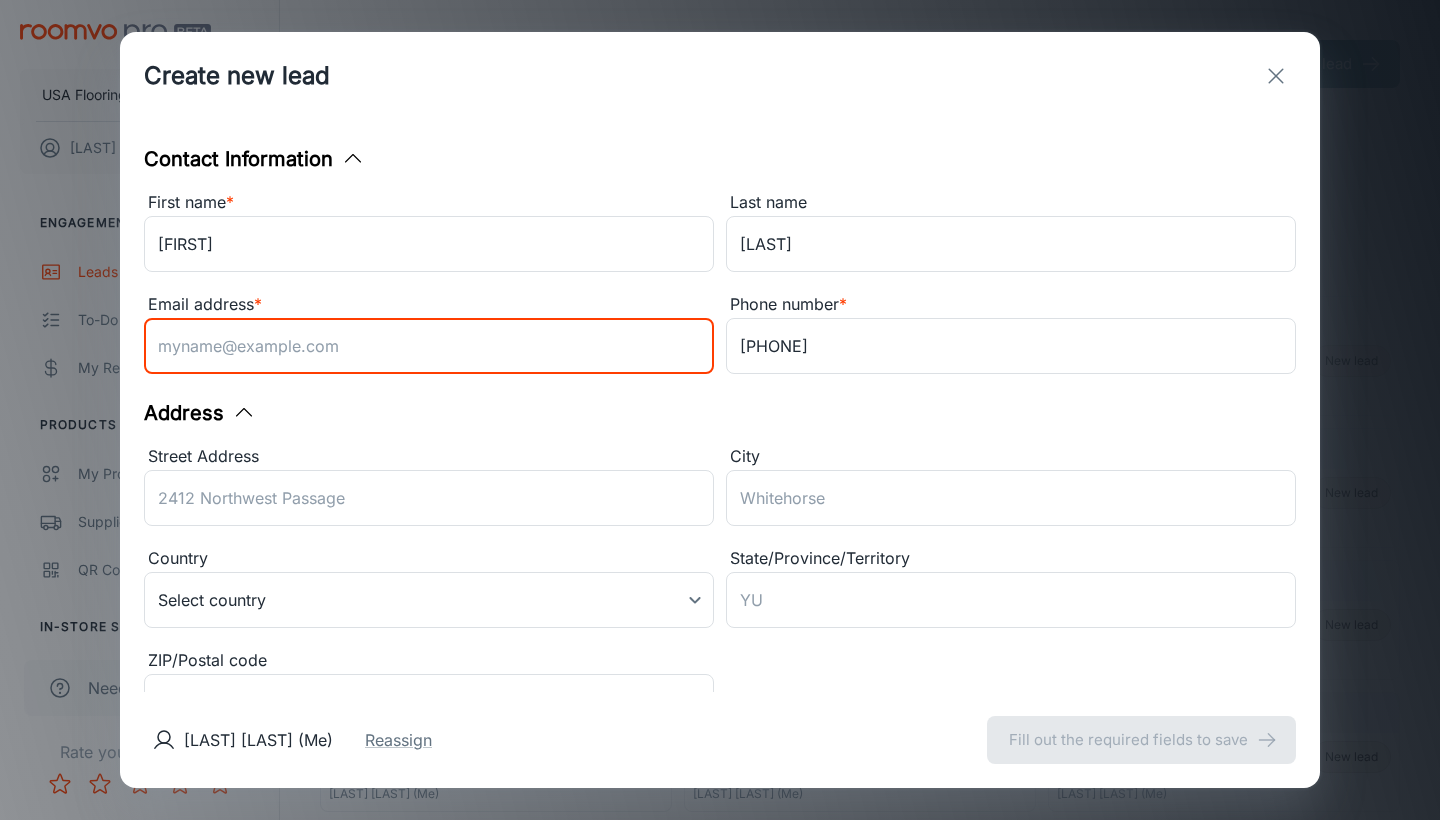 paste on "[EMAIL]" 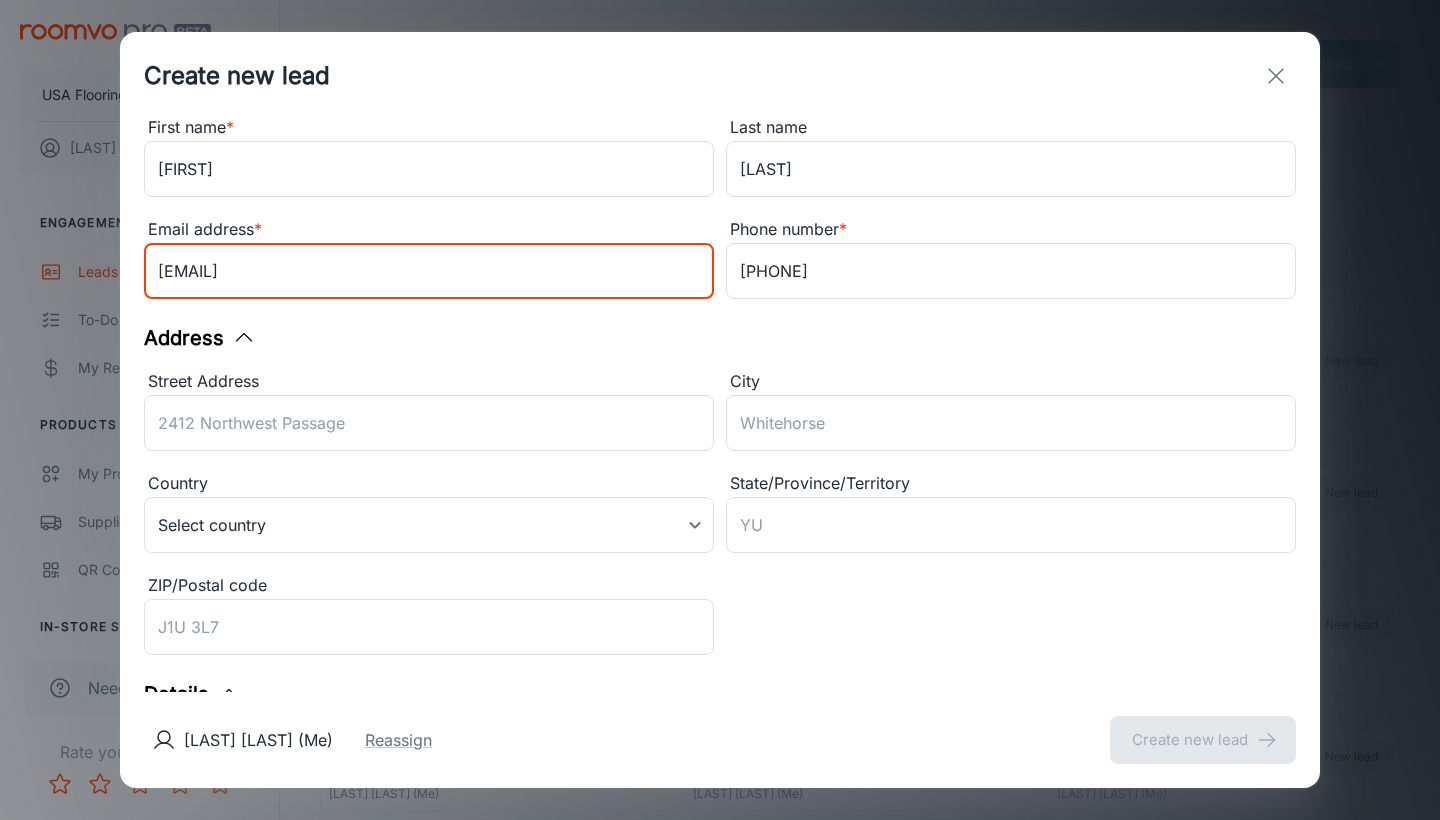 scroll, scrollTop: 235, scrollLeft: 0, axis: vertical 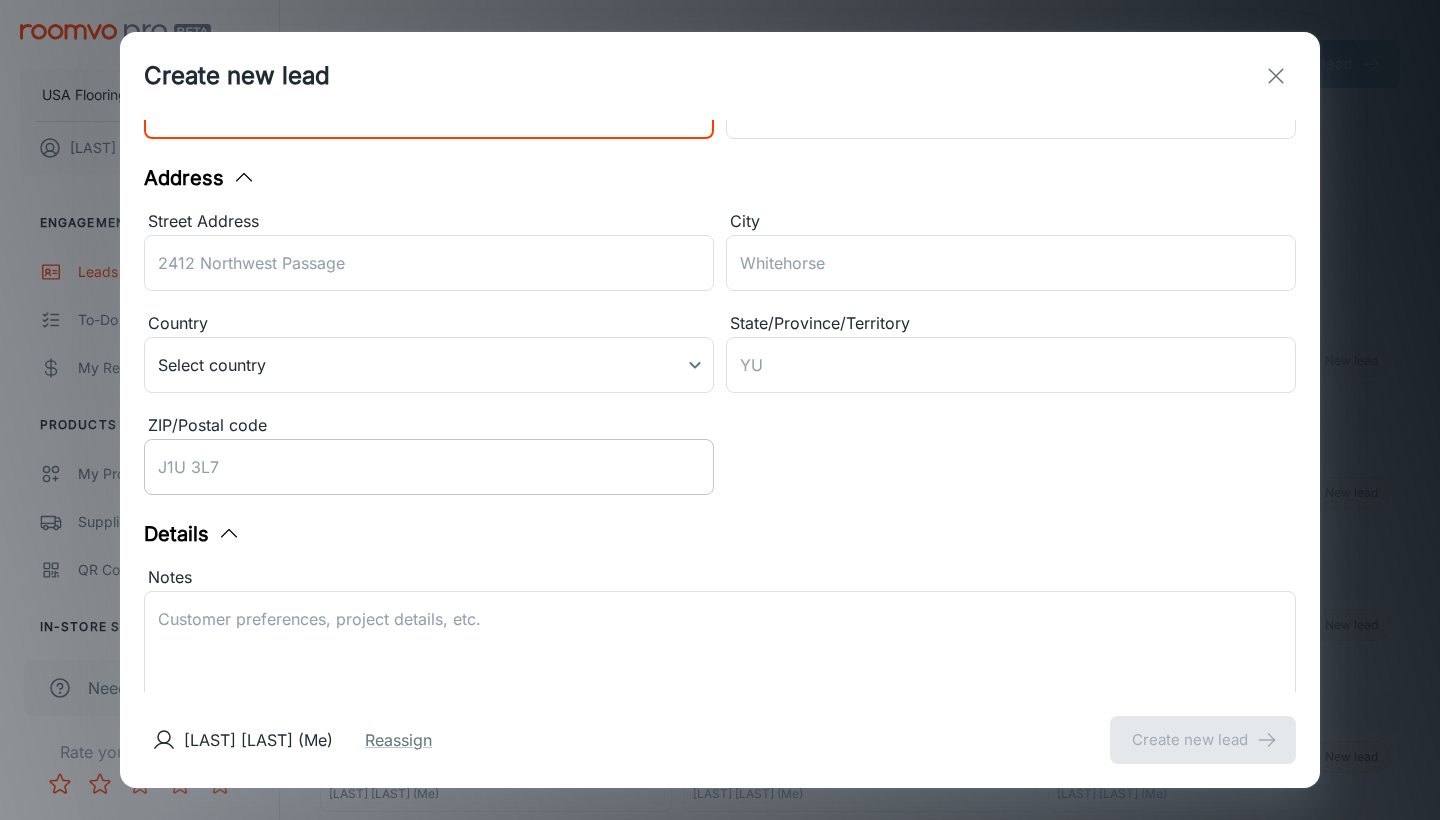 type on "[EMAIL]" 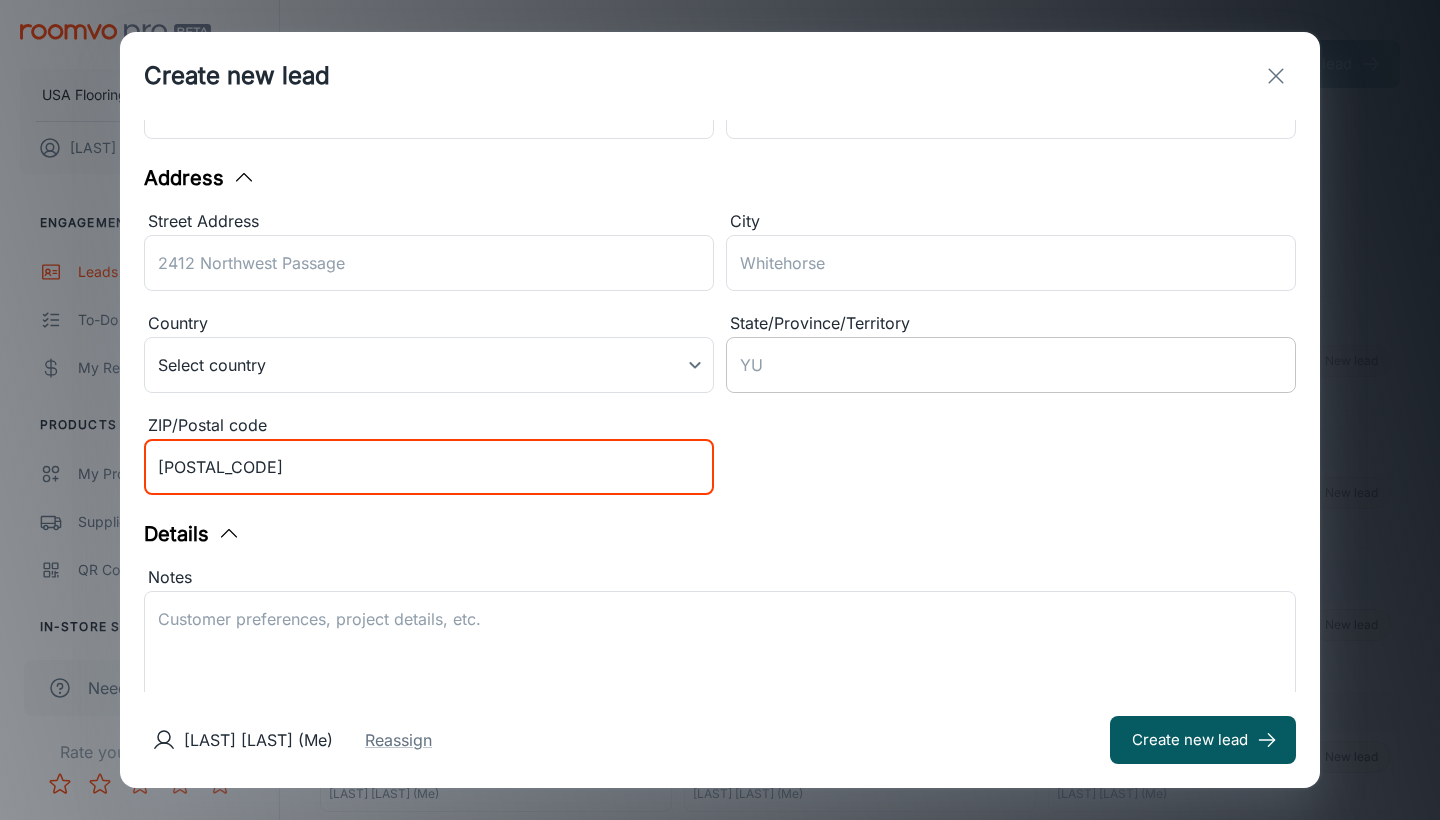 scroll, scrollTop: 366, scrollLeft: 0, axis: vertical 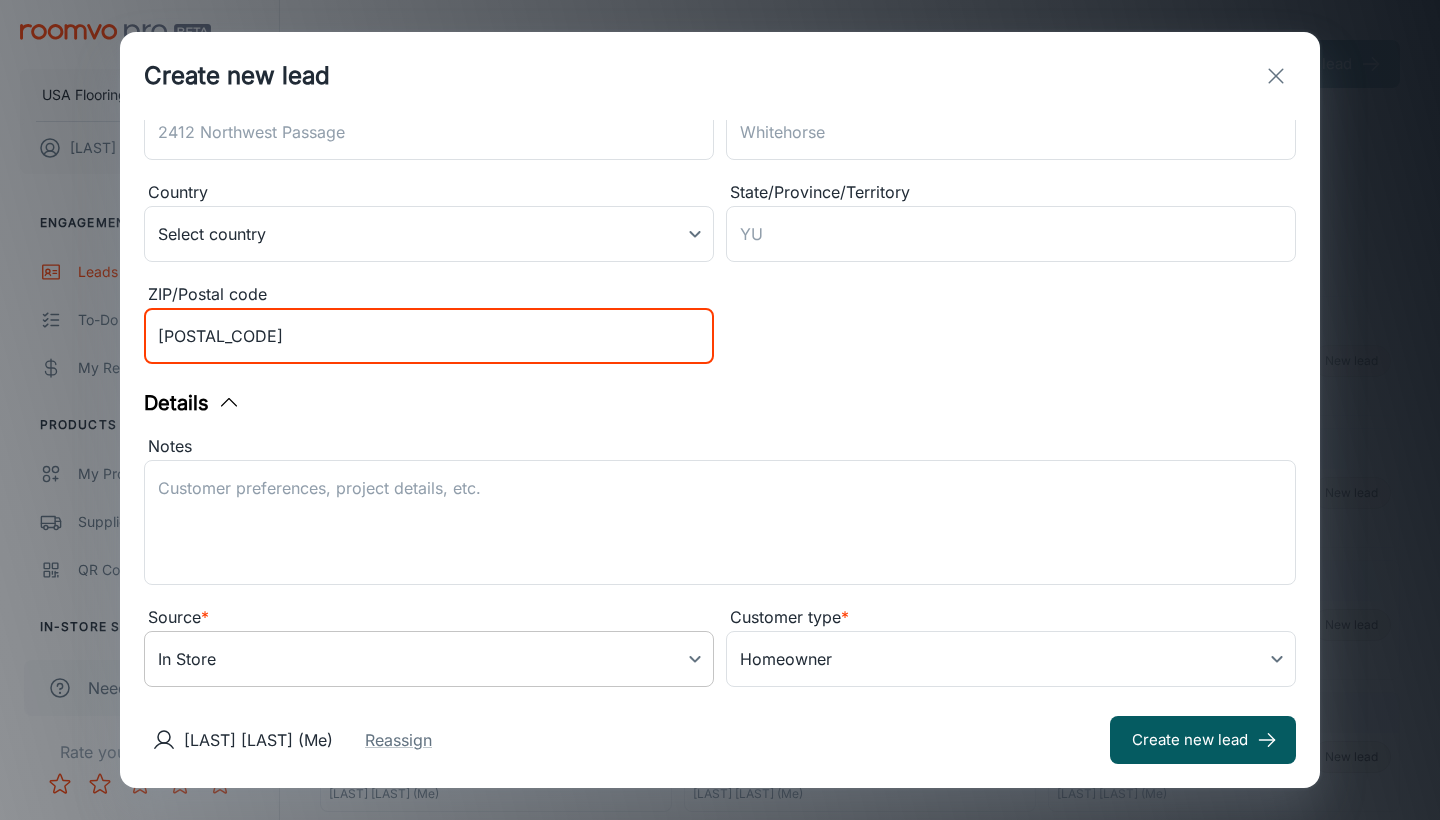 type on "[POSTAL_CODE]" 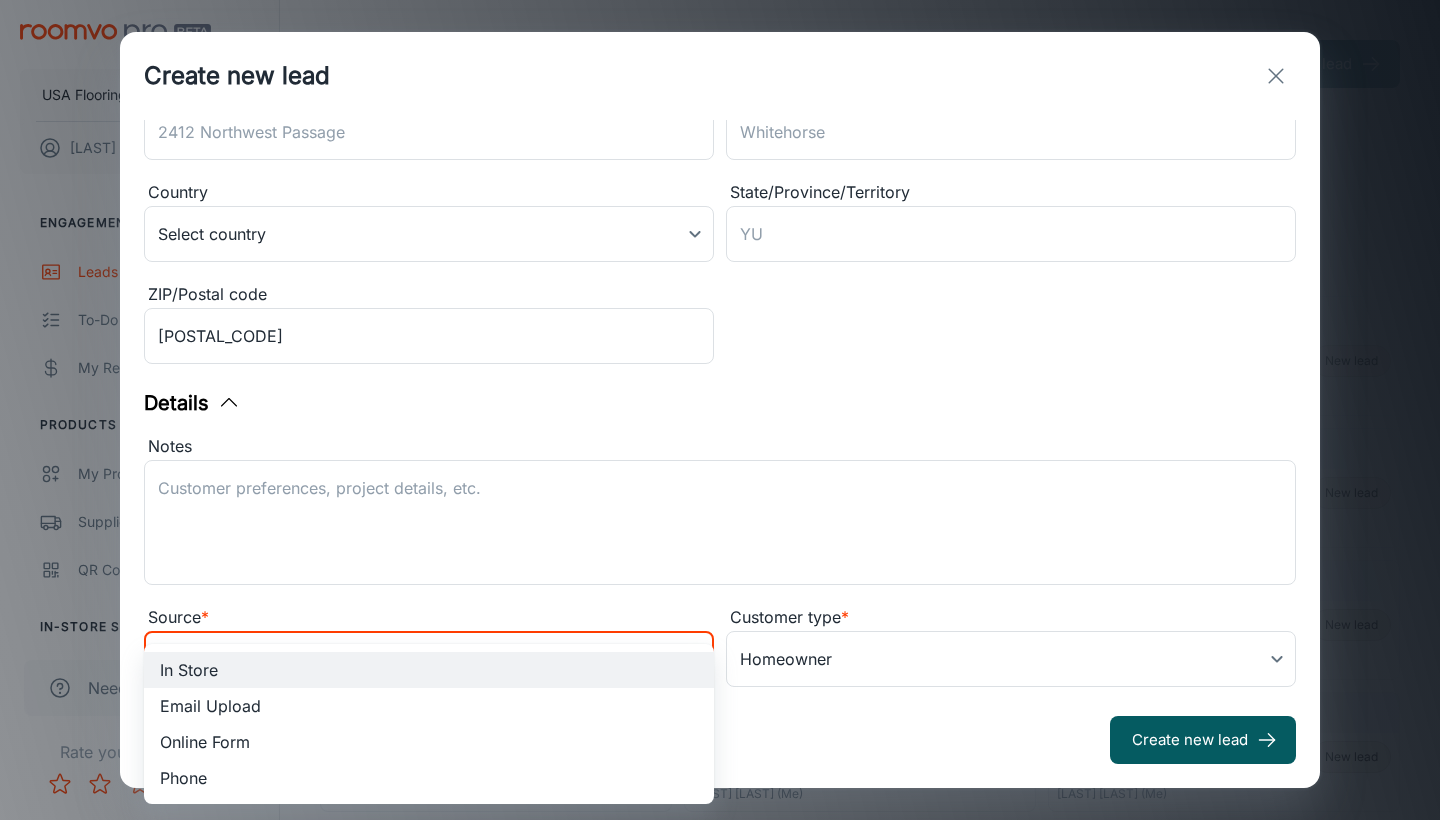 click on "Online Form" at bounding box center [429, 742] 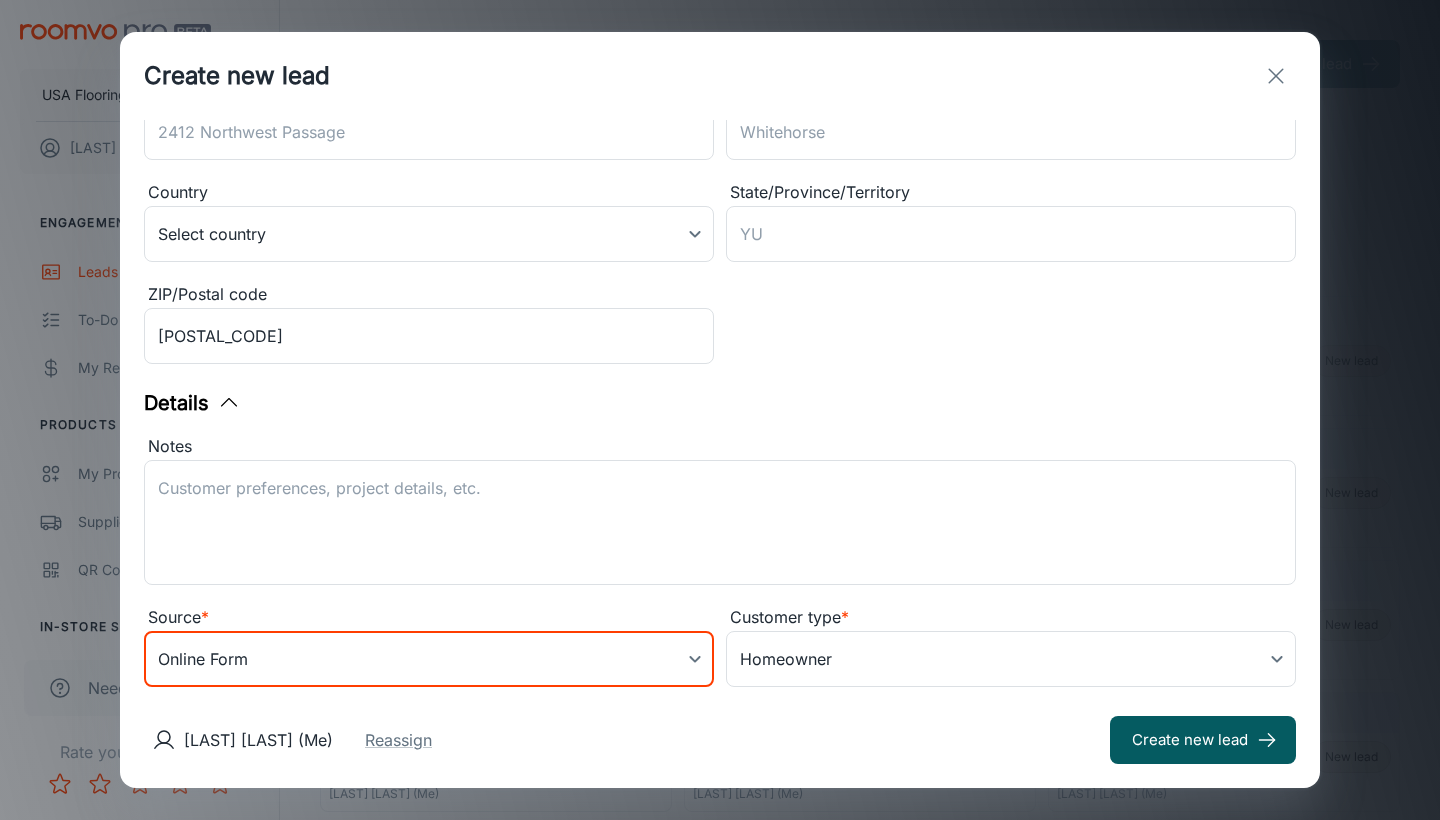 type on "online_form" 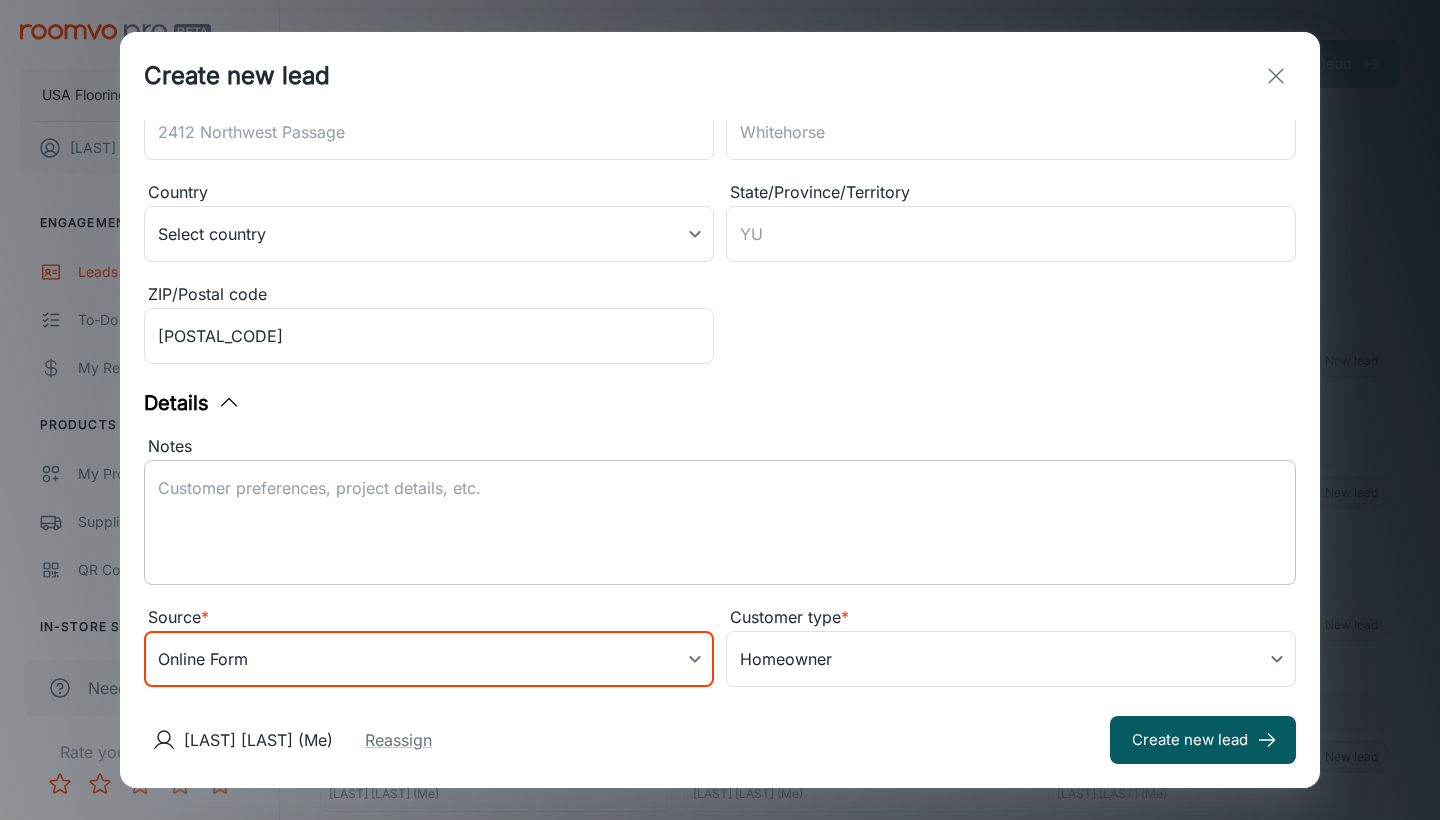 click on "Notes" at bounding box center (720, 523) 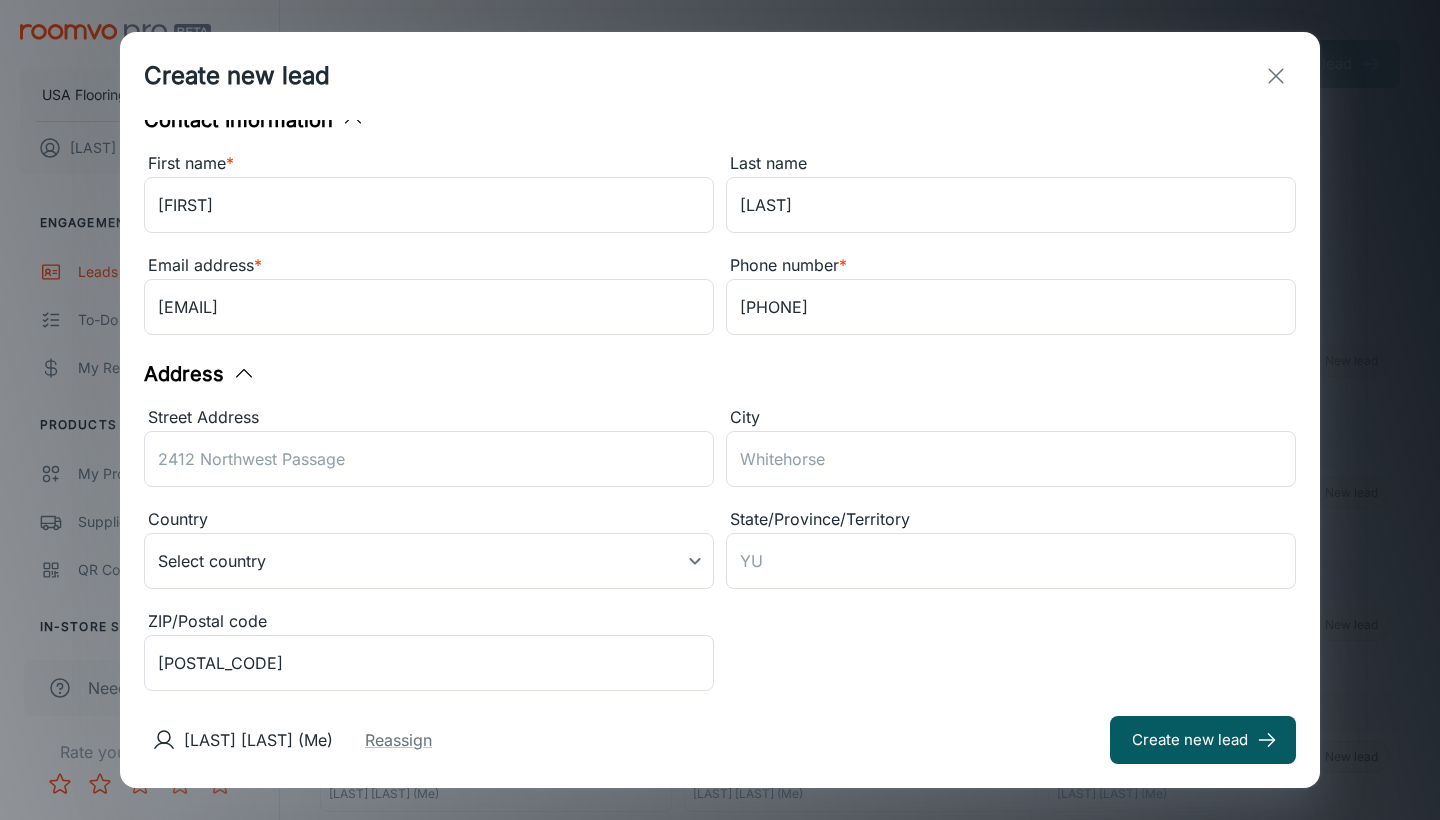 scroll, scrollTop: 0, scrollLeft: 0, axis: both 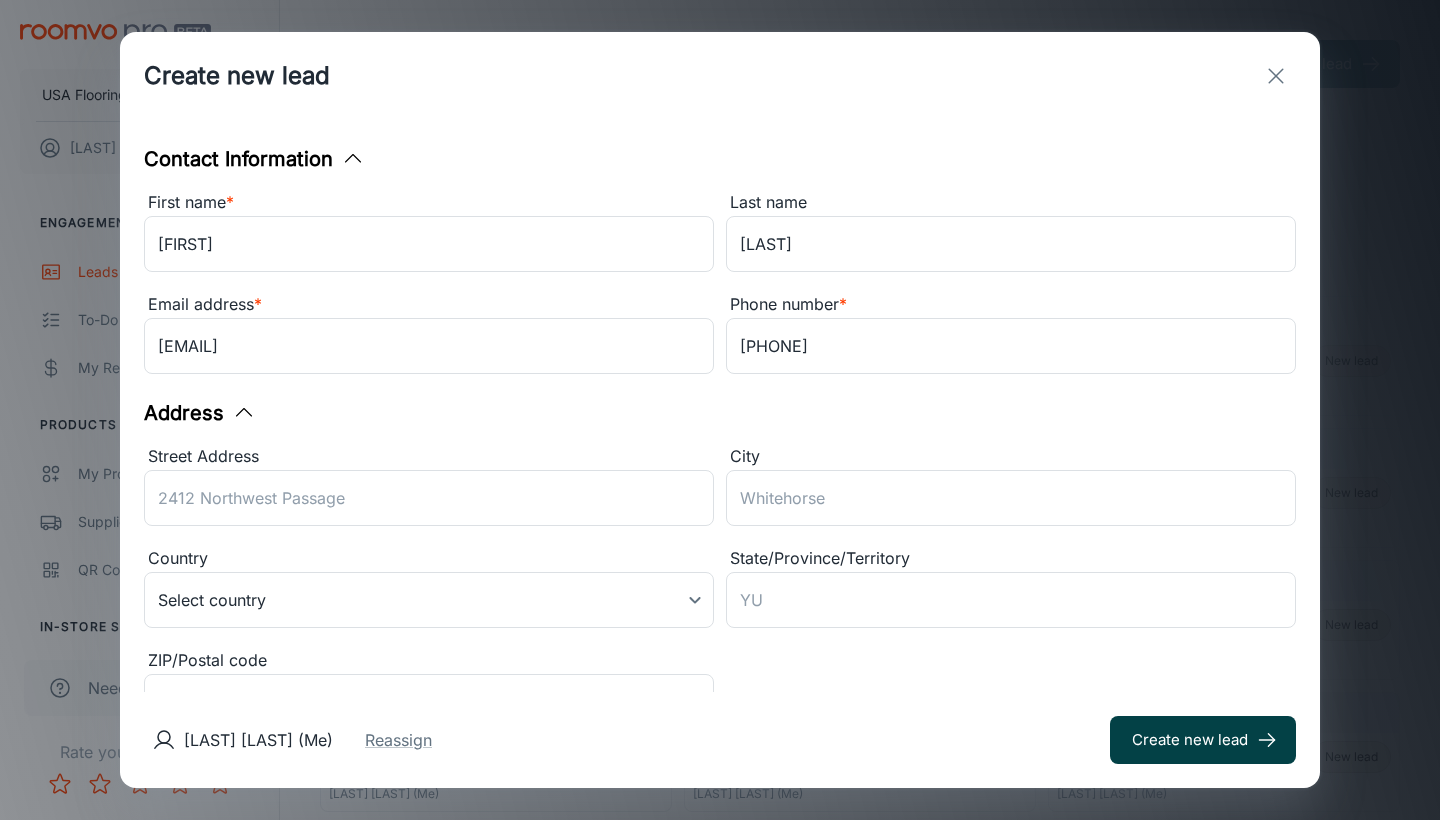 type on "Lead received from Daltile." 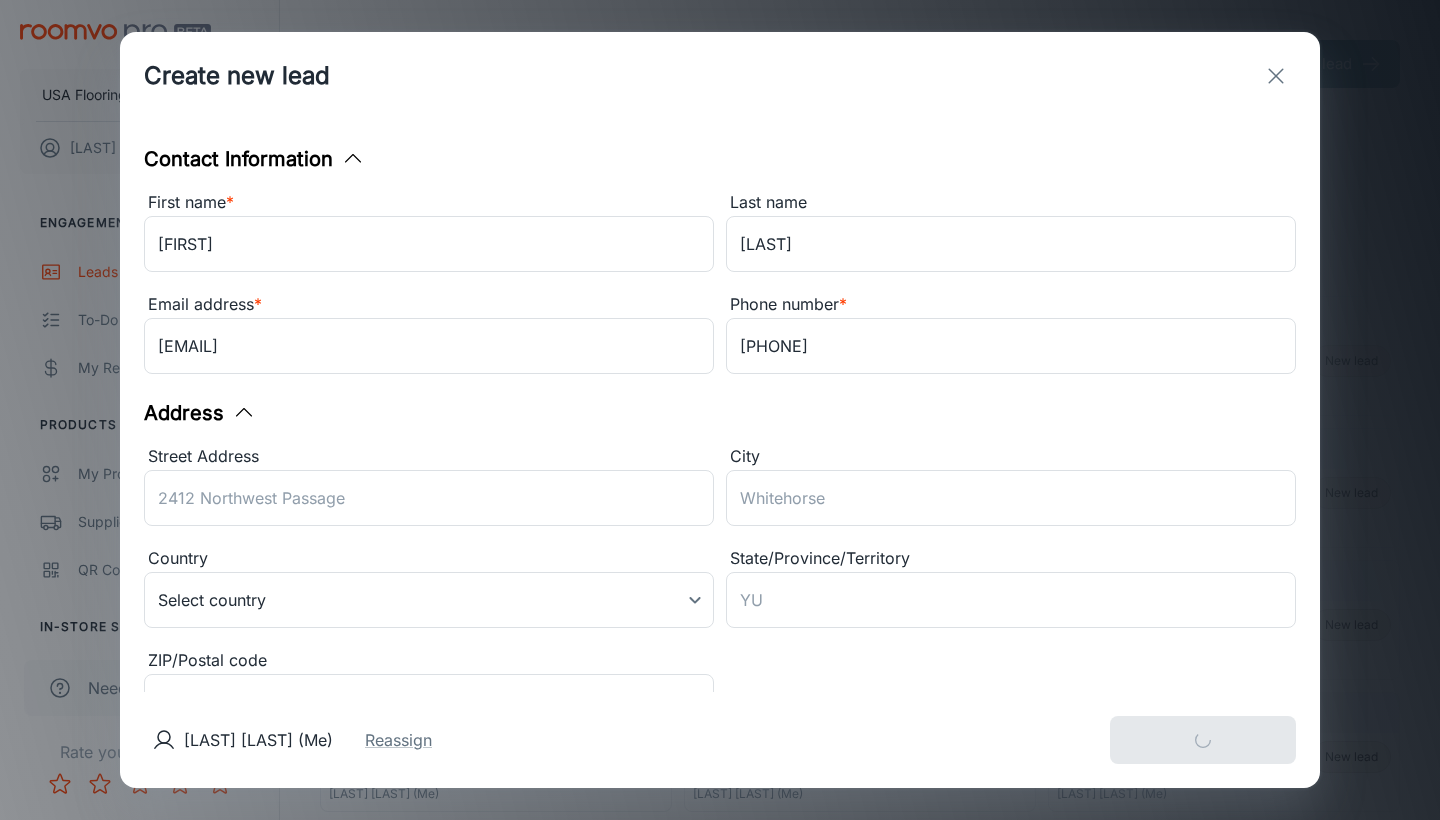 type 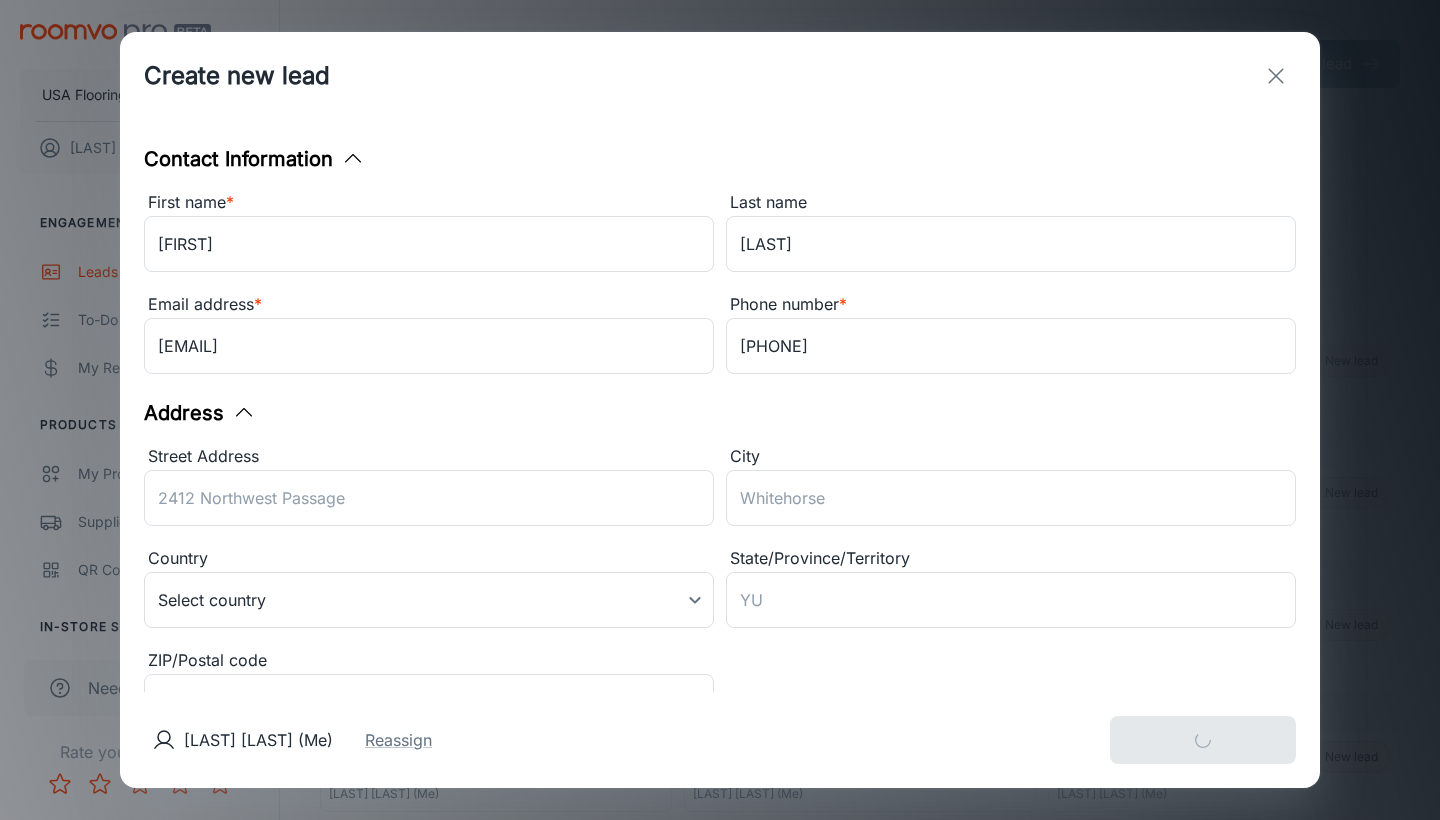 type 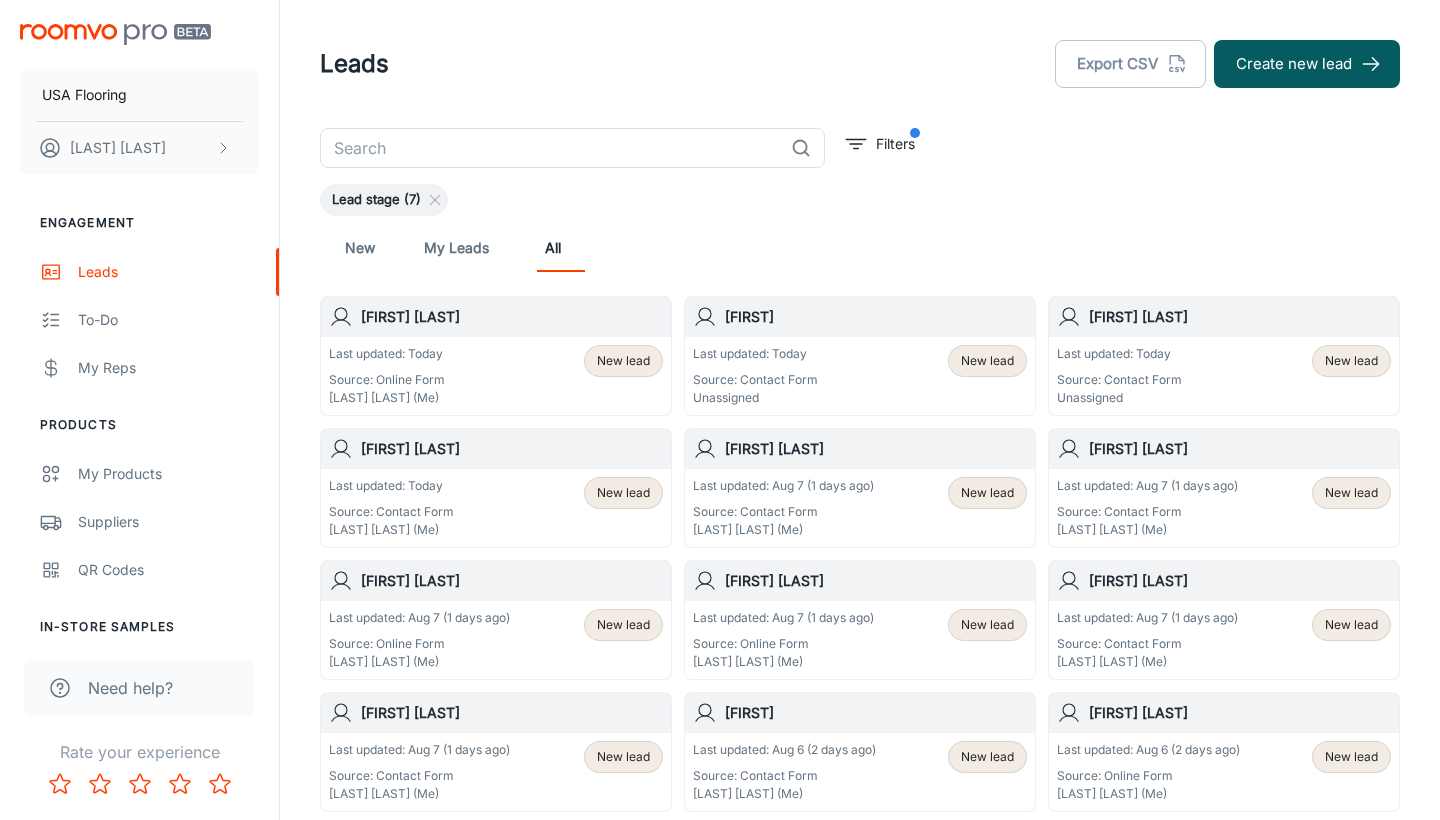click on "Last updated: Today Source: Contact Form Unassigned New lead" at bounding box center (1224, 376) 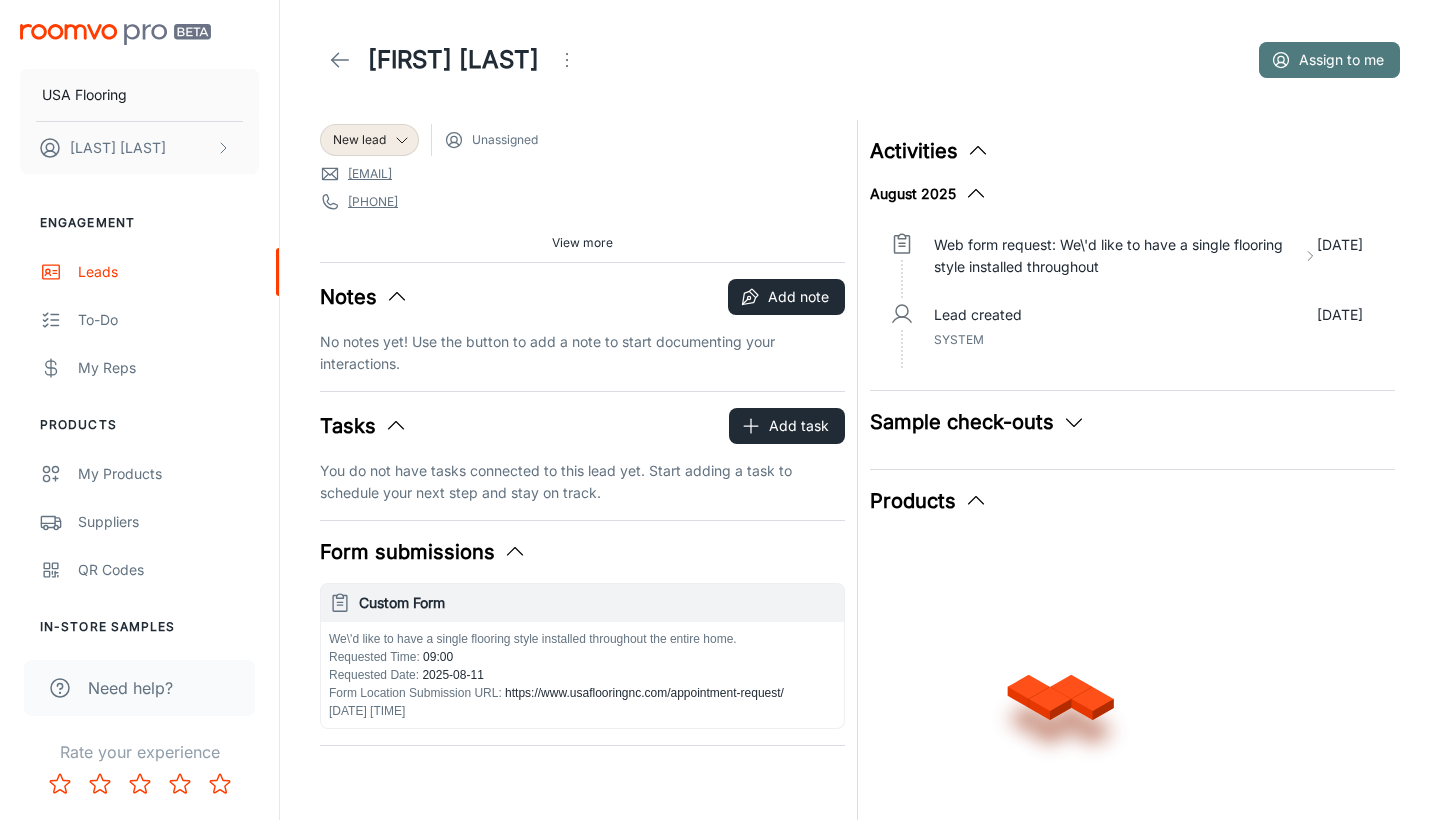 click on "Assign to me" at bounding box center [1329, 60] 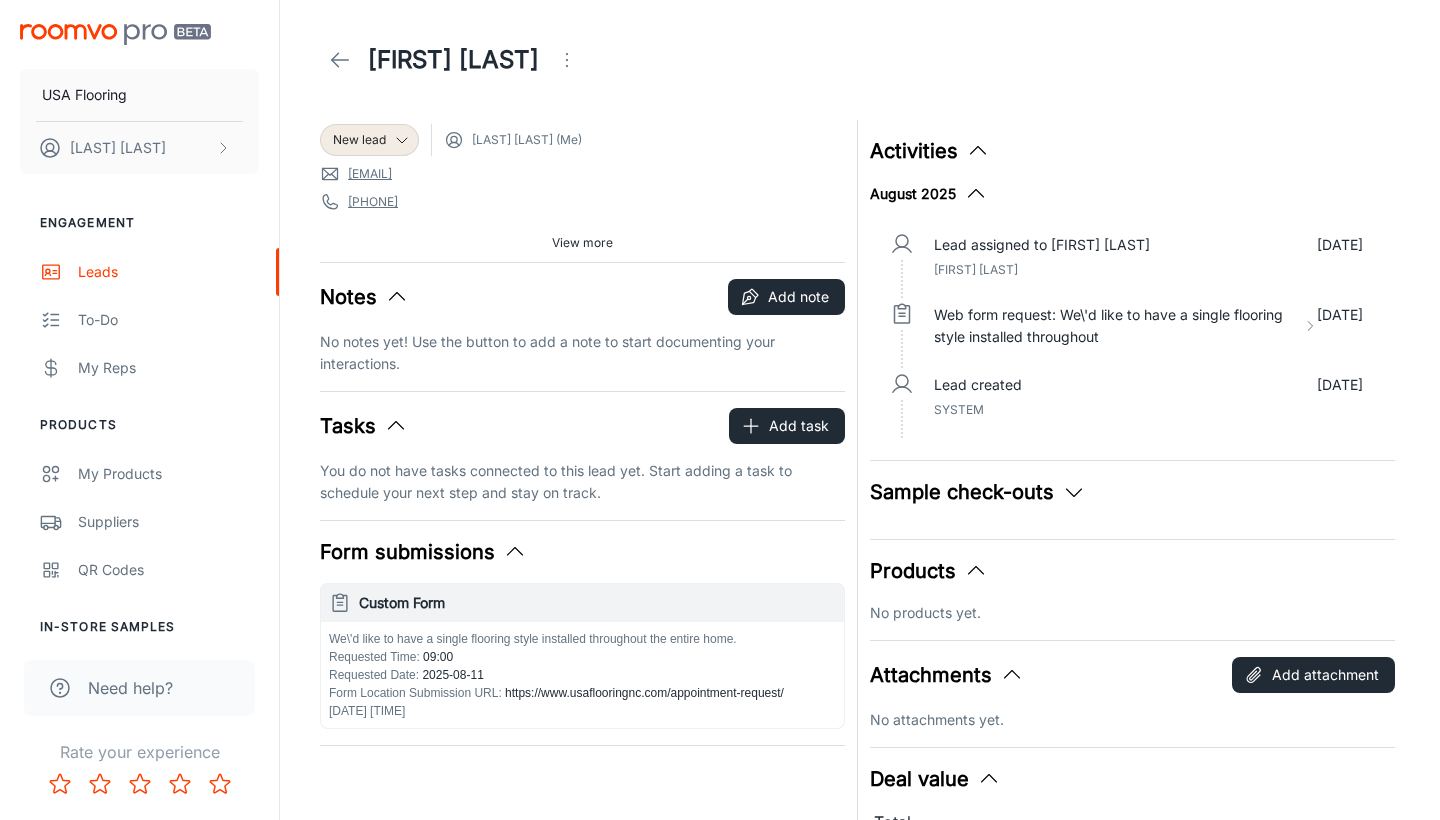 click 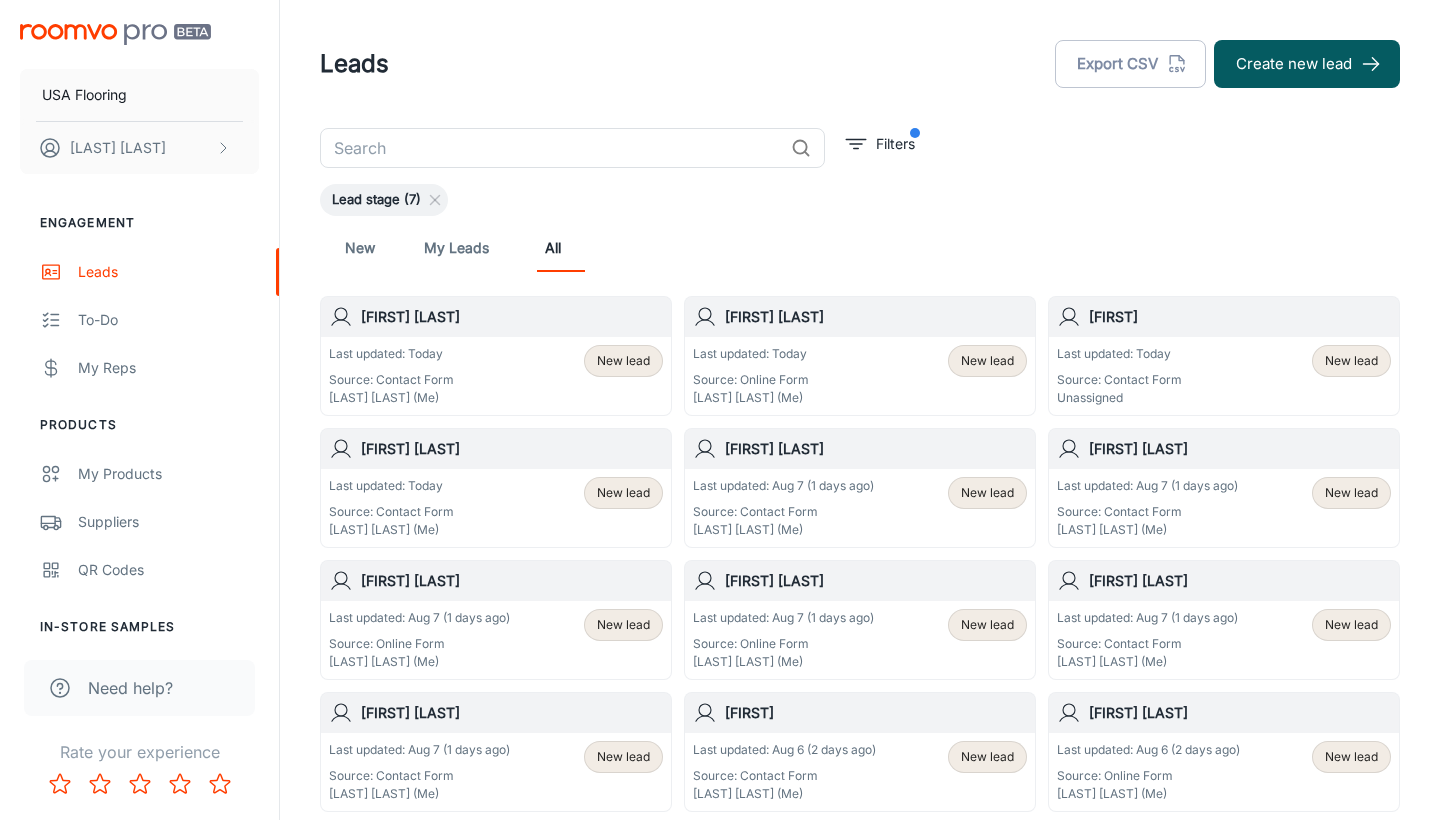 click on "Source: Contact Form" at bounding box center (1119, 380) 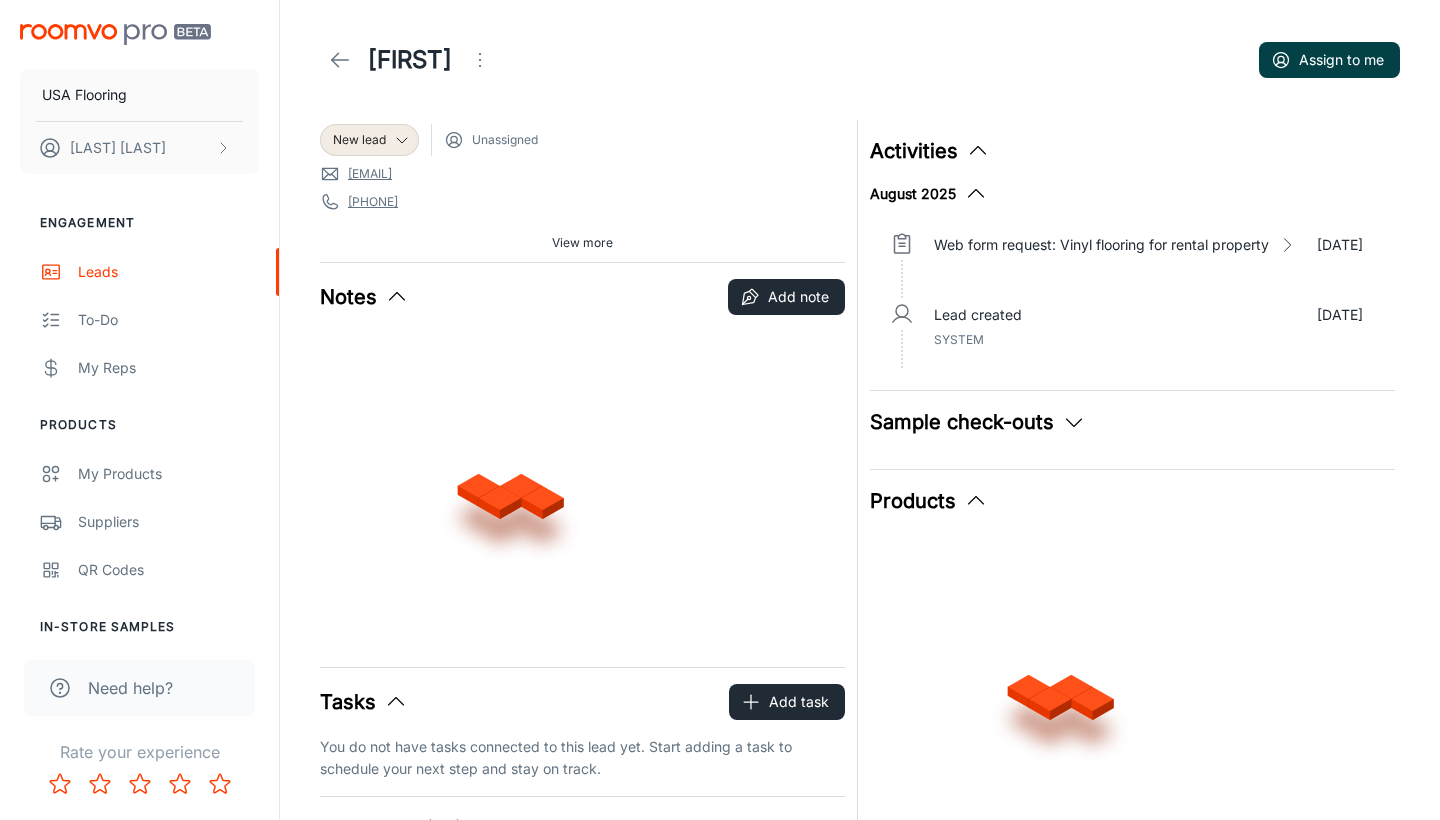 click 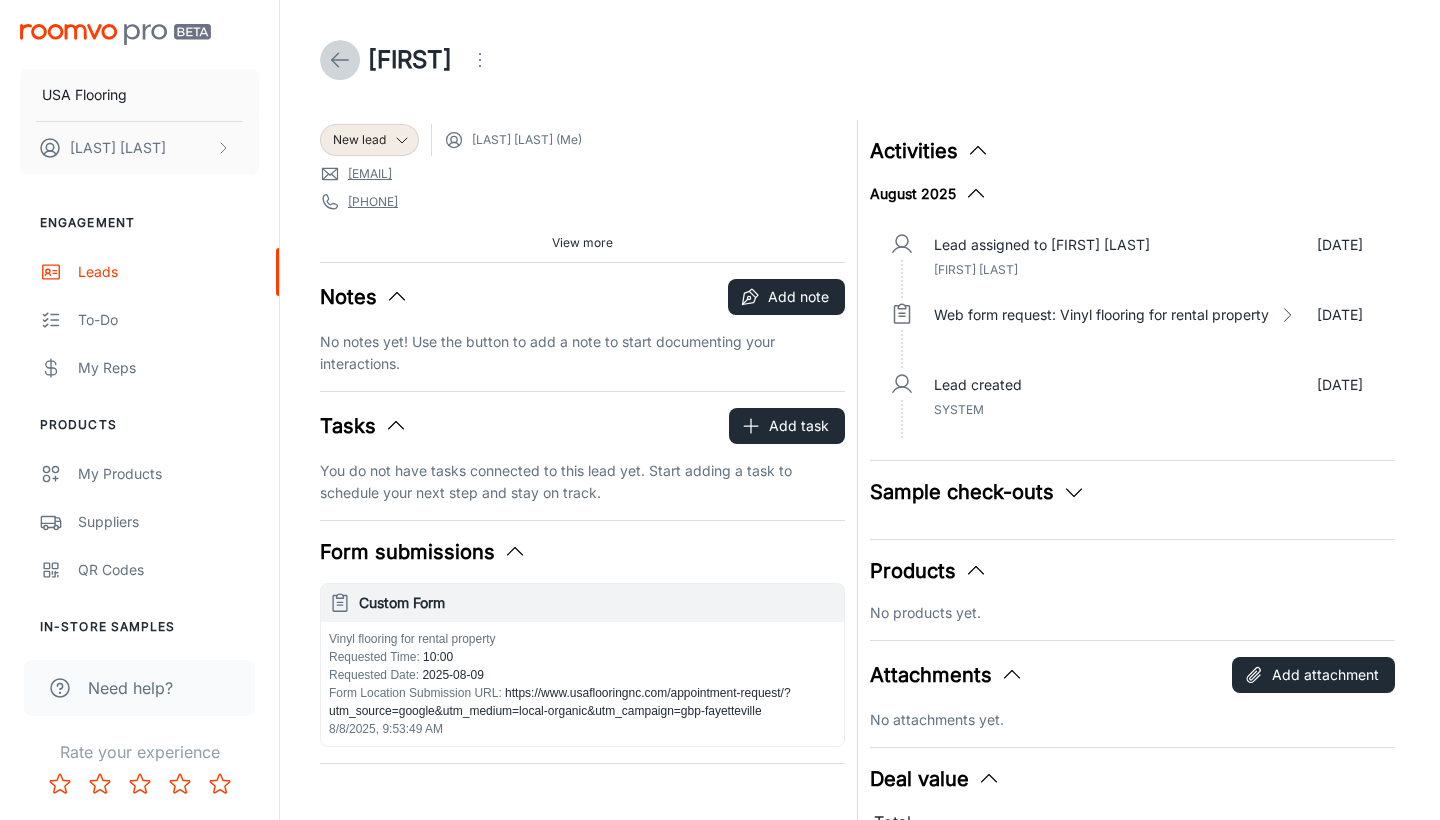click 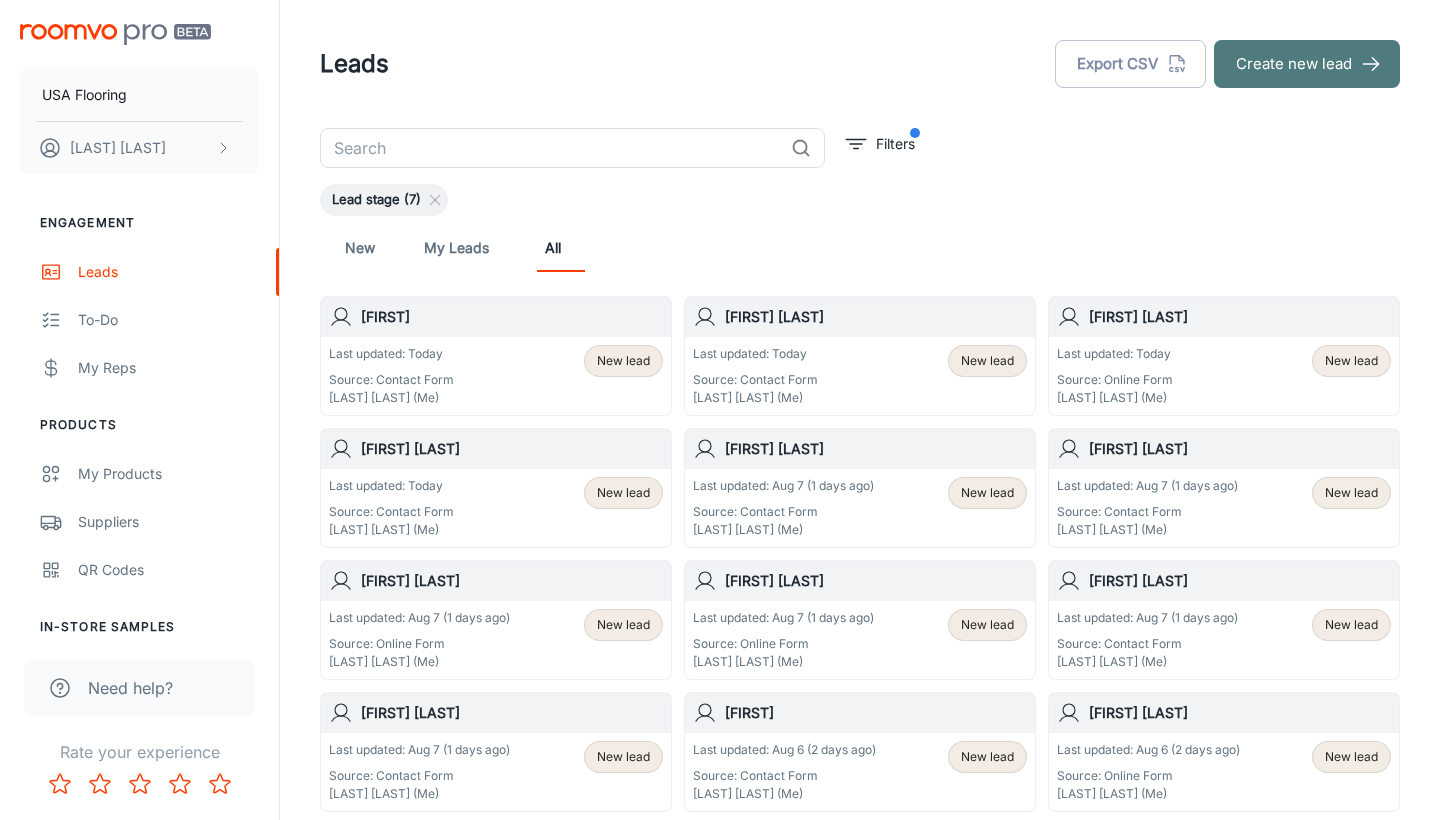 click on "Create new lead" at bounding box center (1307, 64) 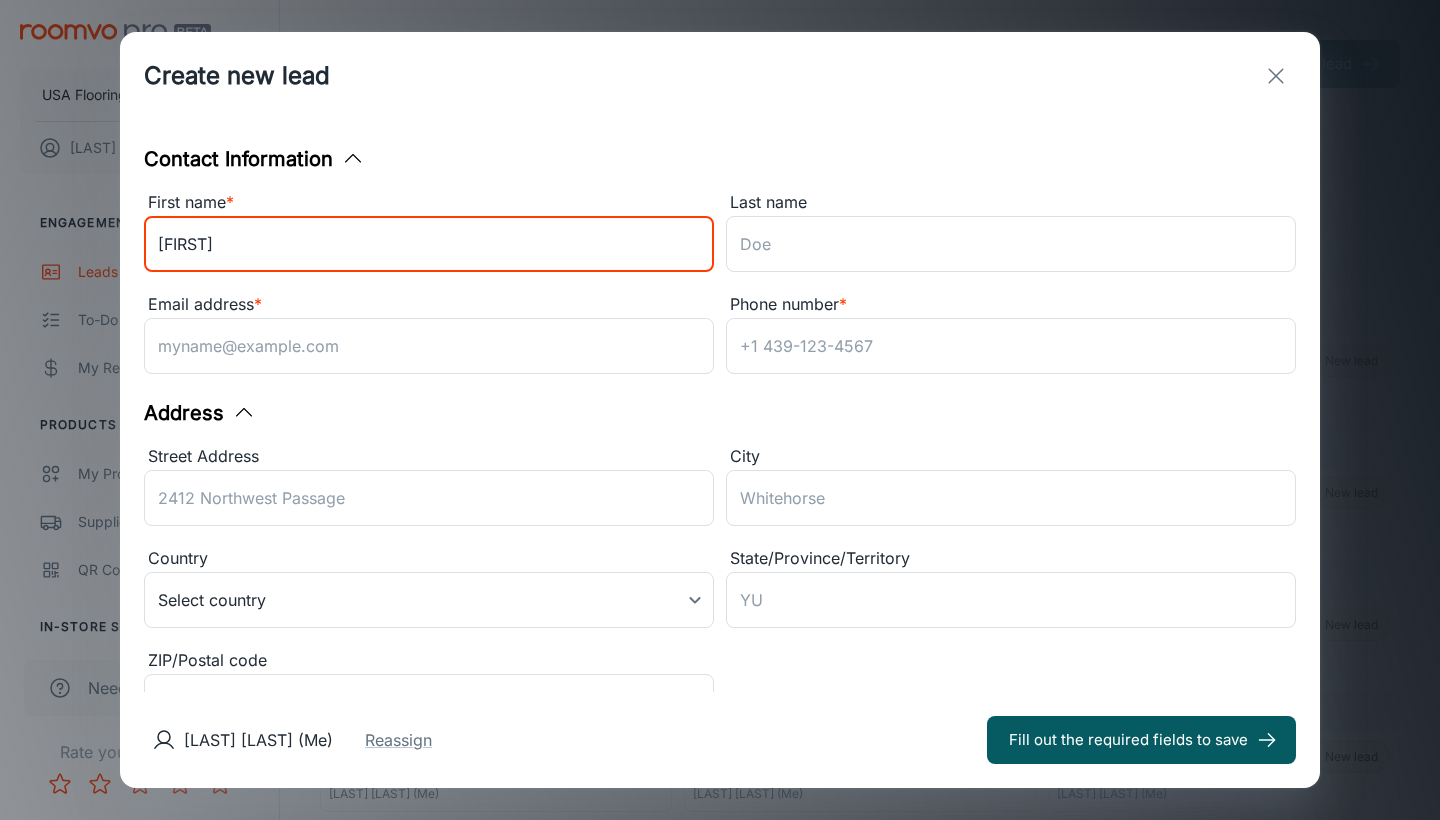 type on "[FIRST]" 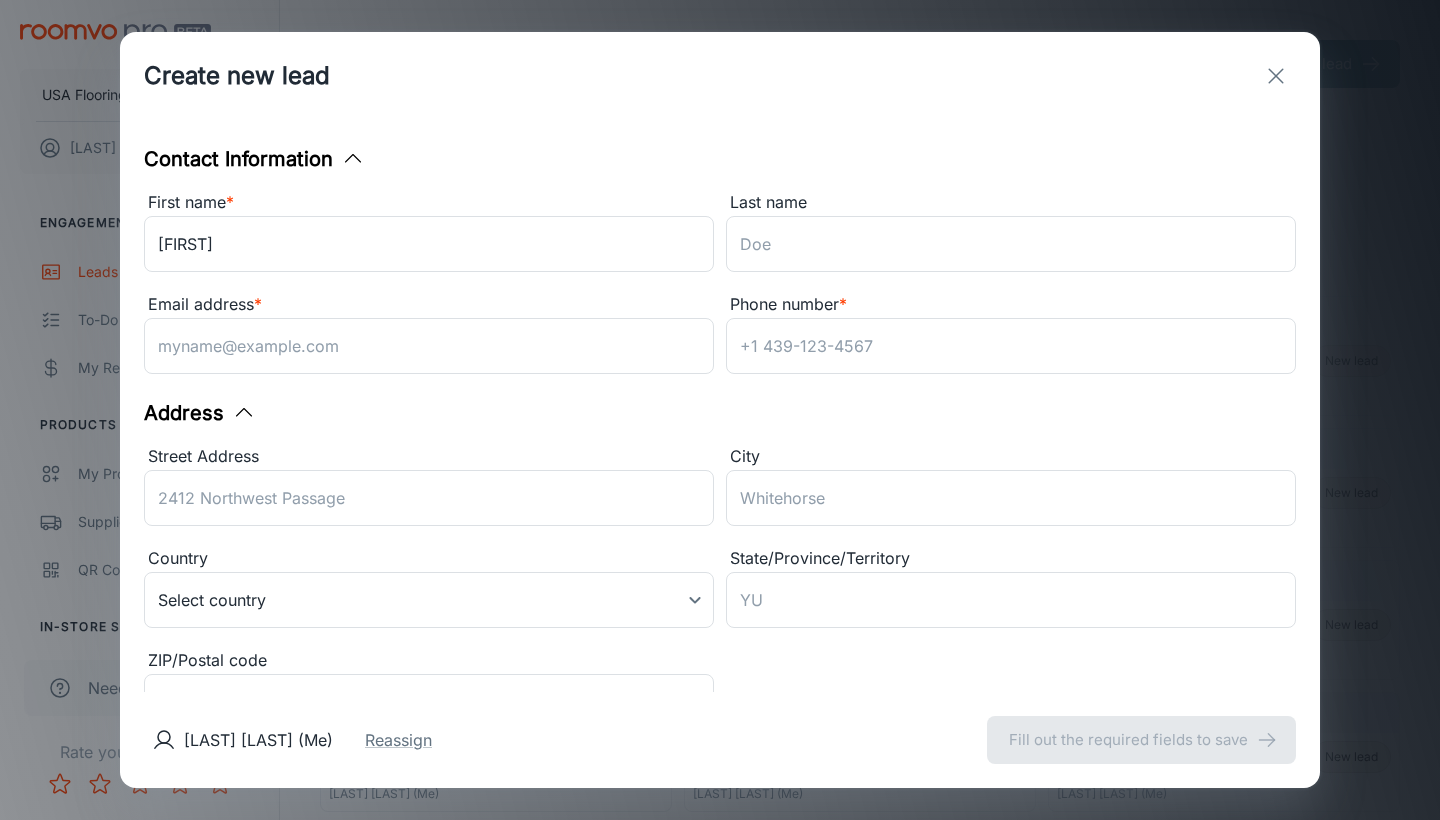 click on "Last name" at bounding box center (1011, 203) 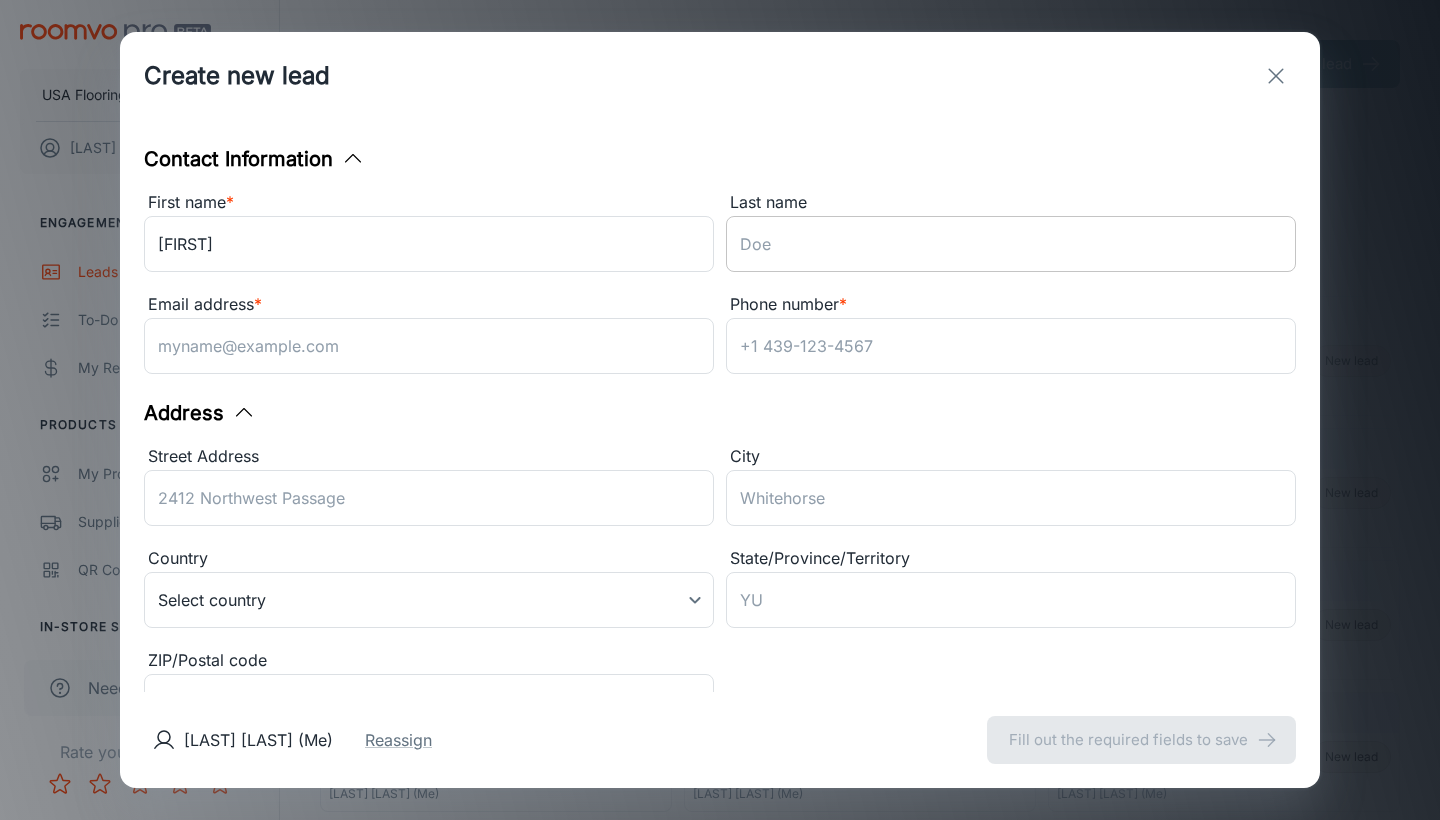 click on "Last name" at bounding box center [1011, 244] 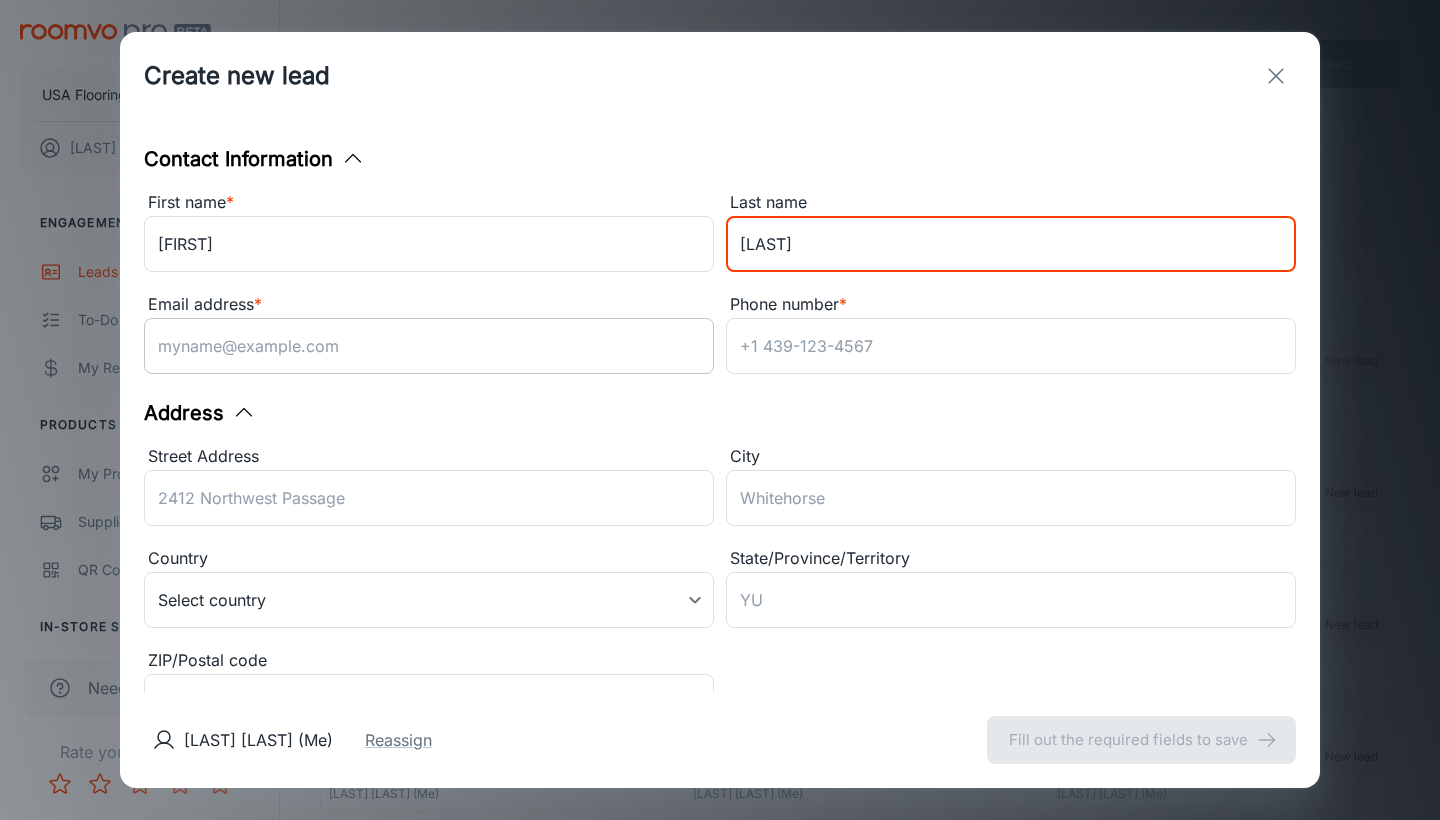 type on "[LAST]" 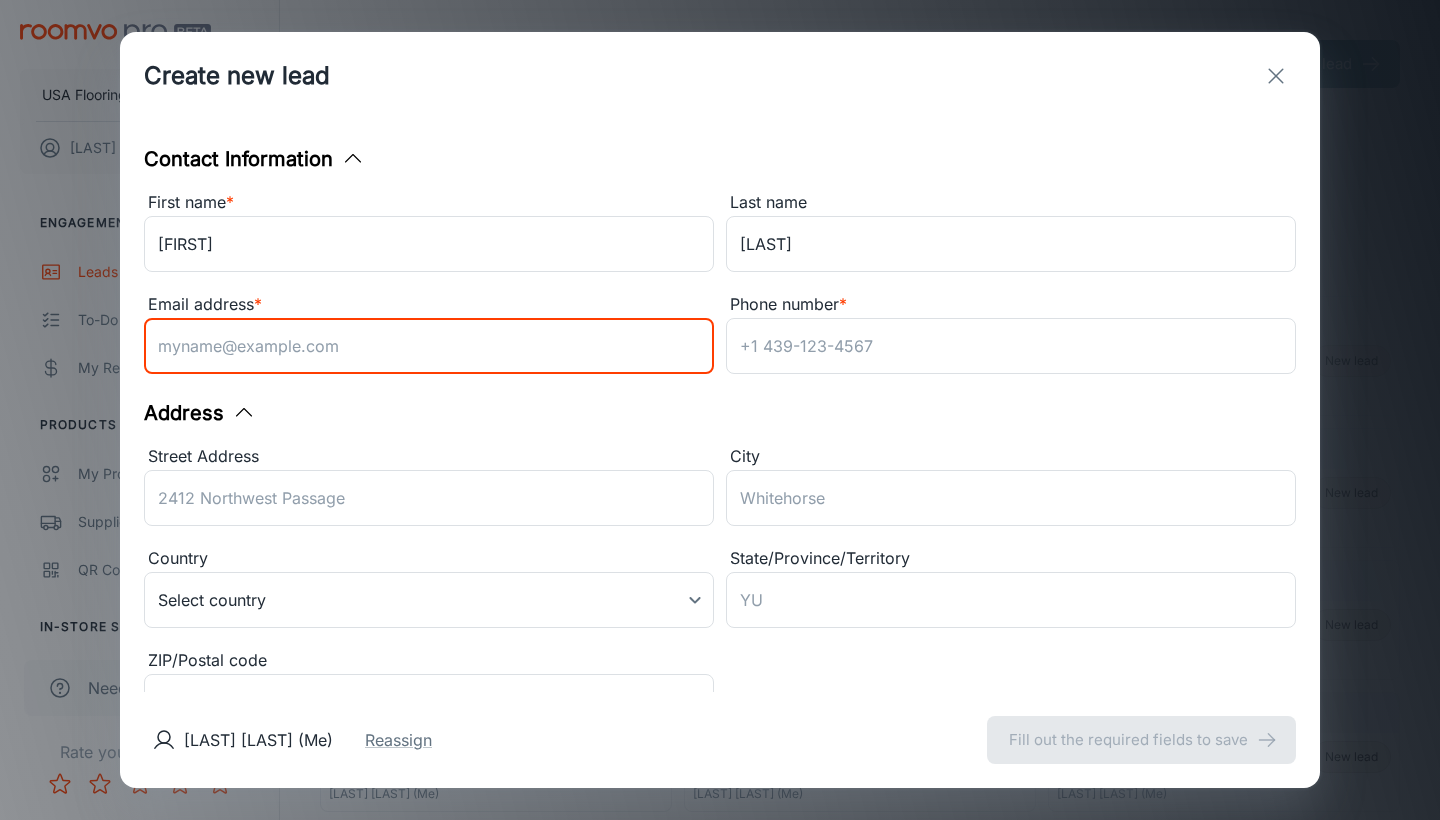 paste on "[EMAIL]" 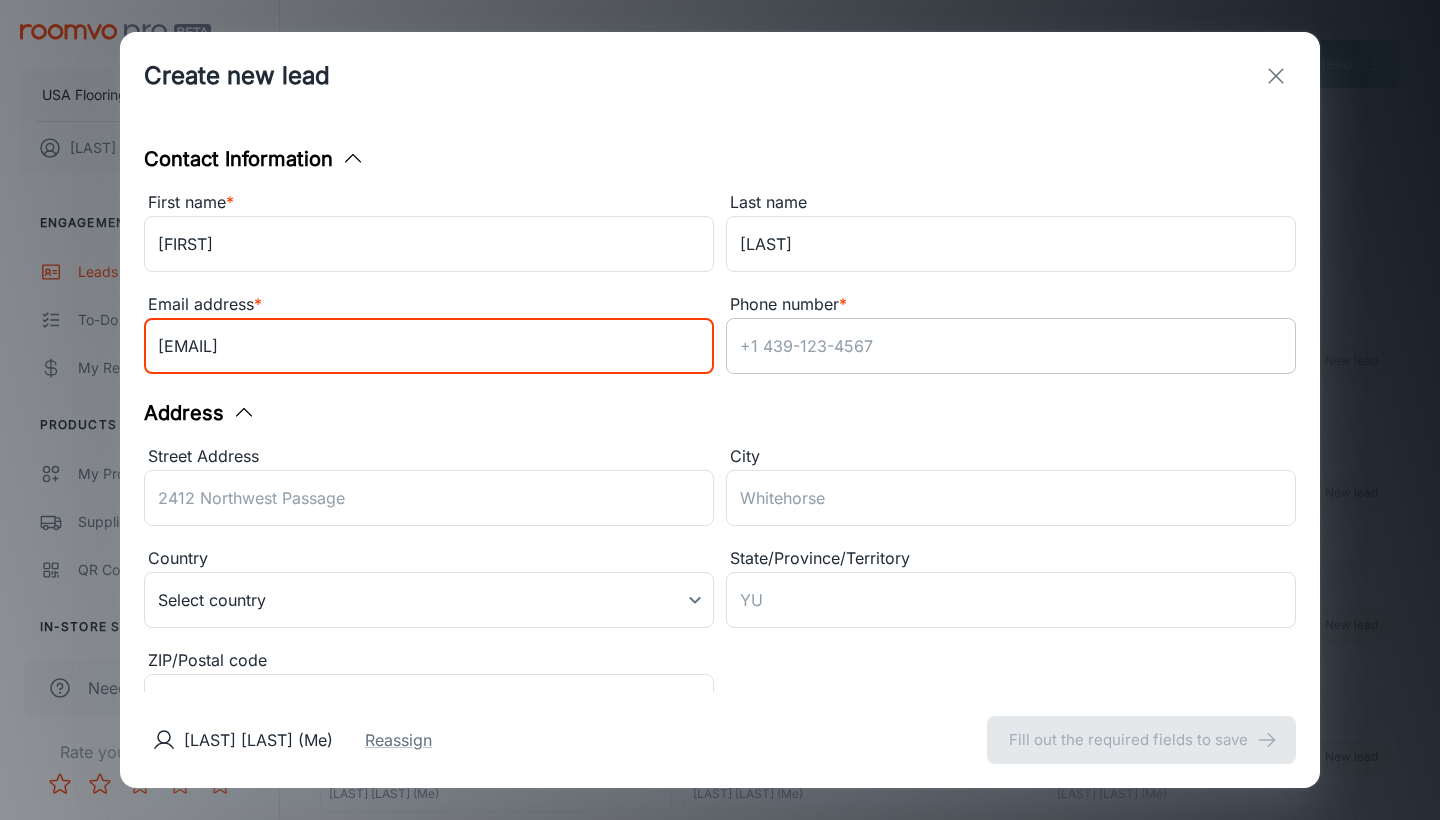 type on "[EMAIL]" 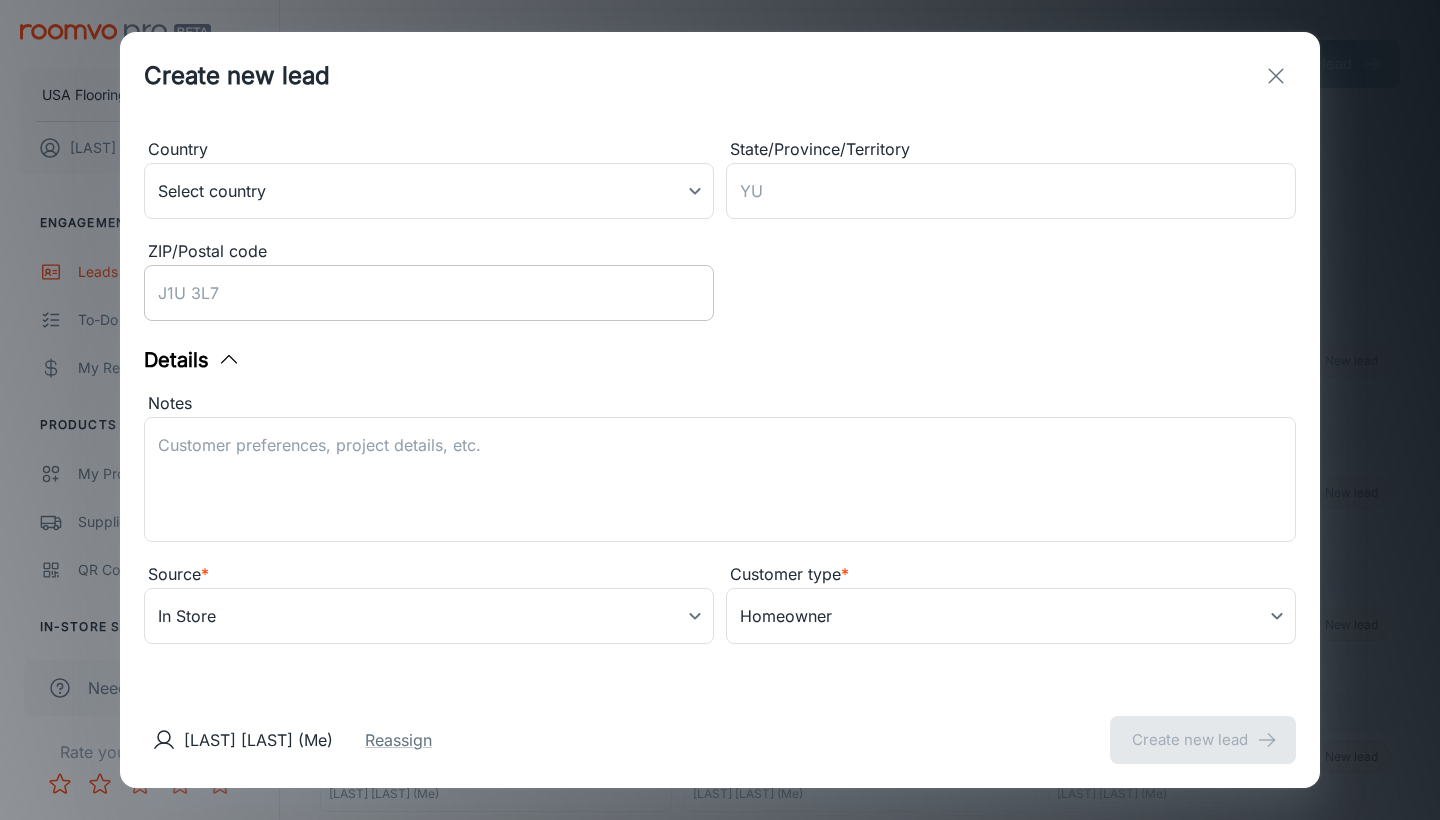 type on "[PHONE]" 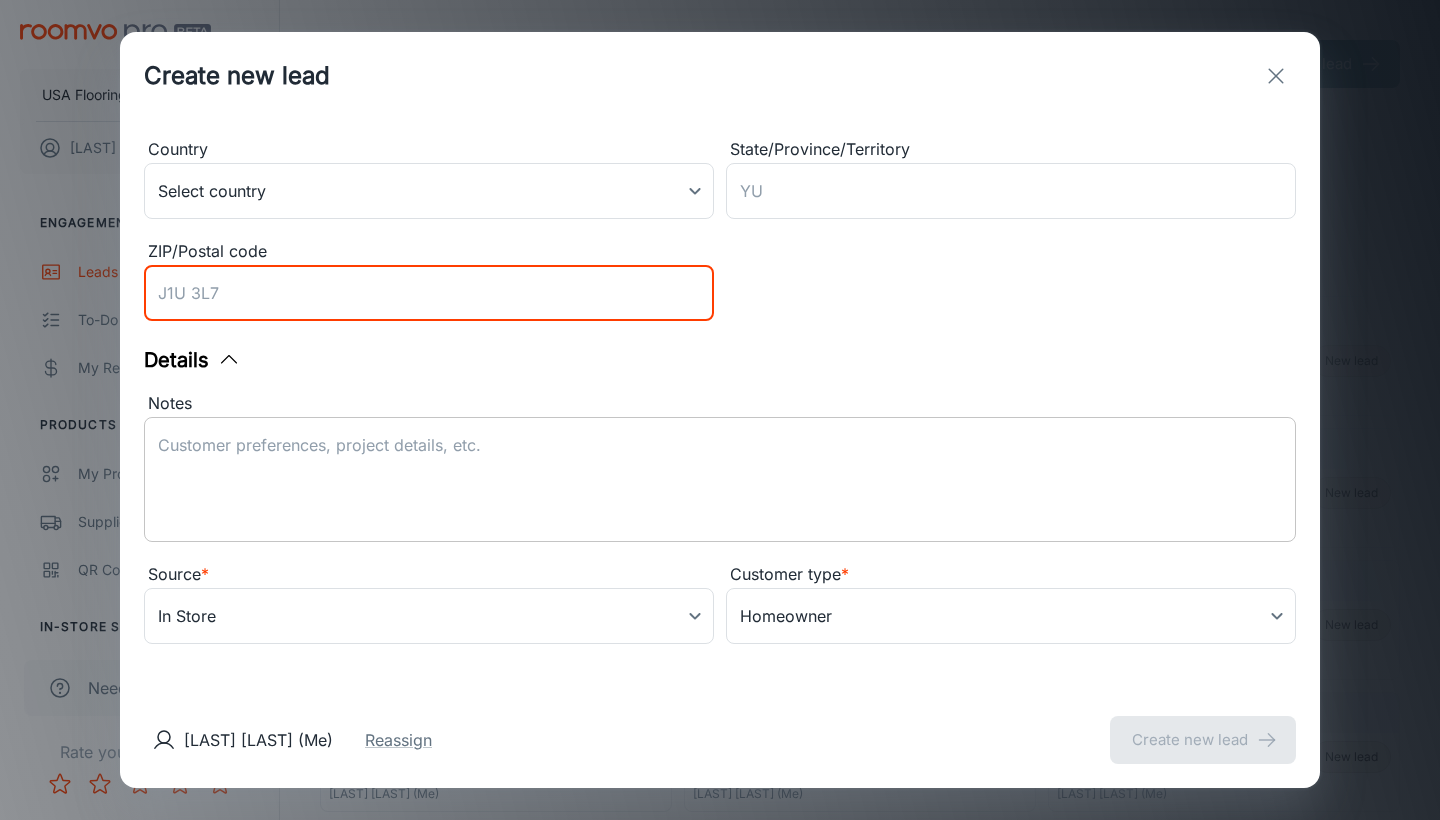 scroll, scrollTop: 409, scrollLeft: 0, axis: vertical 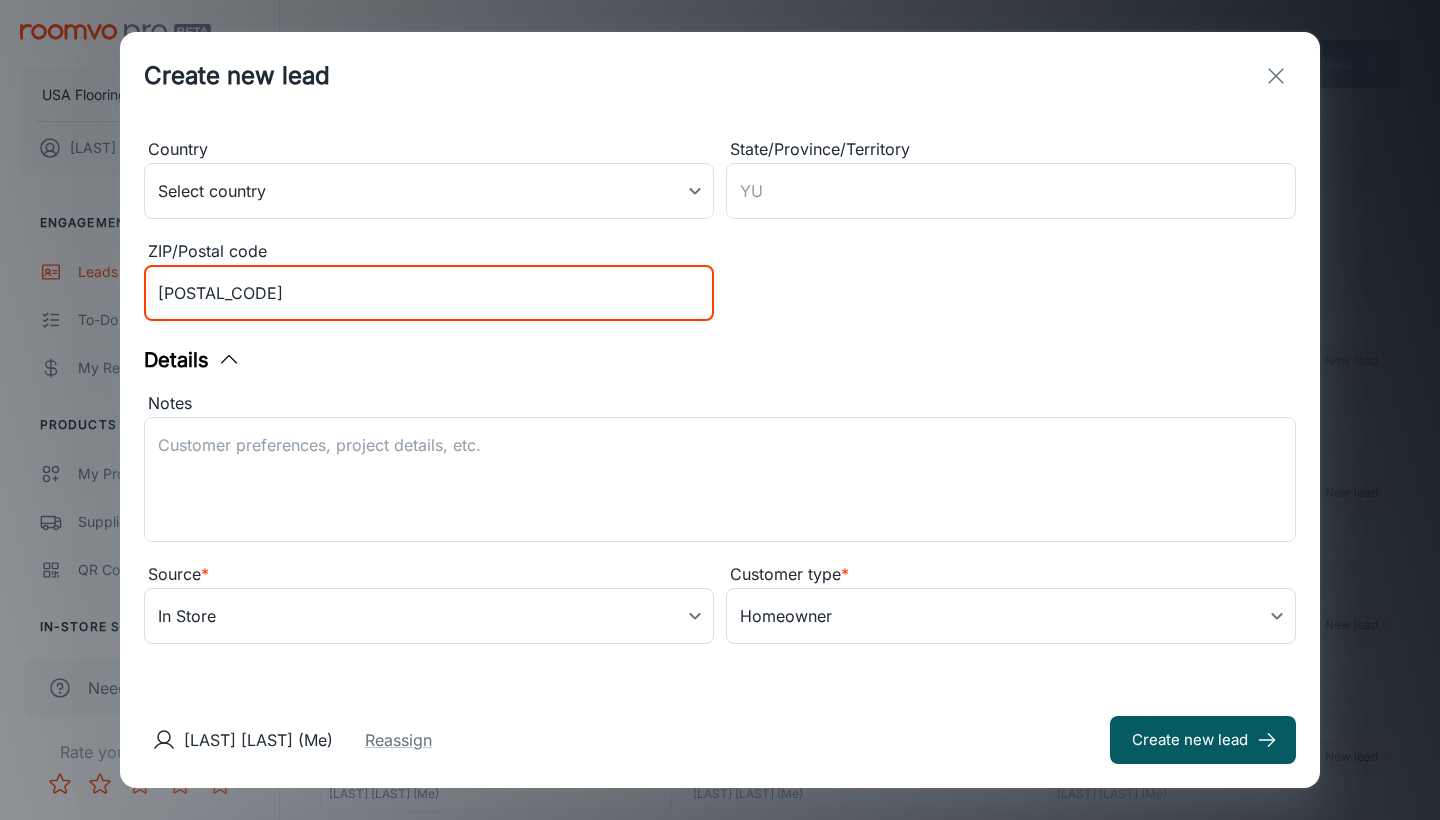 type on "[POSTAL_CODE]" 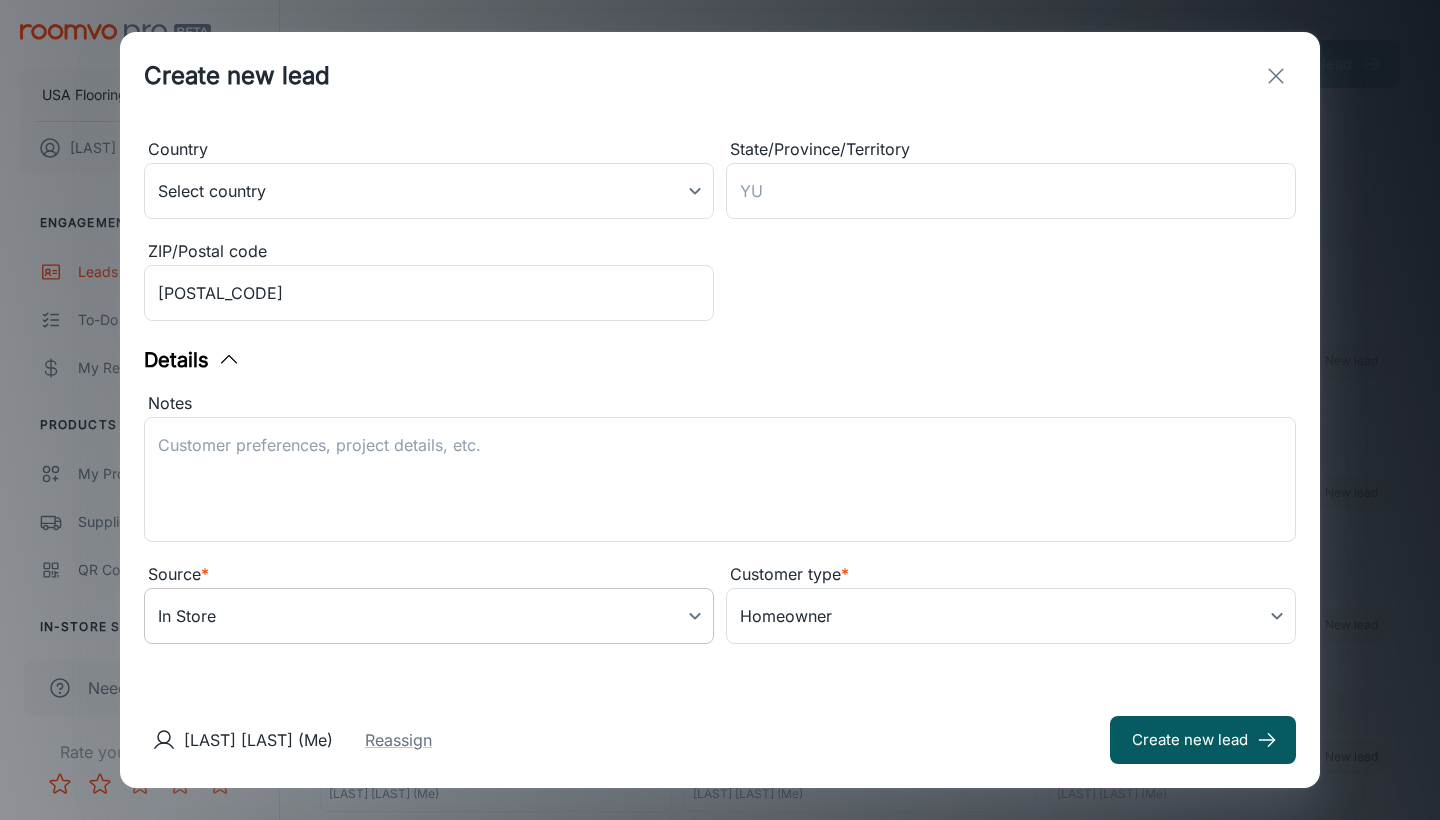 click on "USA Flooring Carson   Worthington Engagement Leads To-do My Reps Products My Products Suppliers QR Codes In-Store Samples My Samples My Stores Configure Roomvo Sites Platform Management User Administration Need help? Rate your experience Leads Export CSV Create new lead ​ Filters Lead stage (7) New My Leads All [FIRST] [LAST] Last updated: Today Source: Contact Form Carson Worthington (Me) New lead [FIRST] [LAST]  Last updated: Today Source: Contact Form Carson Worthington (Me) New lead [FIRST] [LAST] Last updated: Today Source: Online Form Carson Worthington (Me) New lead [FIRST] [LAST]  Last updated: Today Source: Contact Form Carson Worthington (Me) New lead [FIRST] [LAST]  Last updated: Aug 7 (1 days ago) Source: Contact Form Carson Worthington (Me) New lead [FIRST] [LAST]  Last updated: Aug 7 (1 days ago) Source: Contact Form Carson Worthington (Me) New lead [FIRST] [LAST] Last updated: Aug 7 (1 days ago) Source: Online Form Carson Worthington (Me) New lead [FIRST] [LAST] Last updated: Aug 7 (1 days ago) New lead [FIRST]" at bounding box center (720, 410) 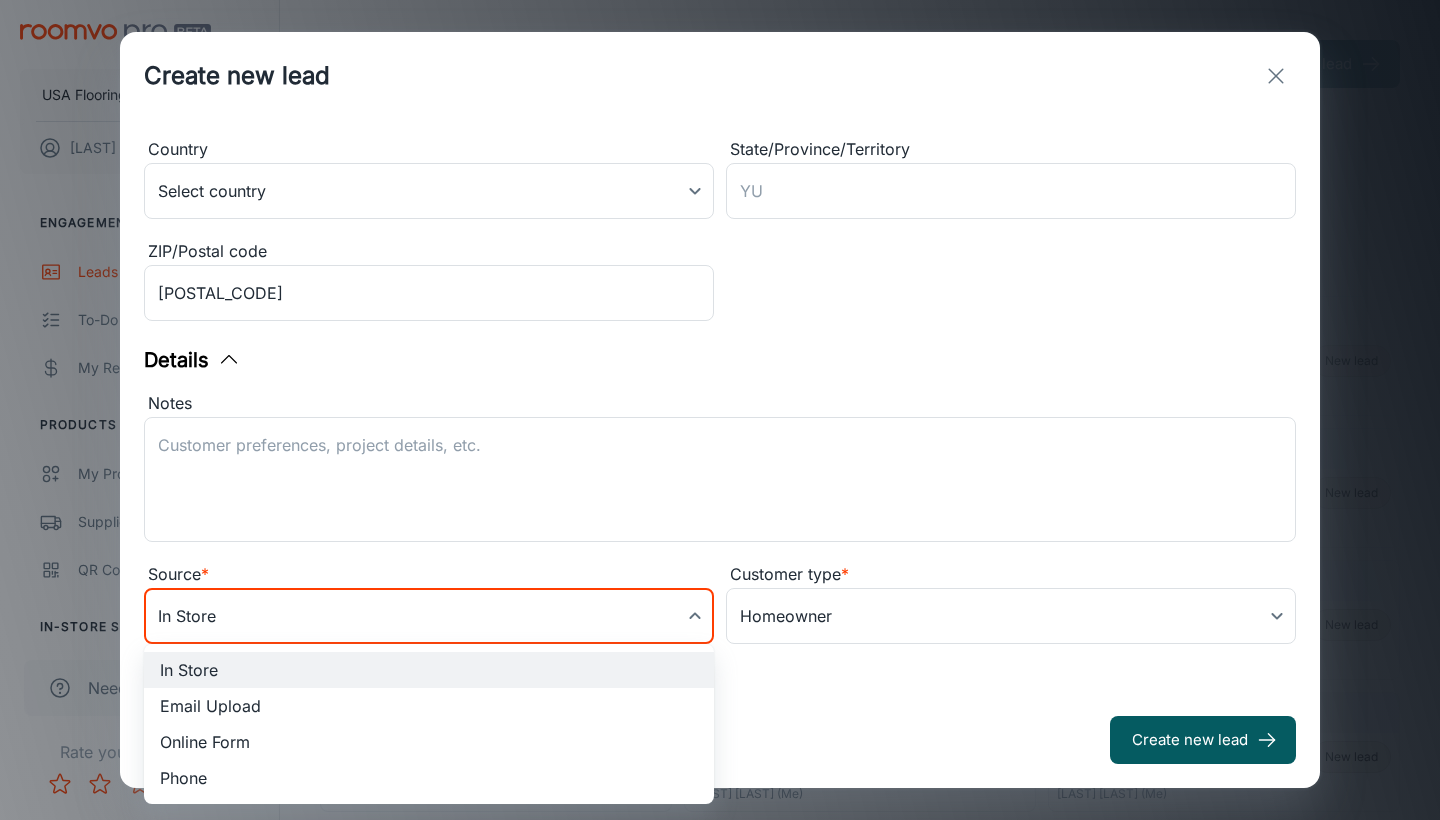 click on "Online Form" at bounding box center (429, 742) 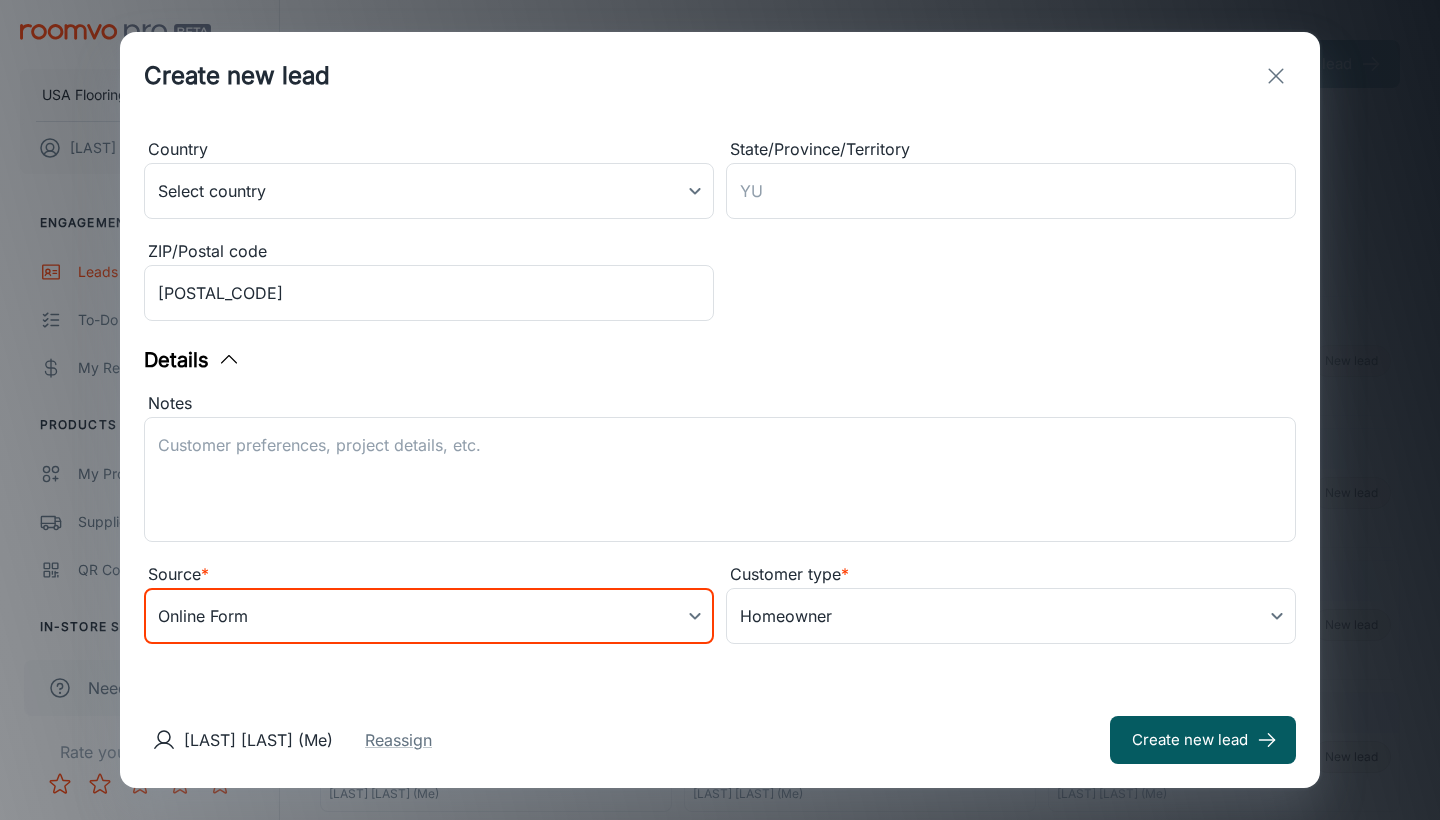 click on "x ​" at bounding box center [720, 479] 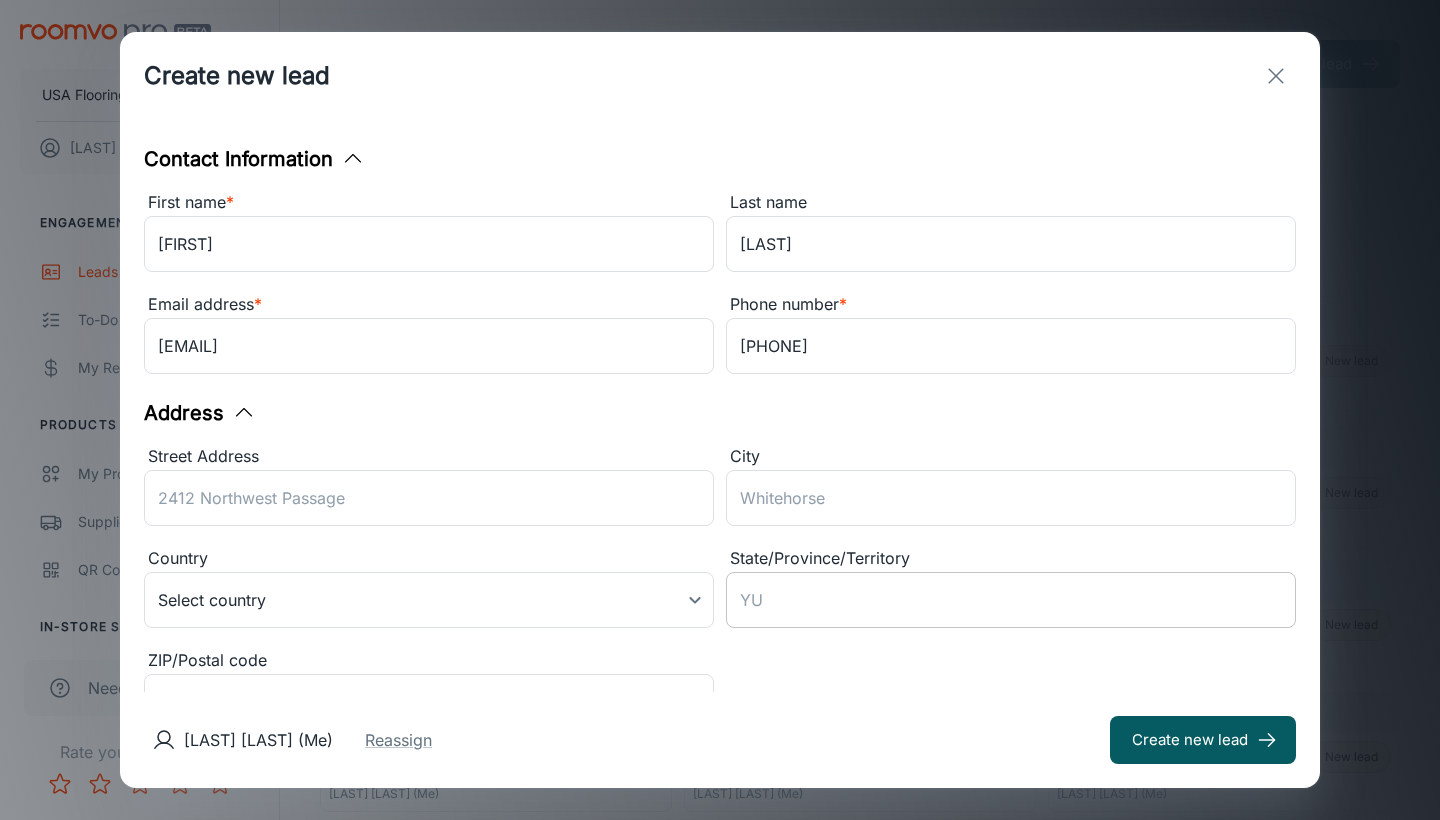 scroll, scrollTop: 143, scrollLeft: 0, axis: vertical 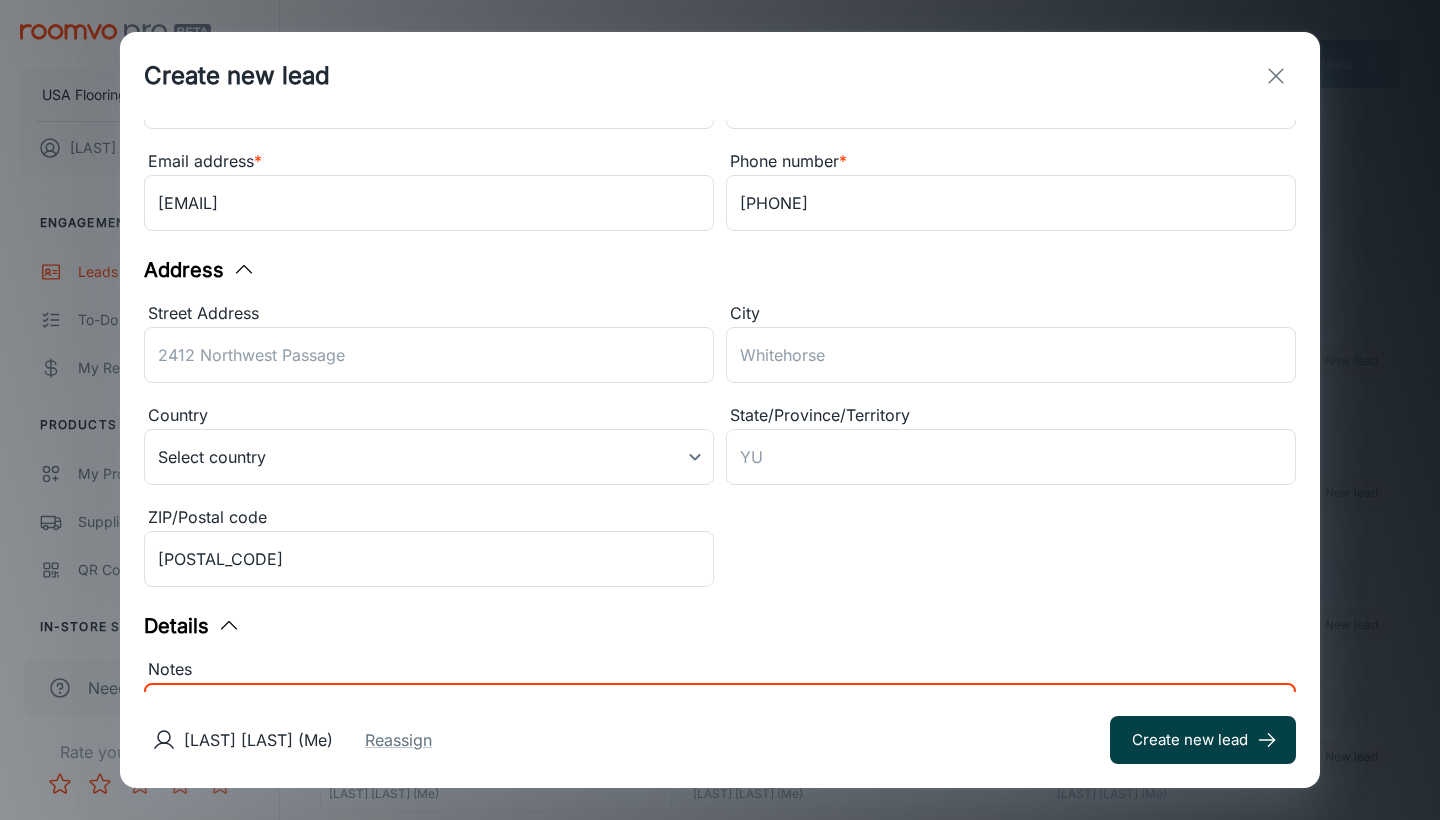 type on "Lead received from Daltile.
[FIRST] is interested in Daltile products for their bathroom." 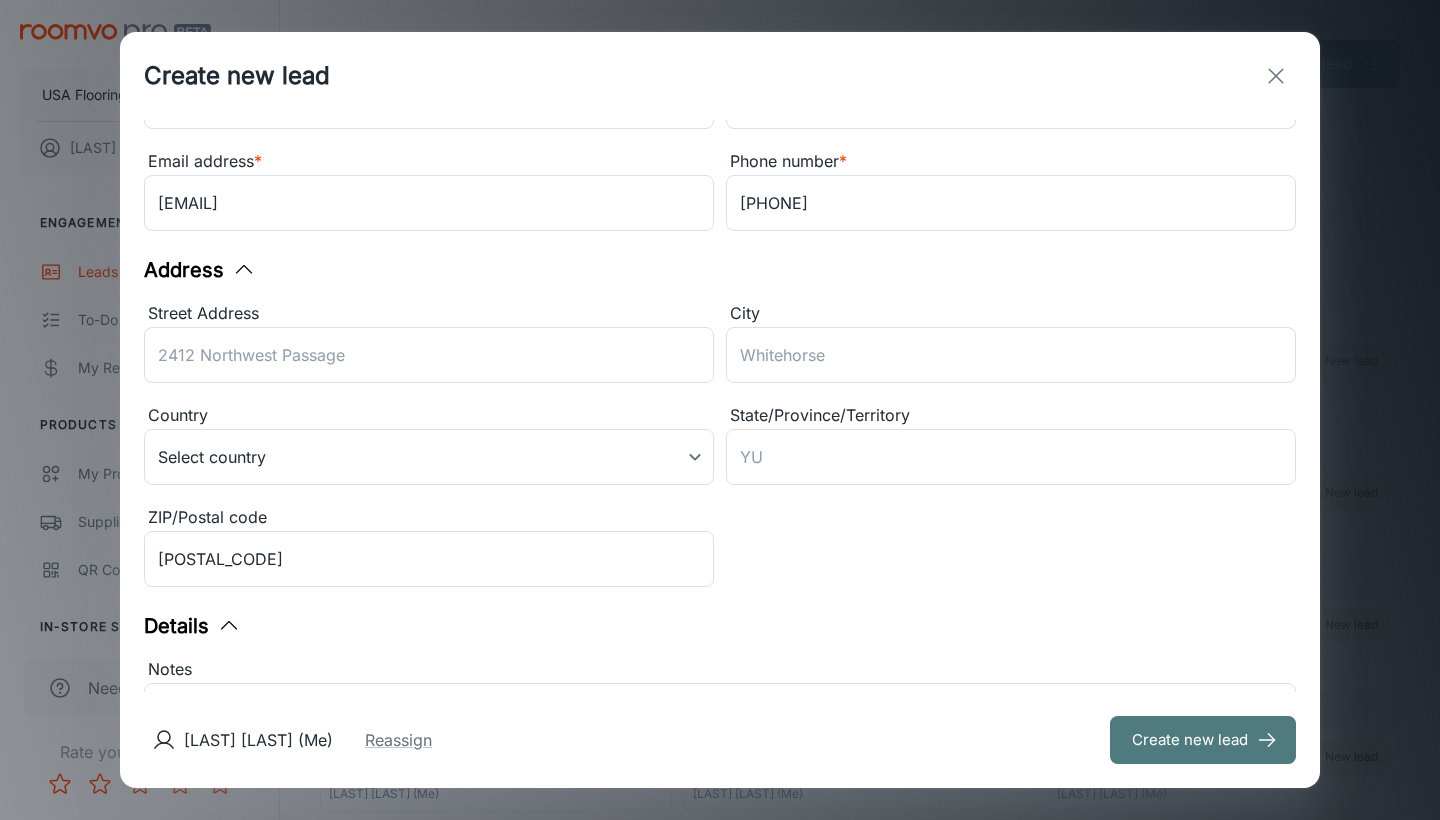 click on "Create new lead" at bounding box center [1203, 740] 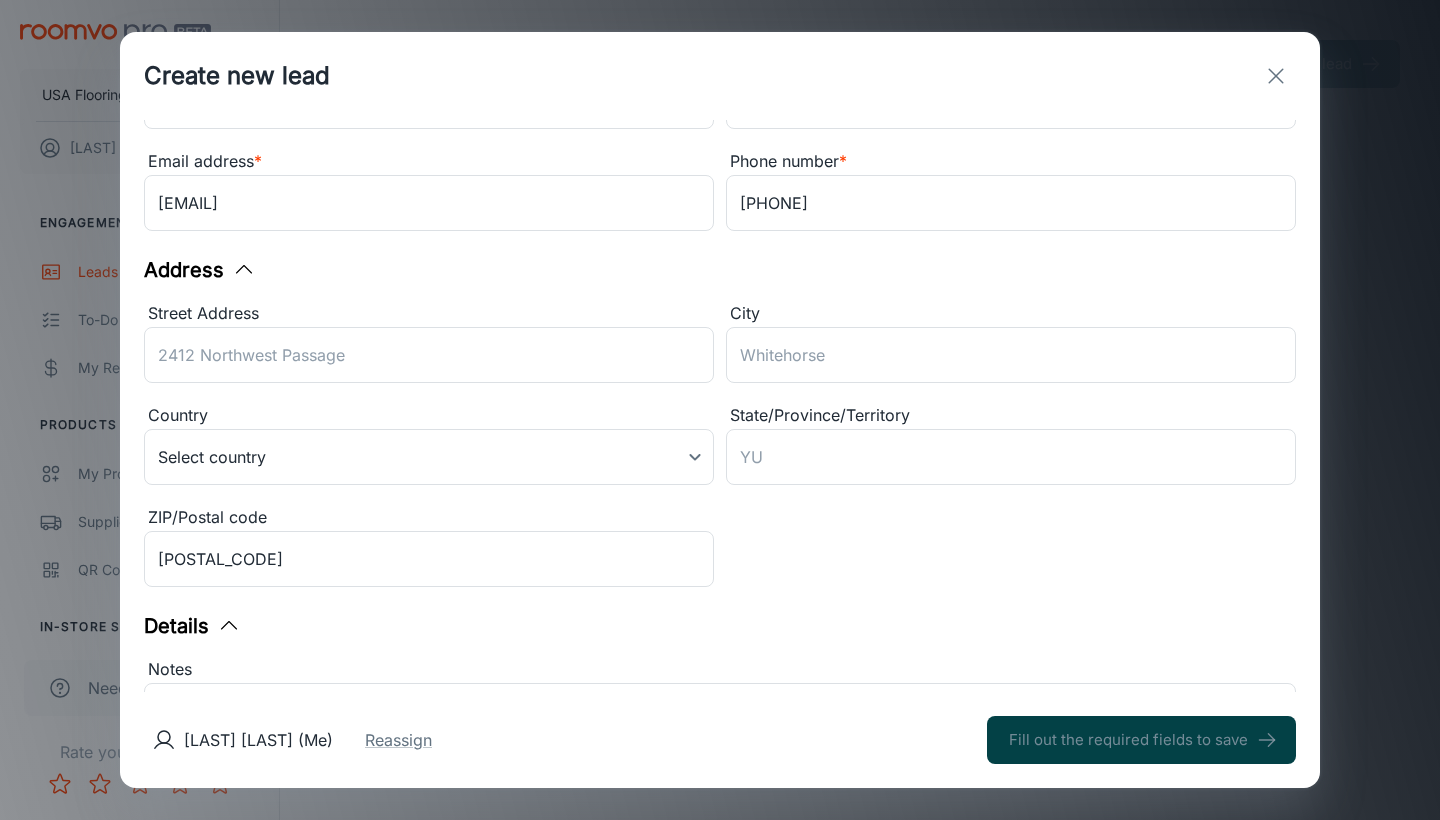 type 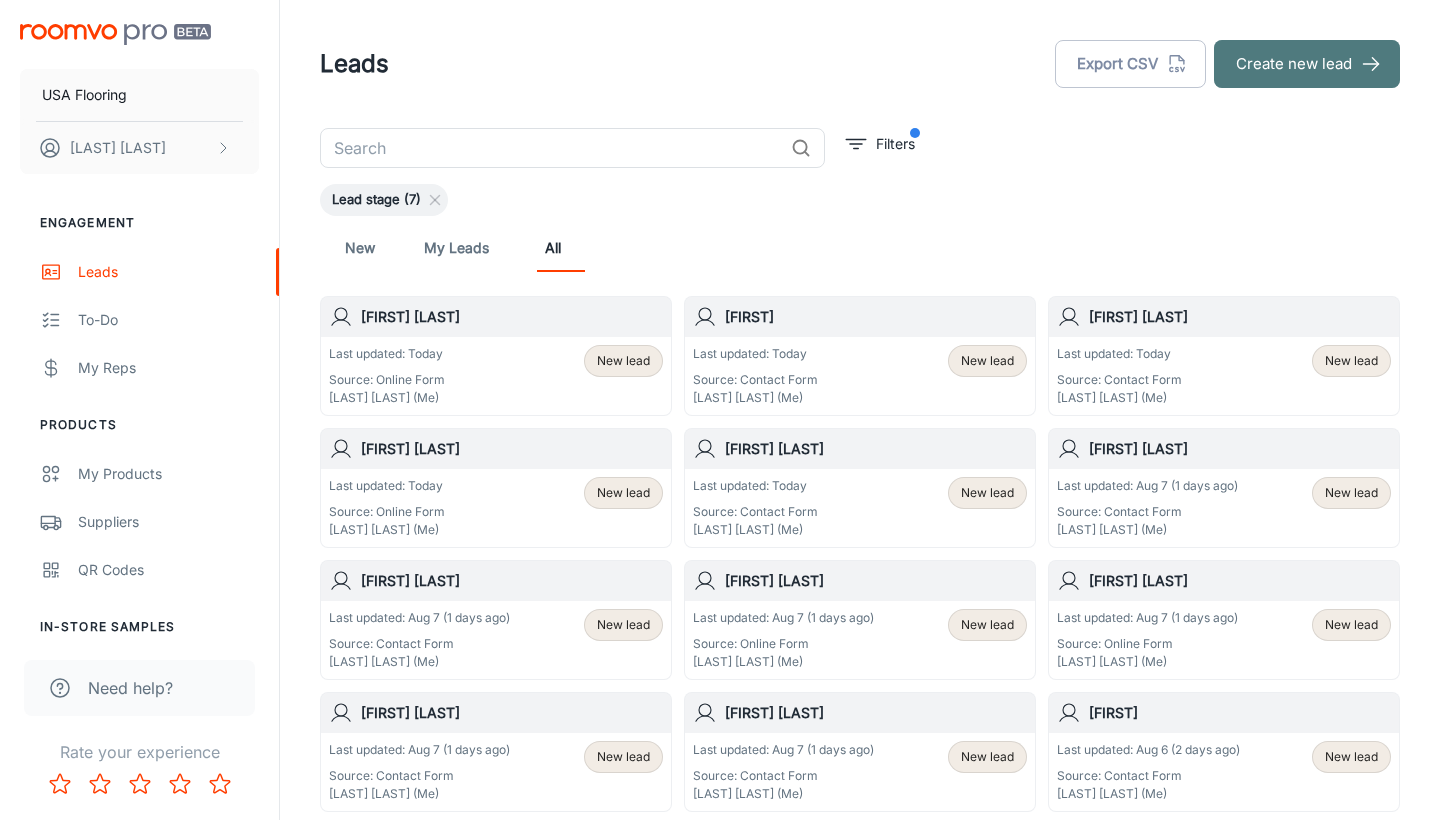 click on "Create new lead" at bounding box center [1307, 64] 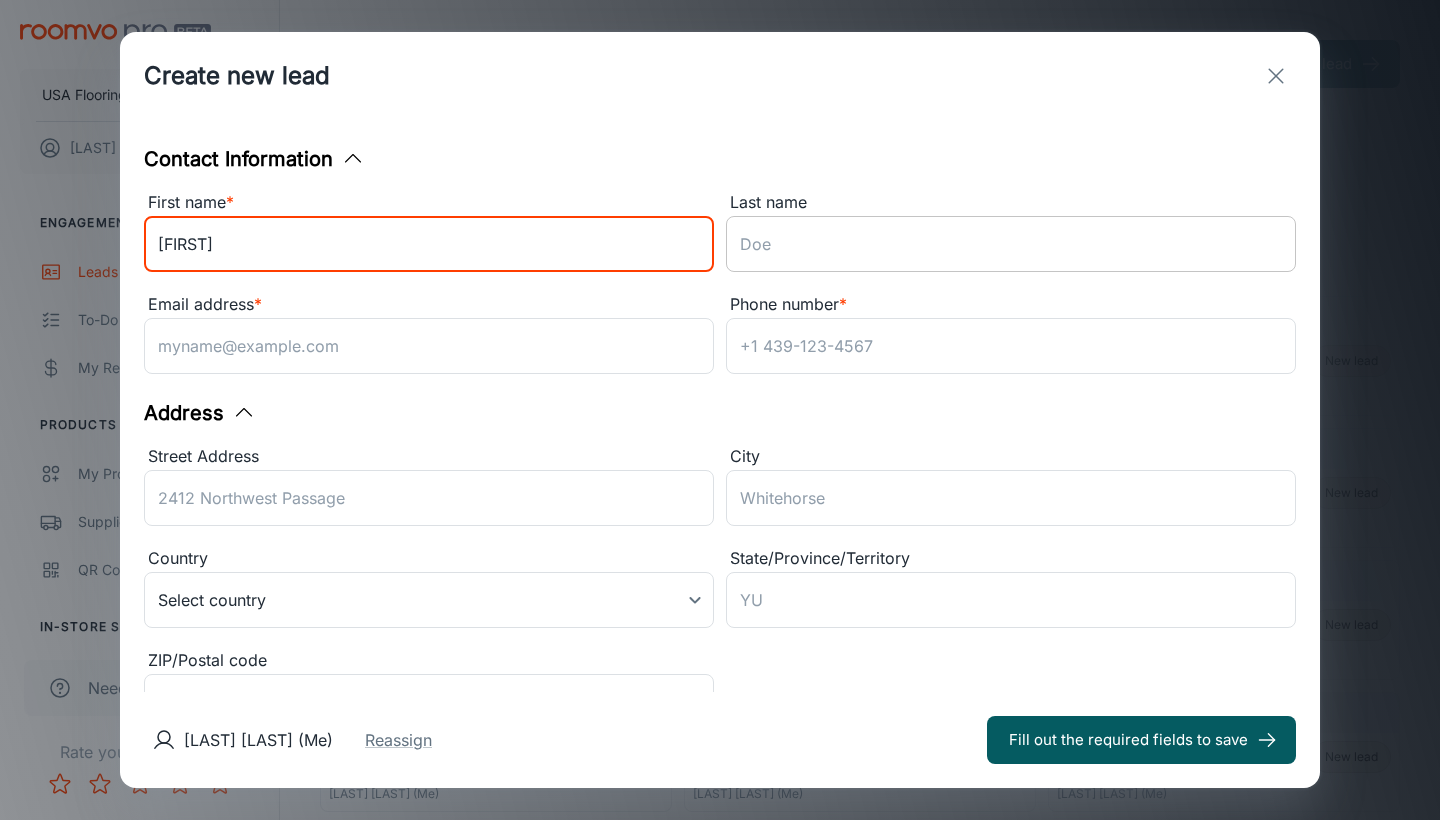 type on "[FIRST]" 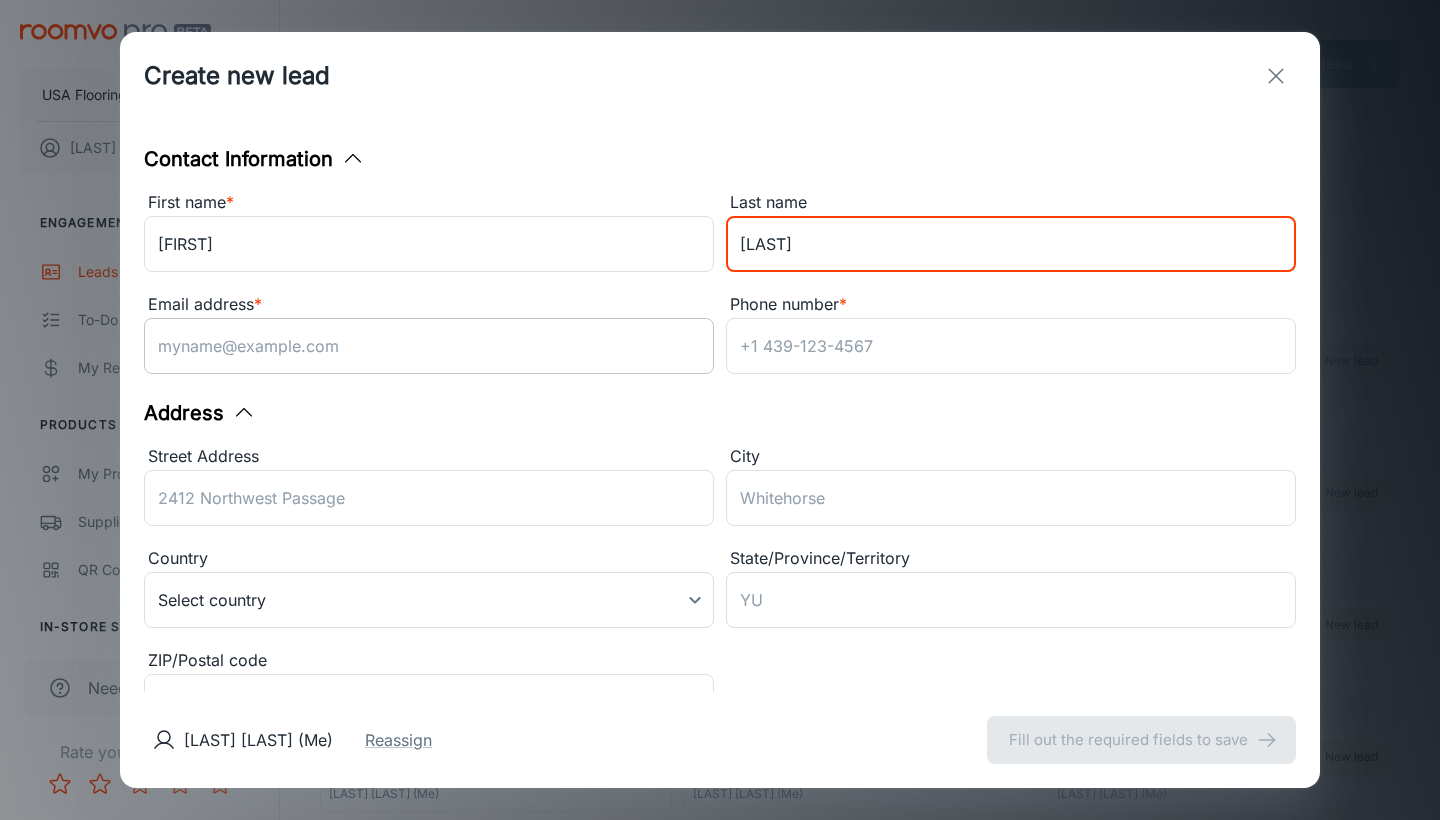 type on "[LAST]" 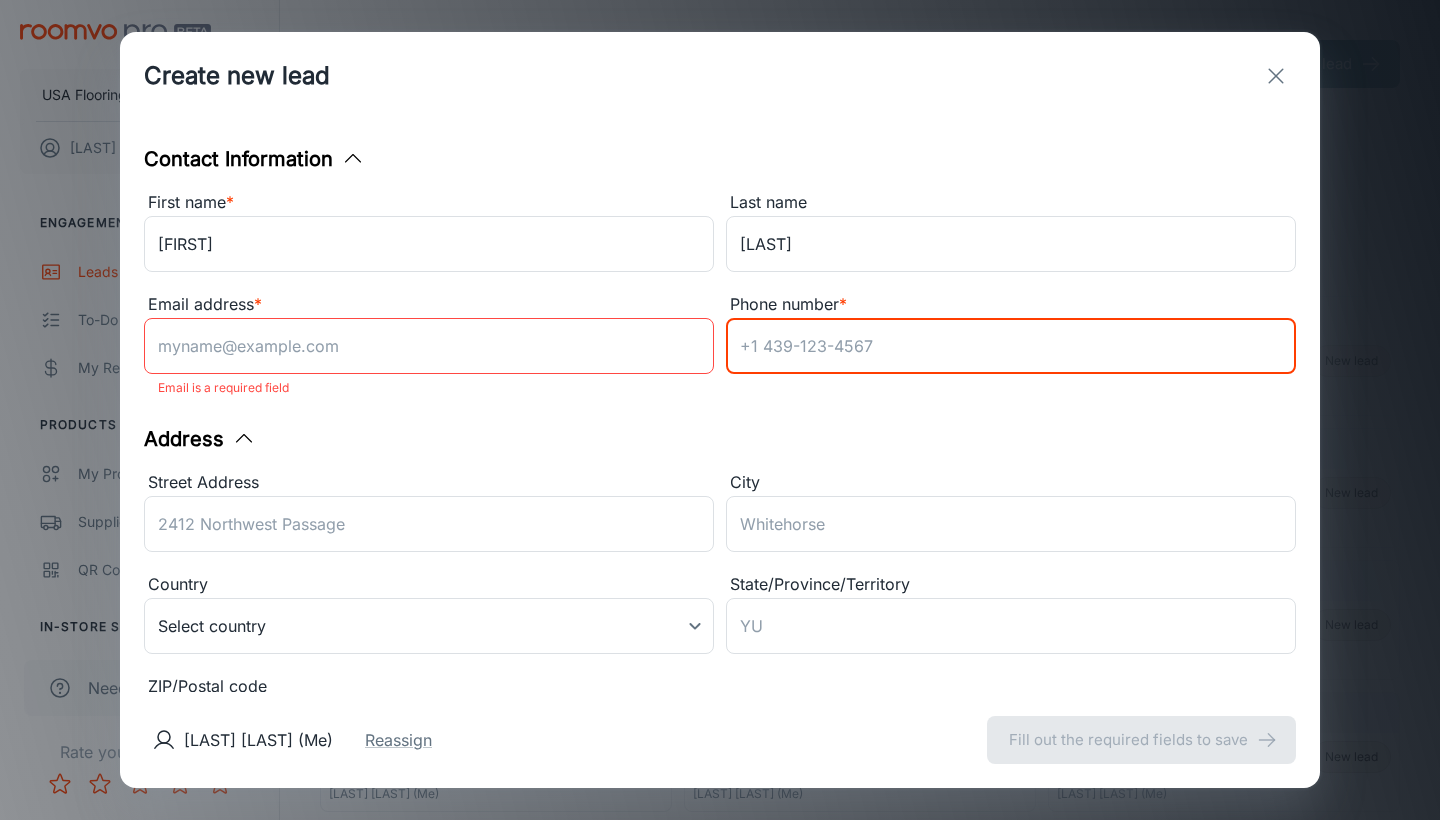 paste on "[PHONE]" 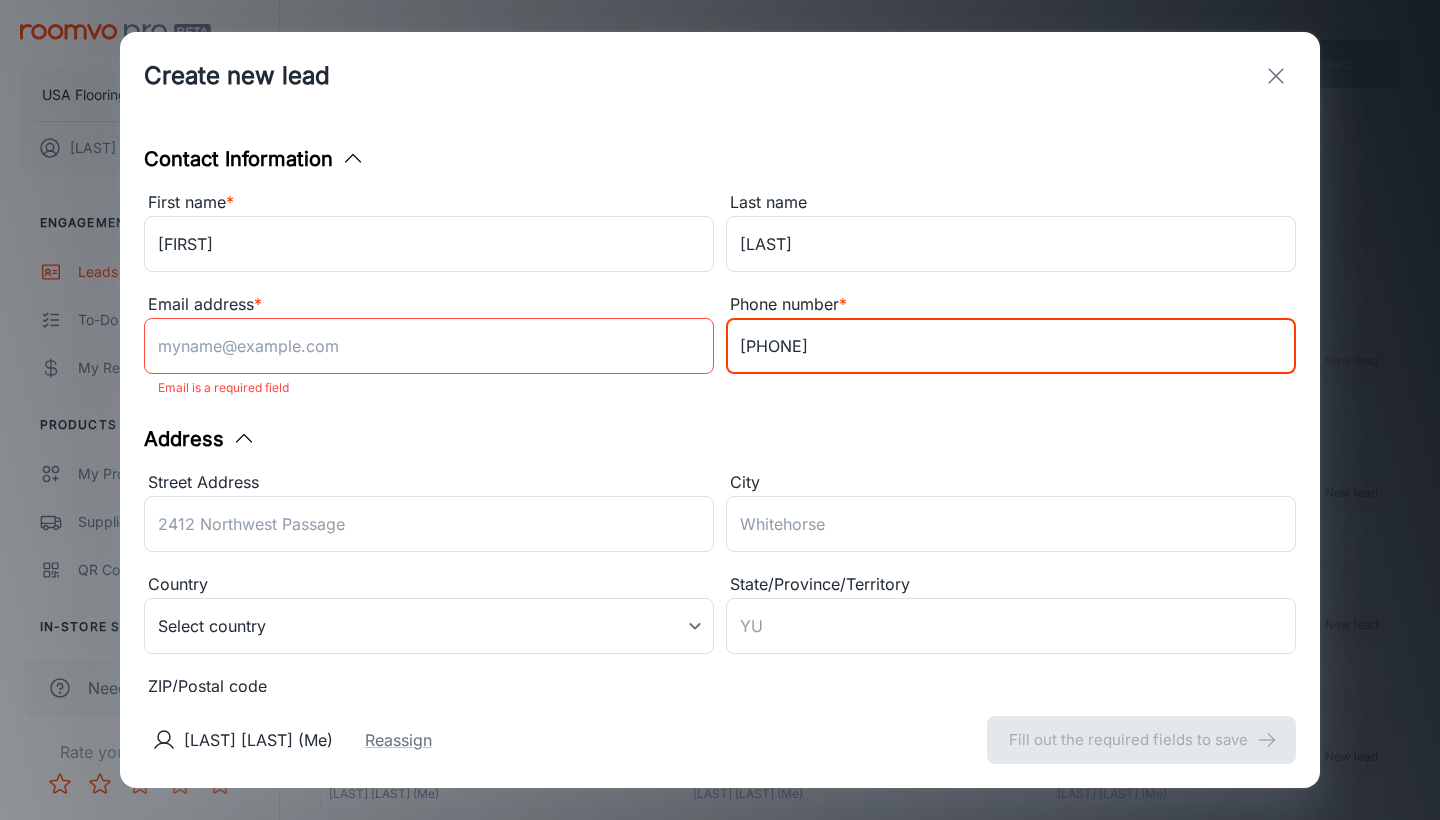 type on "[PHONE]" 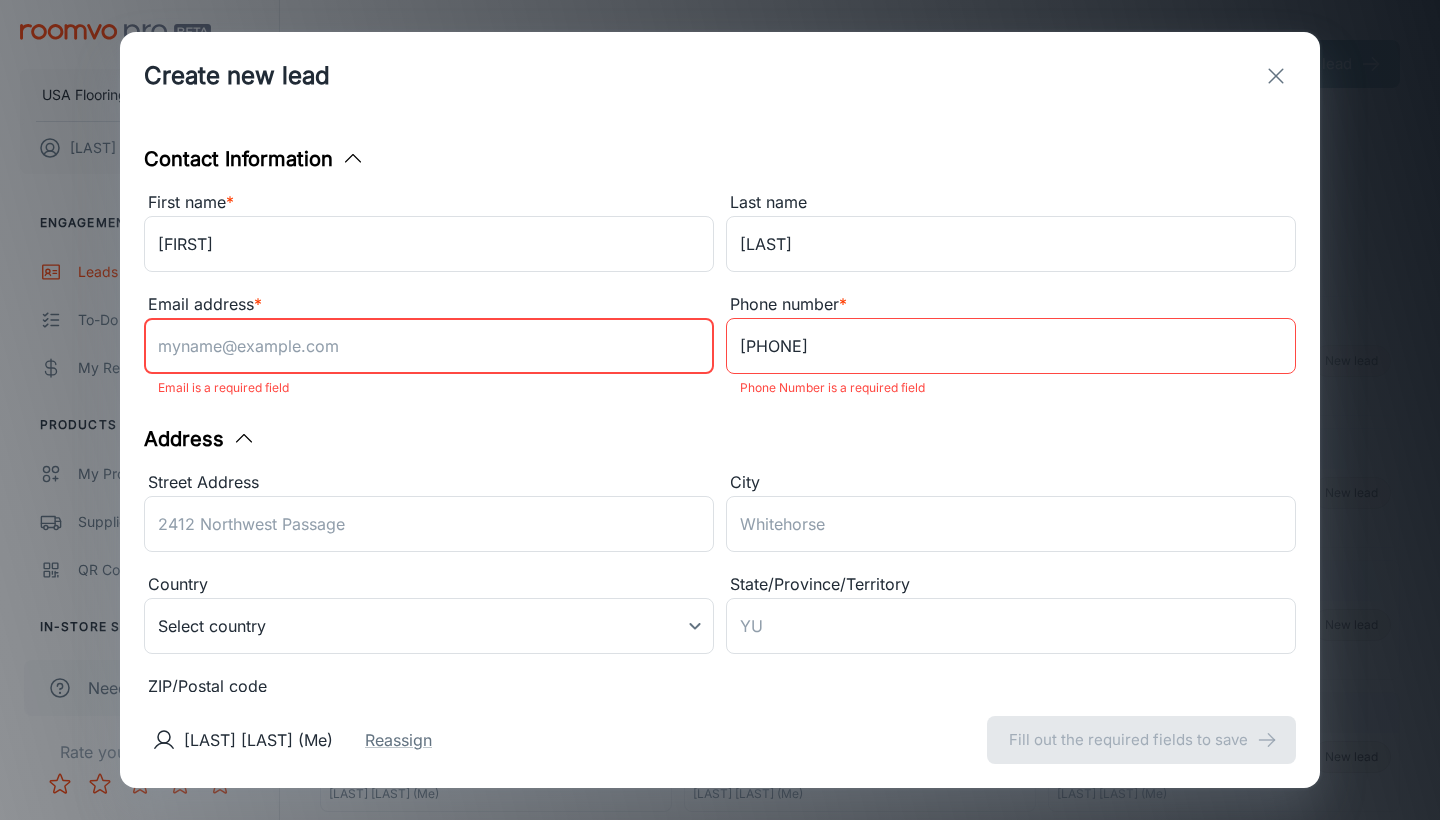 paste on "[EMAIL]" 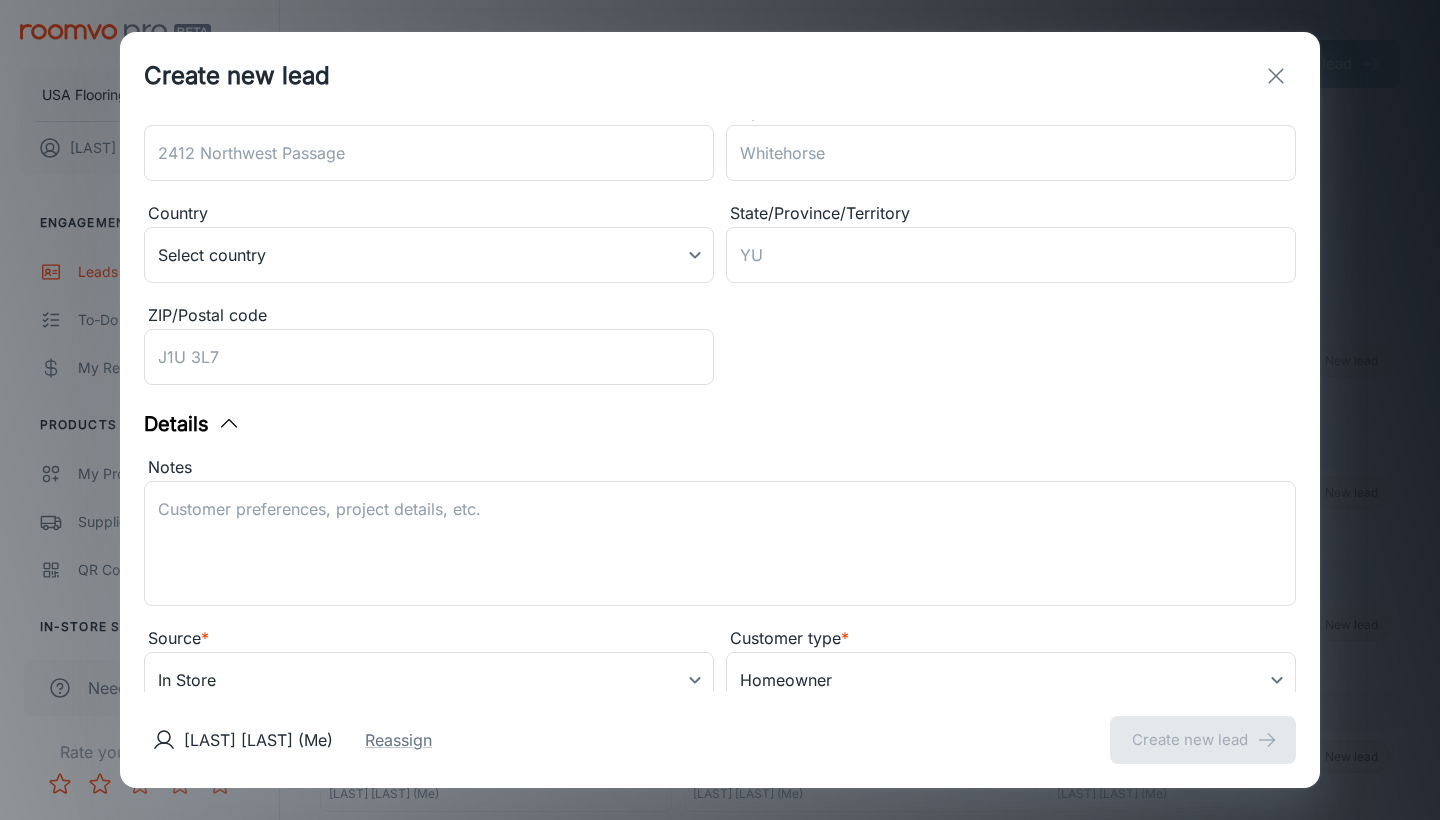scroll, scrollTop: 397, scrollLeft: 0, axis: vertical 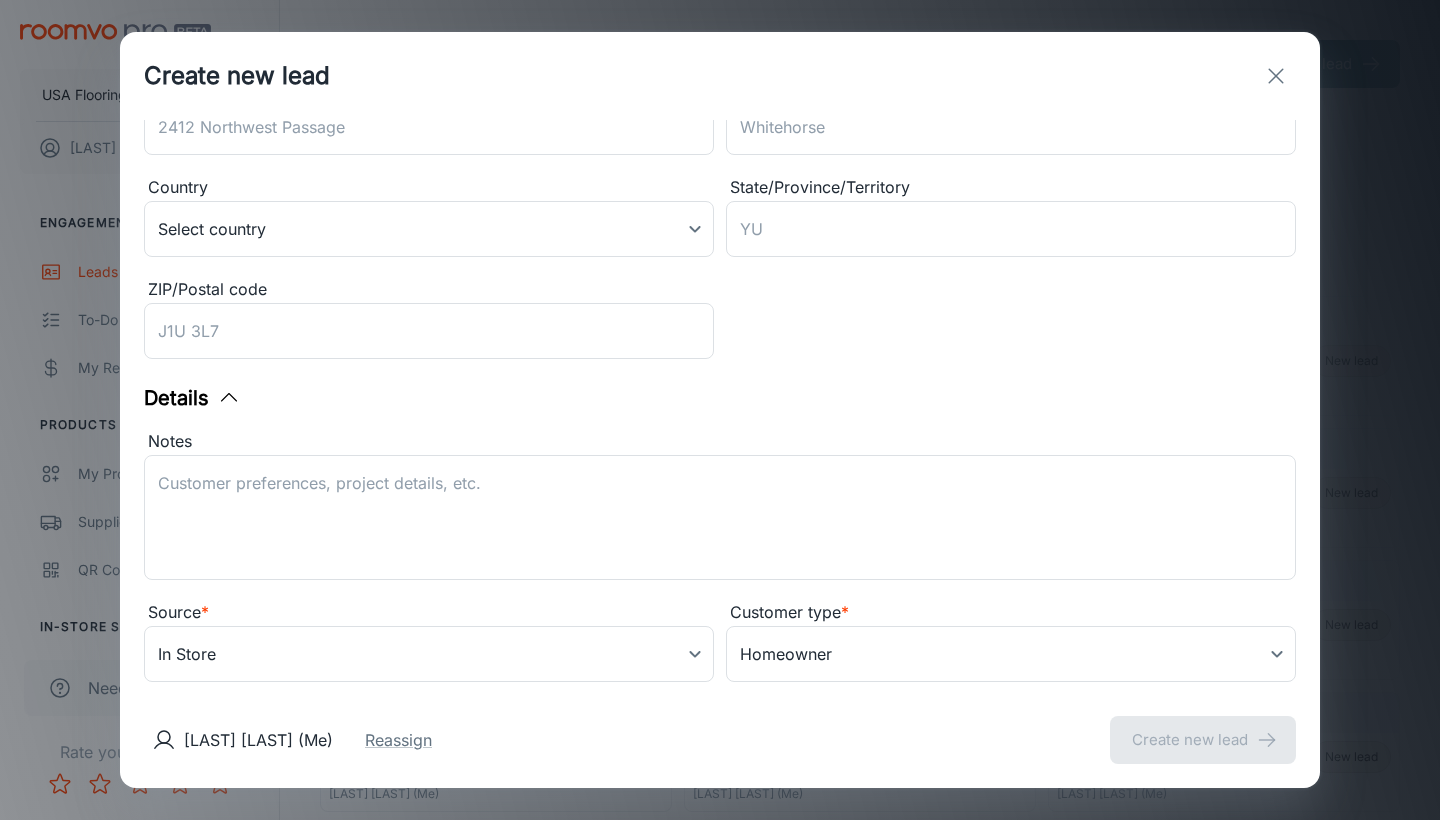 type on "[EMAIL]" 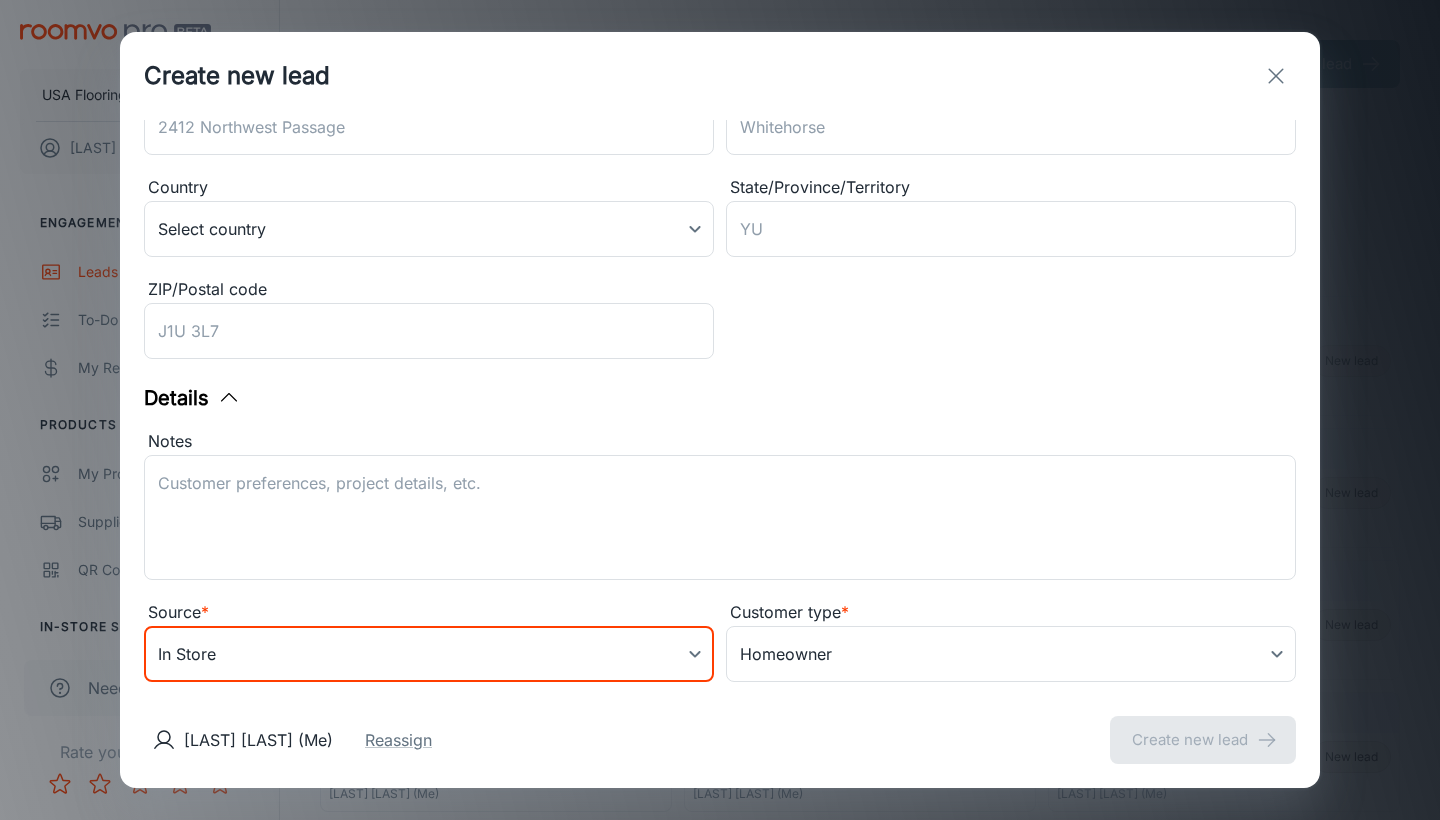 click on "USA Flooring Carson   Worthington Engagement Leads To-do My Reps Products My Products Suppliers QR Codes In-Store Samples My Samples My Stores Configure Roomvo Sites Platform Management User Administration Need help? Rate your experience Leads Export CSV Create new lead ​ Filters Lead stage (7) New My Leads All [FIRST] [LAST] Last updated: Today Source: Online Form Carson Worthington (Me) New lead [FIRST]  Last updated: Today Source: Contact Form Carson Worthington (Me) New lead [FIRST] [LAST]  Last updated: Today Source: Contact Form Carson Worthington (Me) New lead [FIRST] [LAST] Last updated: Today Source: Online Form Carson Worthington (Me) New lead [FIRST] [LAST]  Last updated: Aug 7 (1 days ago) Source: Contact Form Carson Worthington (Me) New lead [FIRST] [LAST]  Last updated: Aug 7 (1 days ago) Source: Contact Form Carson Worthington (Me) New lead [FIRST] [LAST] Last updated: Aug 7 (1 days ago) Source: Online Form Mary" at bounding box center (720, 410) 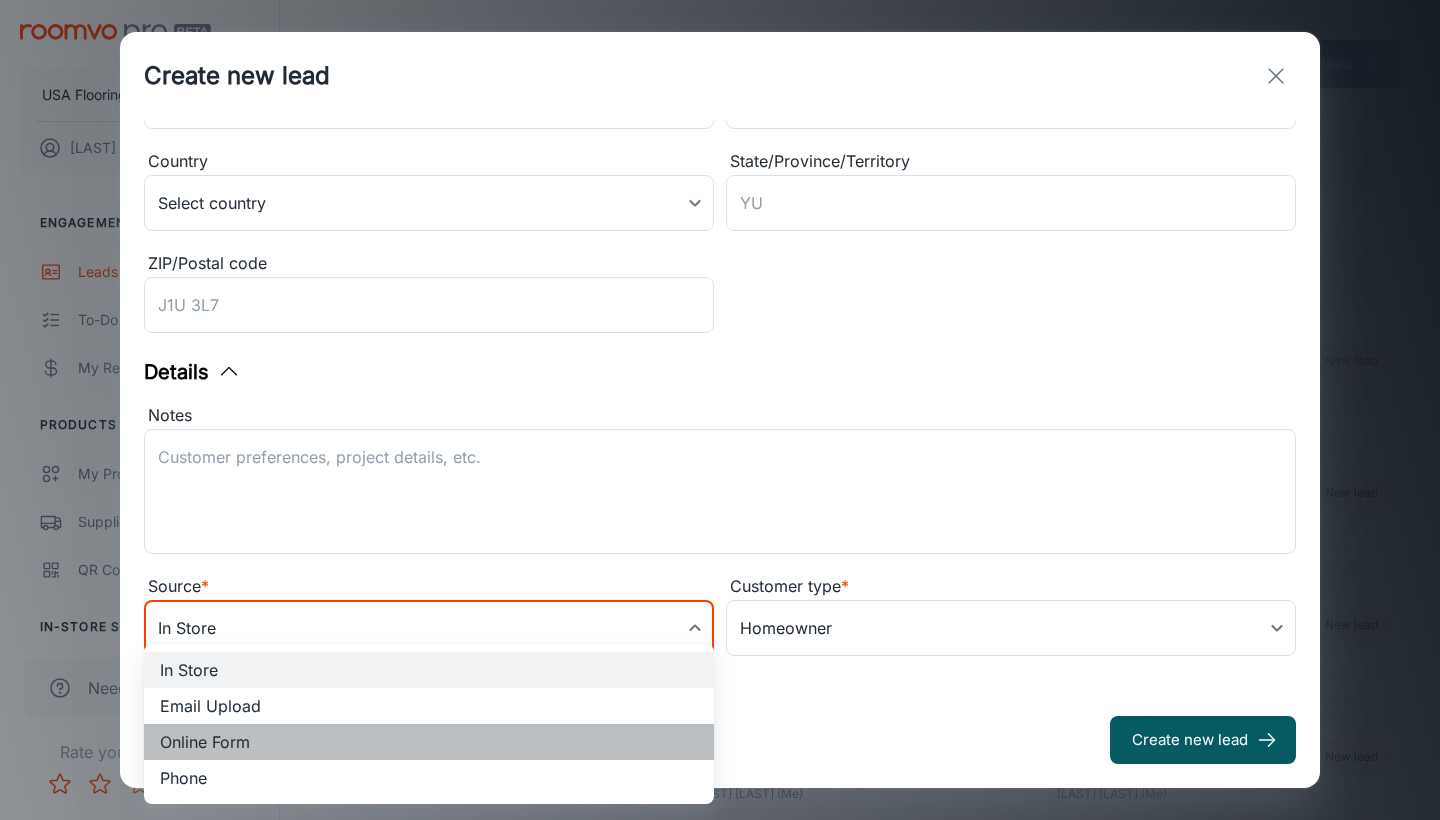 click on "Online Form" at bounding box center (429, 742) 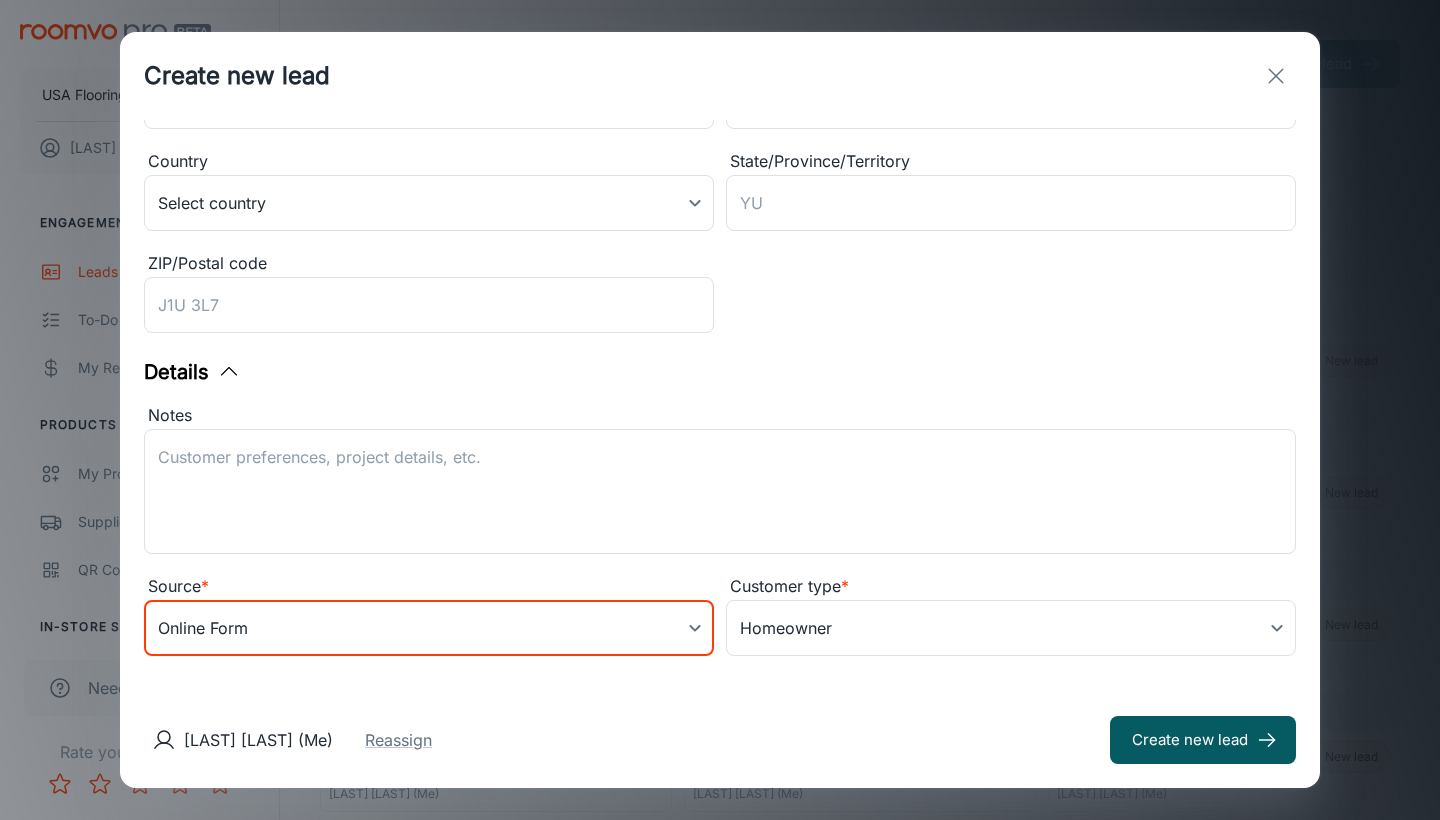 click on "Notes" at bounding box center (720, 492) 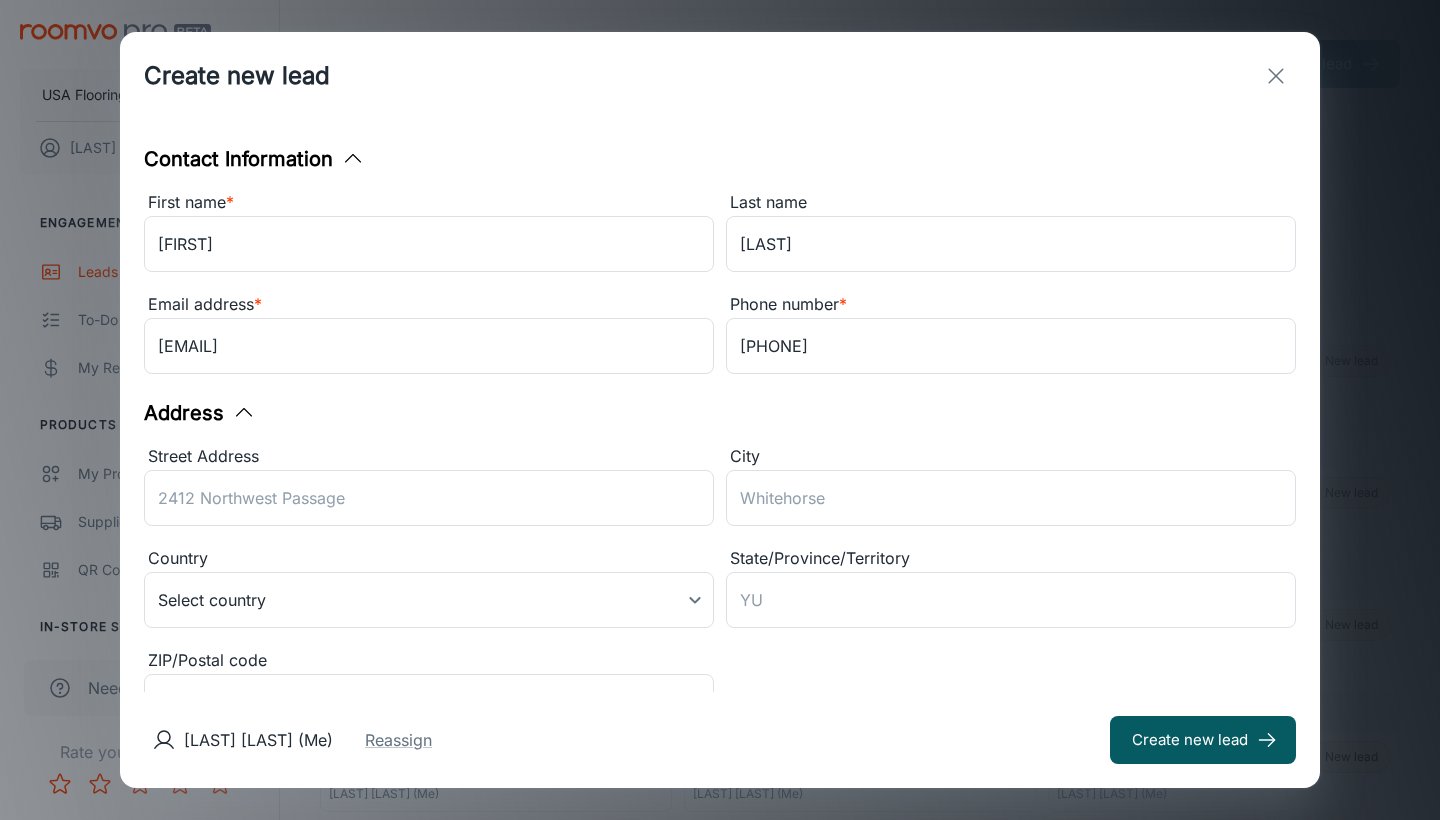 scroll, scrollTop: 409, scrollLeft: 0, axis: vertical 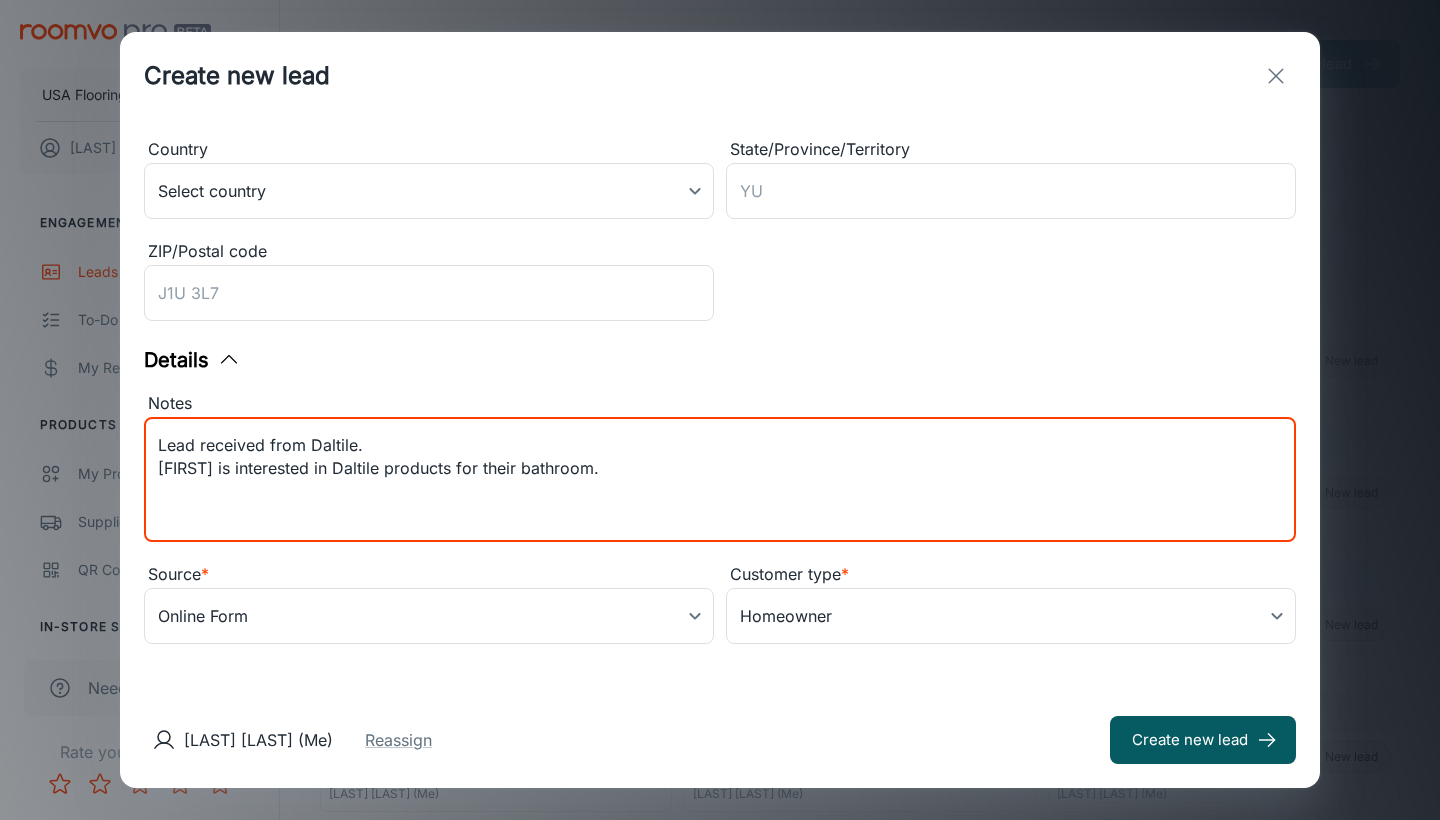 click on "Lead received from Daltile.
[FIRST] is interested in Daltile products for their bathroom." at bounding box center [720, 480] 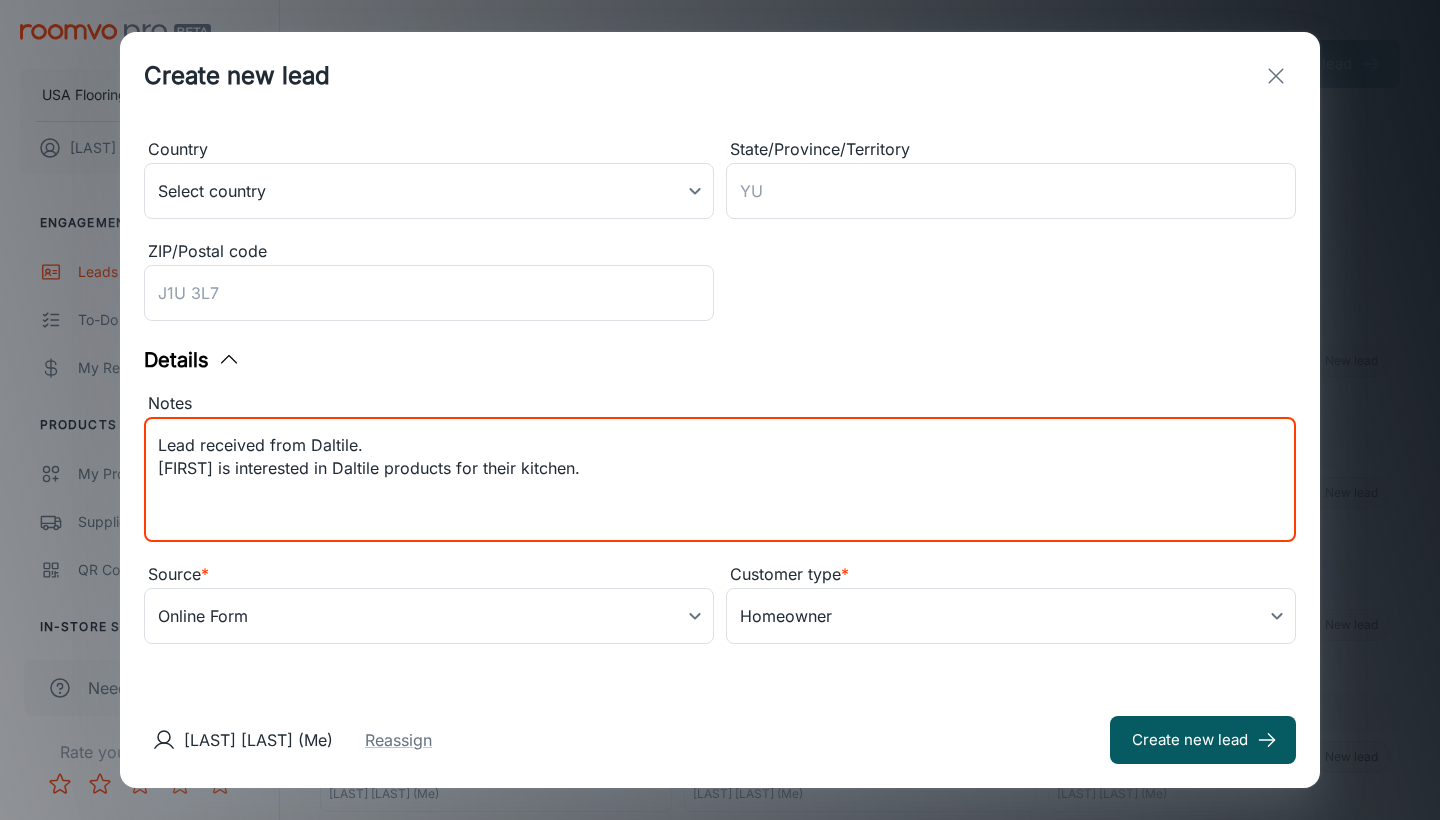 type on "Lead received from Daltile.
[FIRST] is interested in Daltile products for their kitchen." 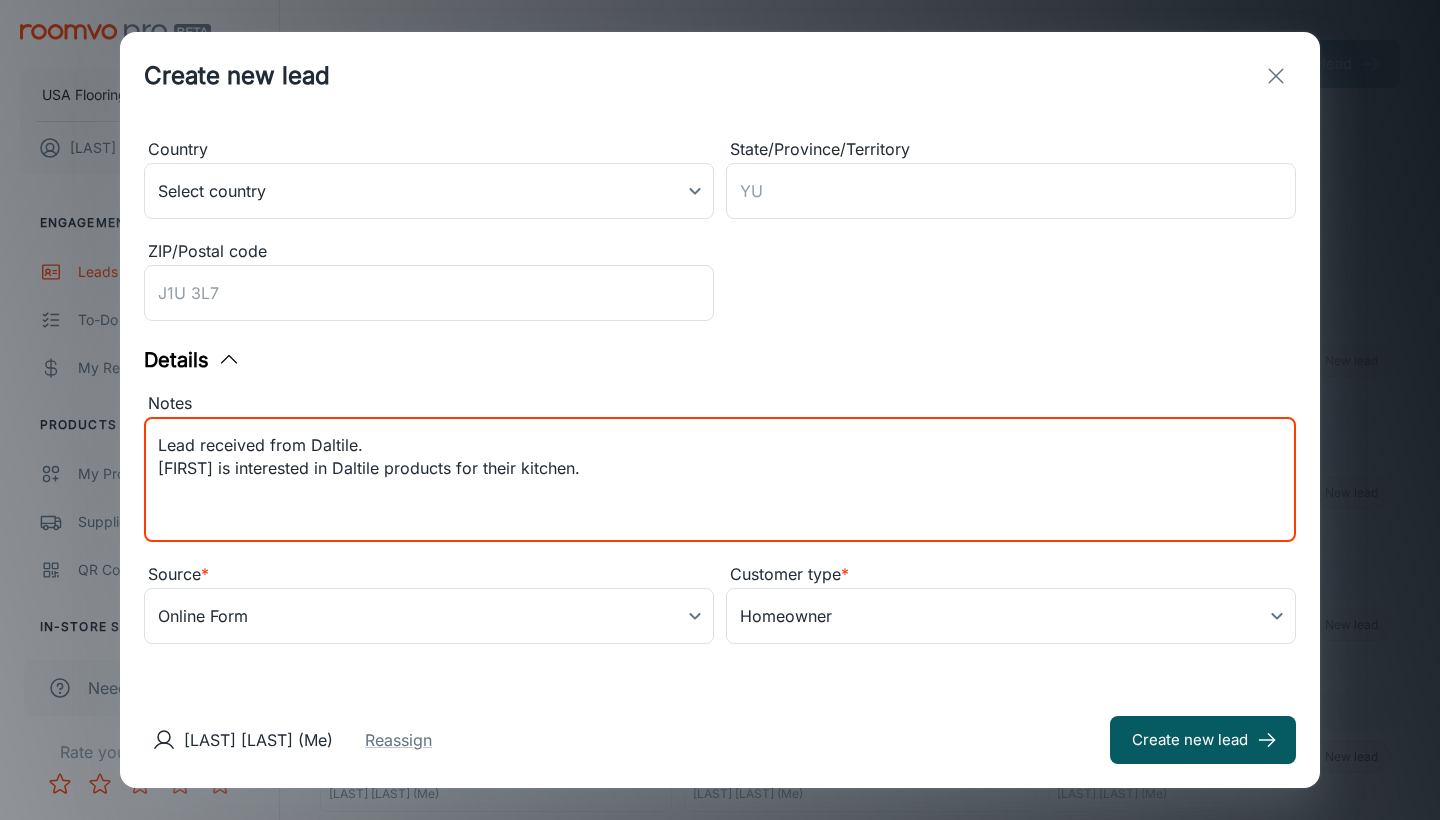 click on "ZIP/Postal code ​" at bounding box center (429, 284) 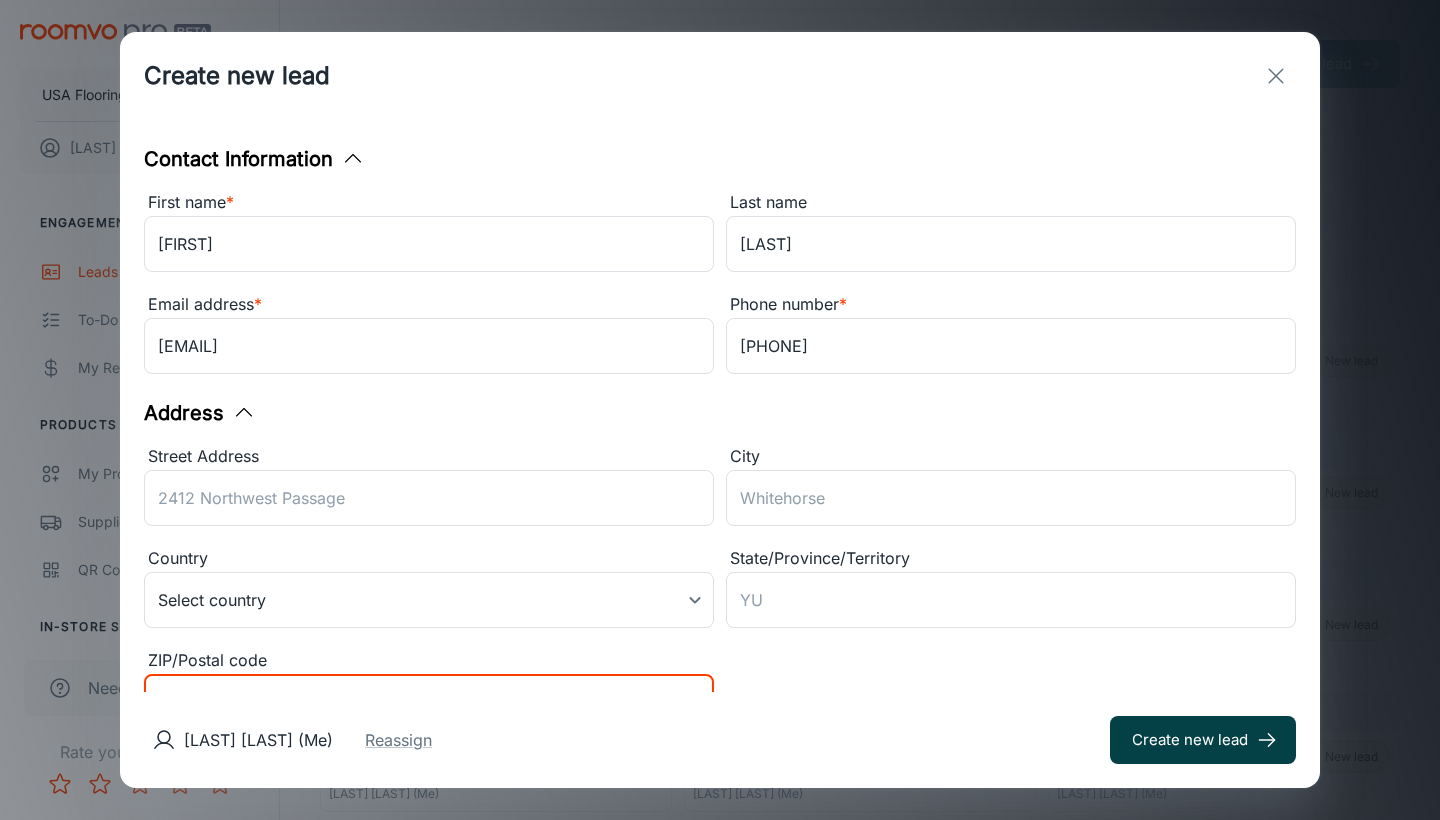 scroll, scrollTop: 0, scrollLeft: 0, axis: both 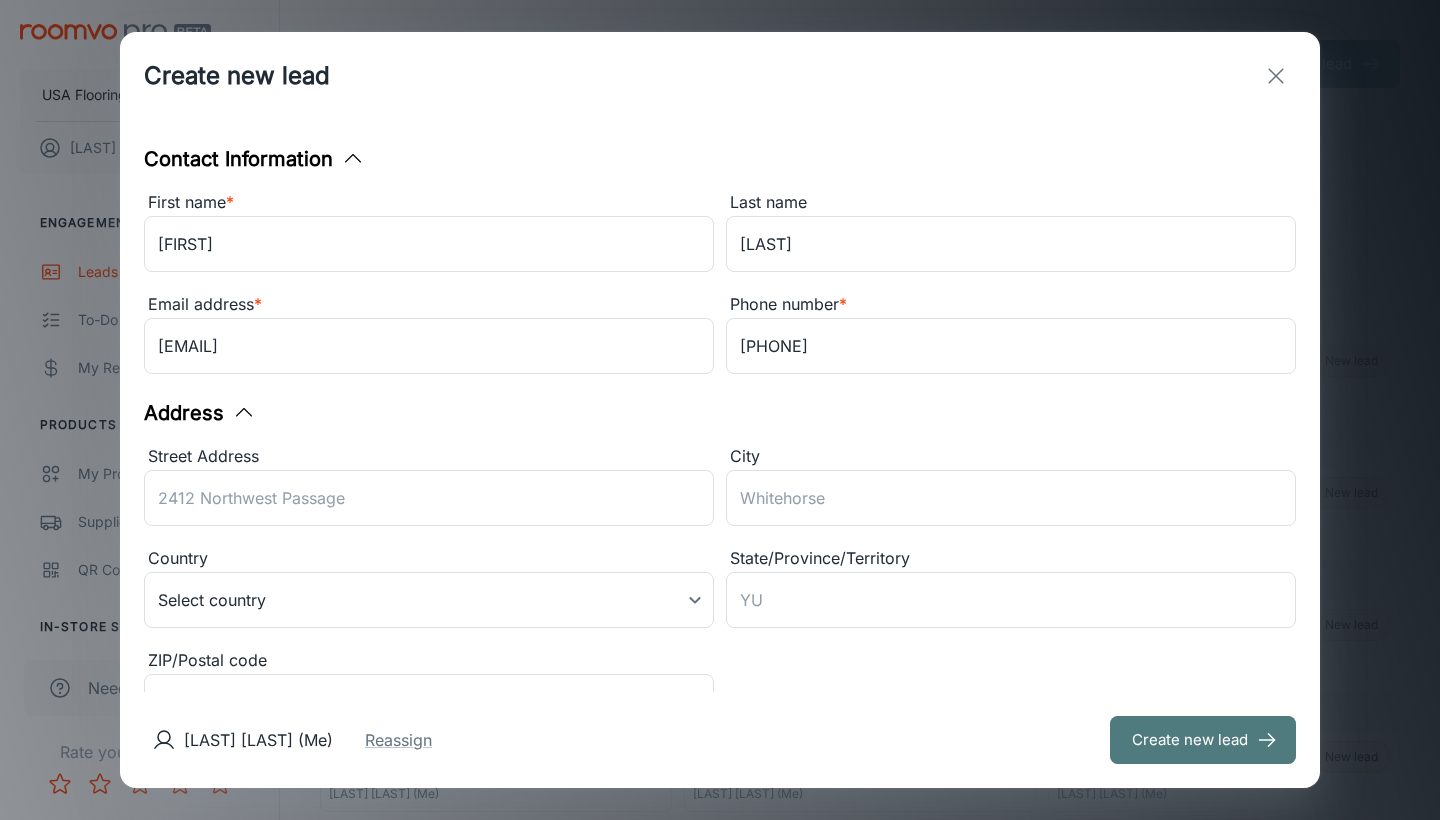 click on "Create new lead" at bounding box center (1203, 740) 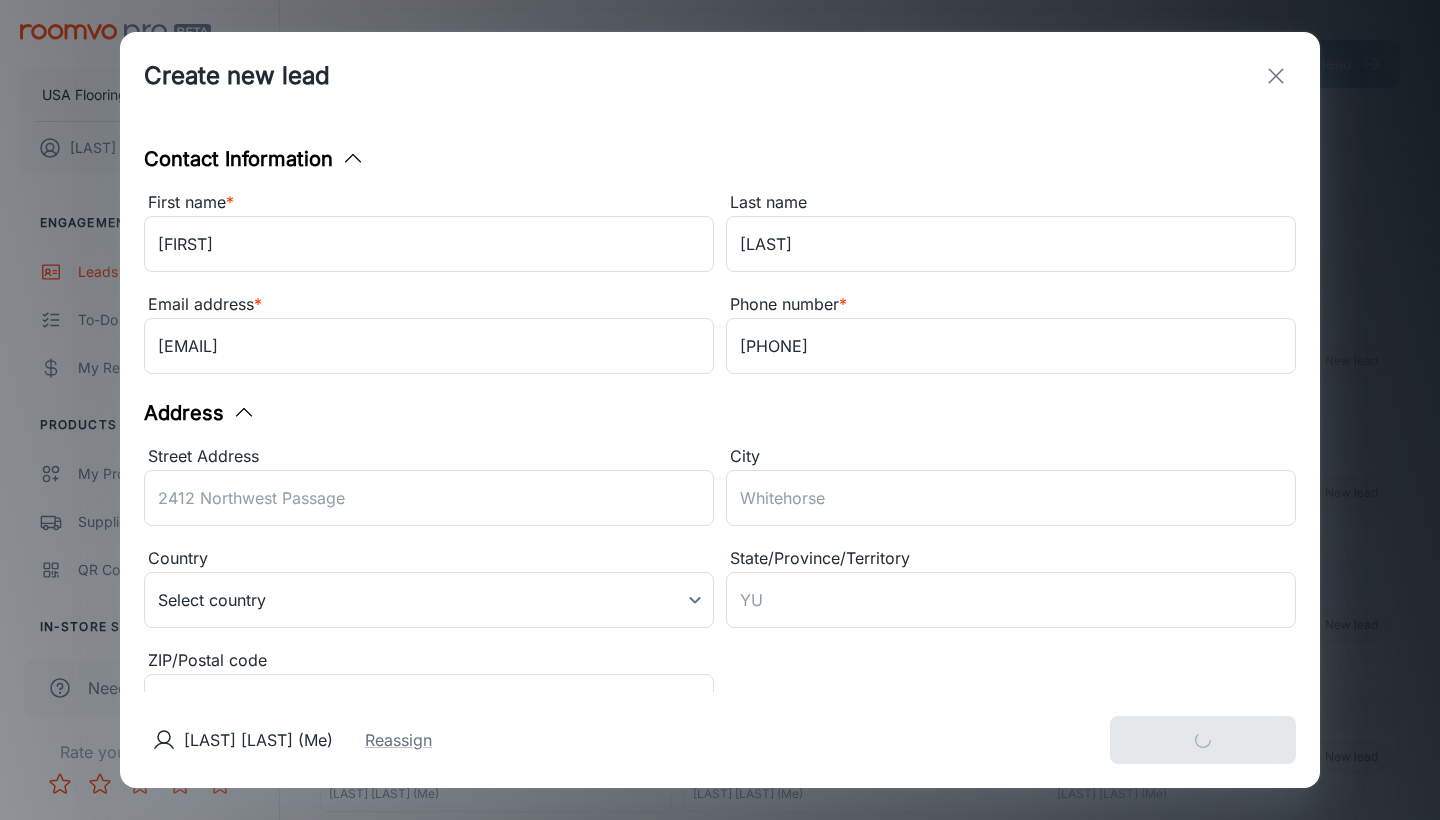 type 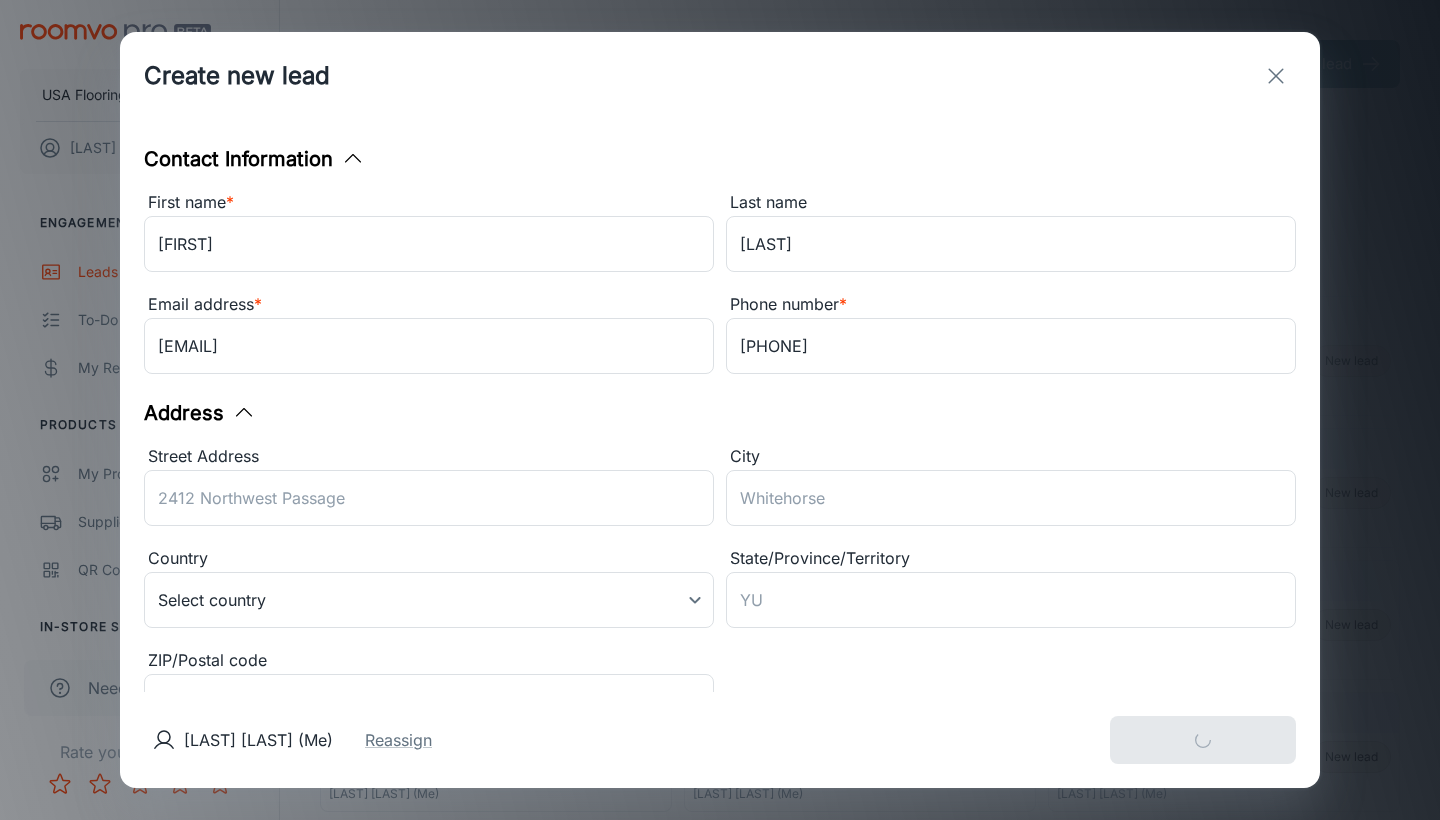 type 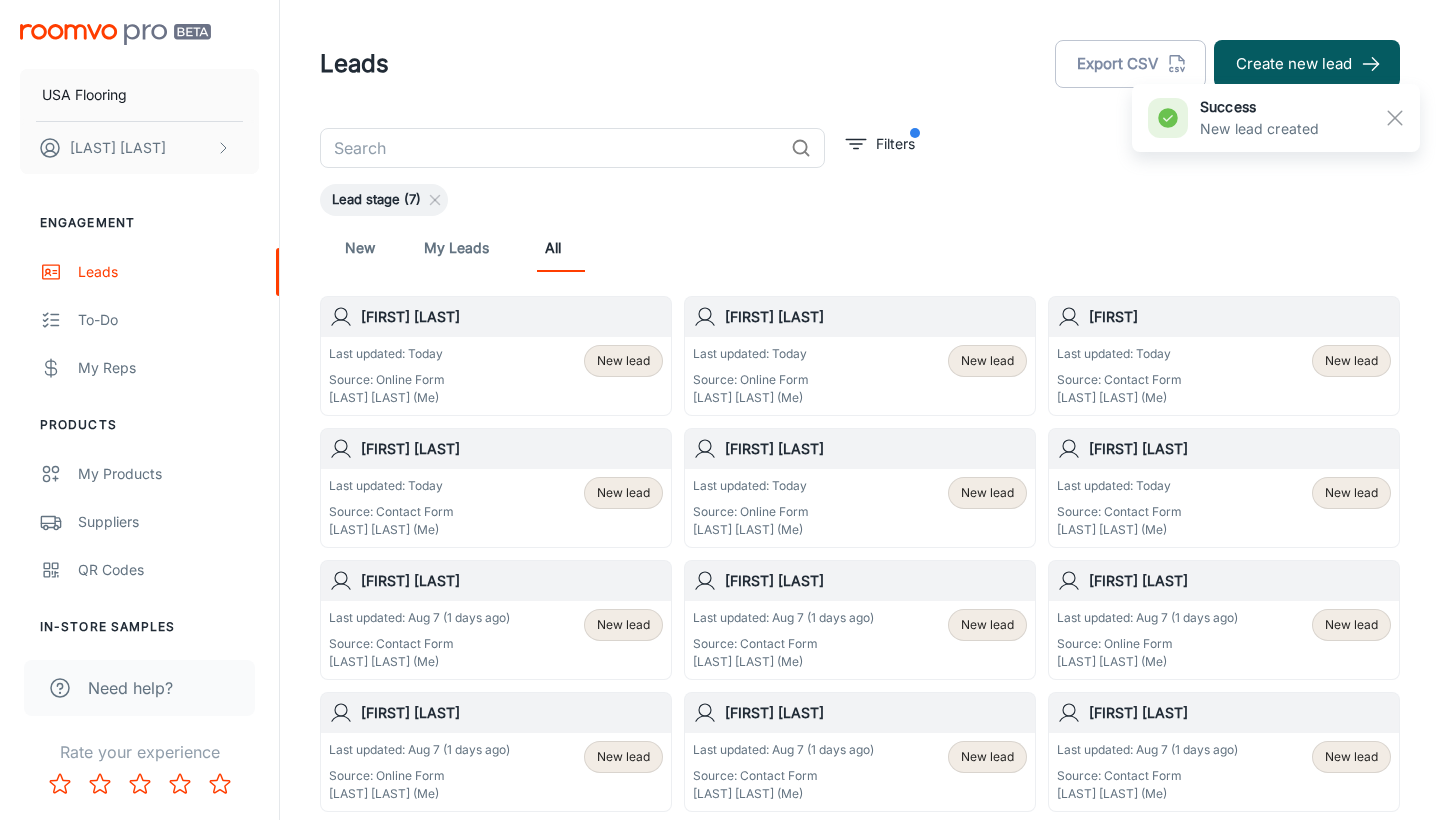 click on "Last updated: Today" at bounding box center (751, 354) 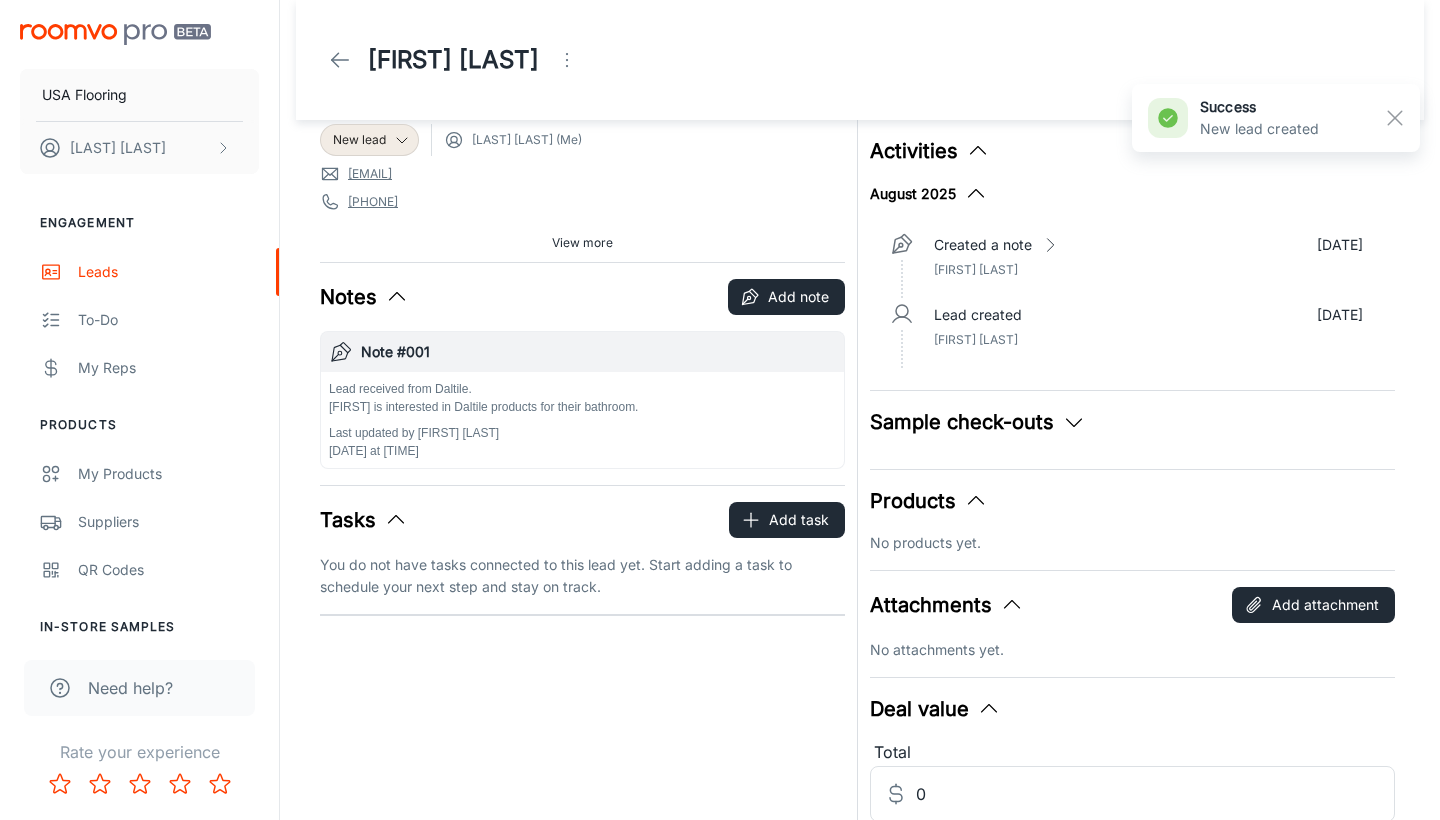 scroll, scrollTop: 12, scrollLeft: 0, axis: vertical 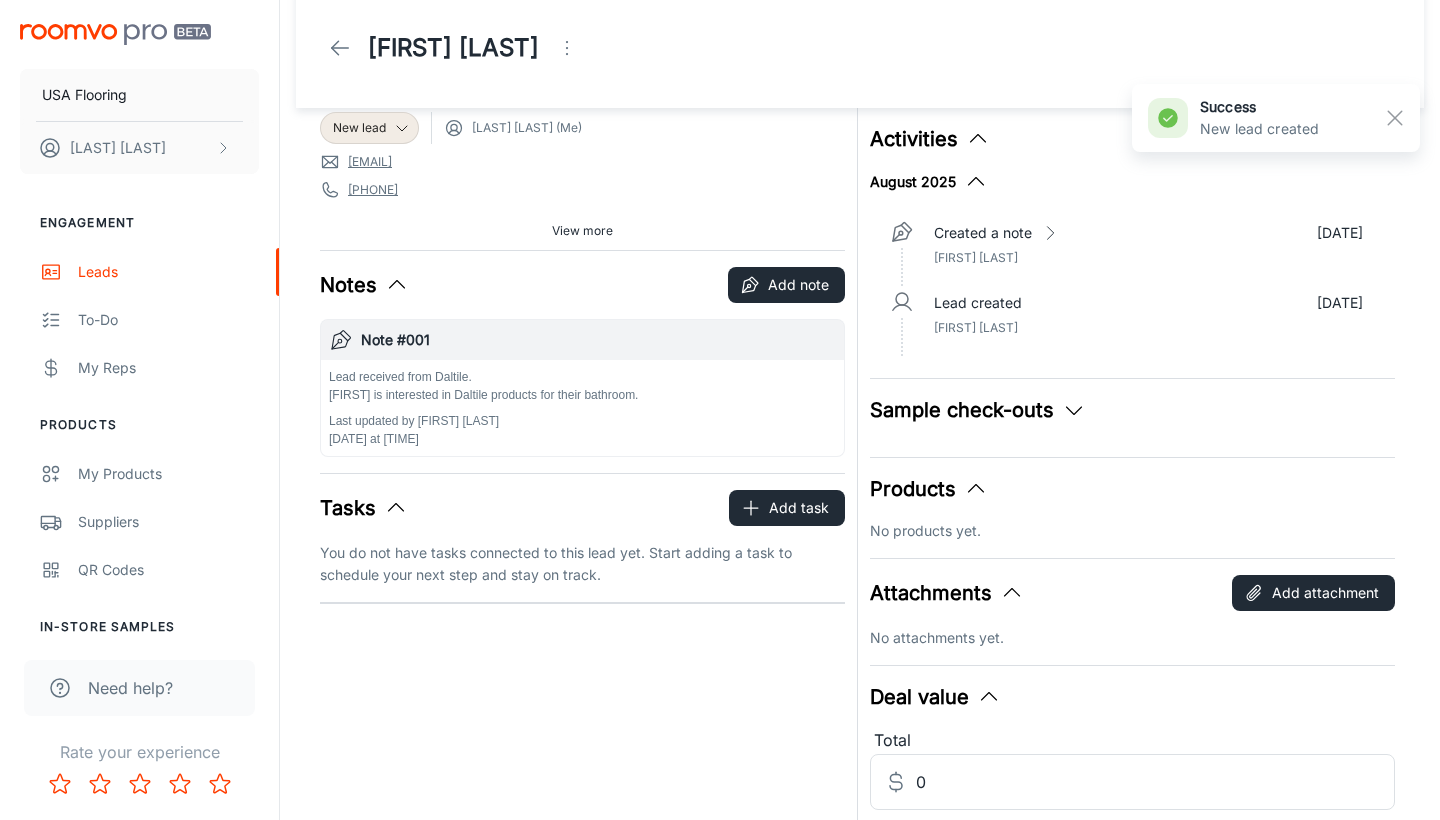 click 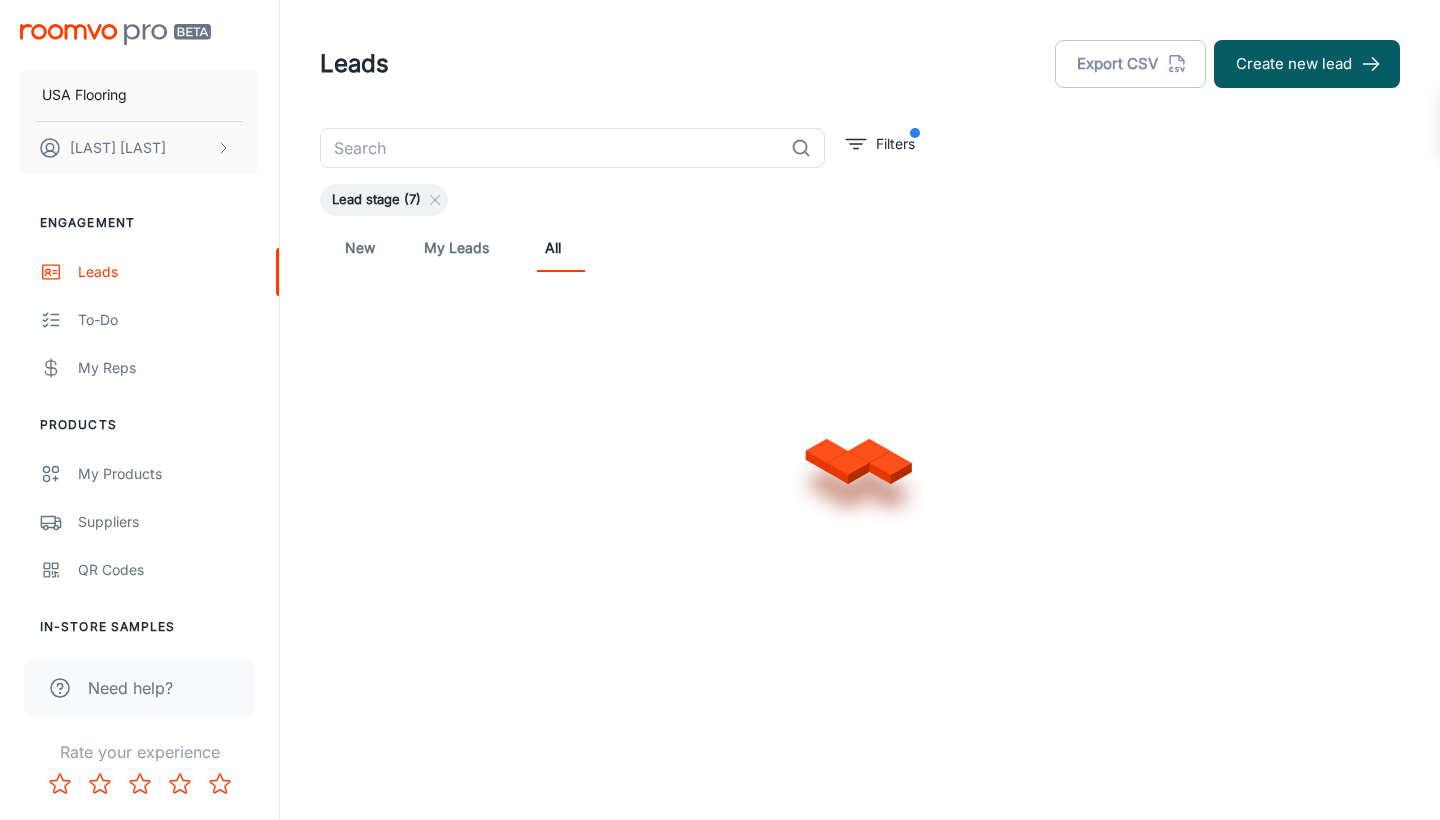 scroll, scrollTop: 0, scrollLeft: 0, axis: both 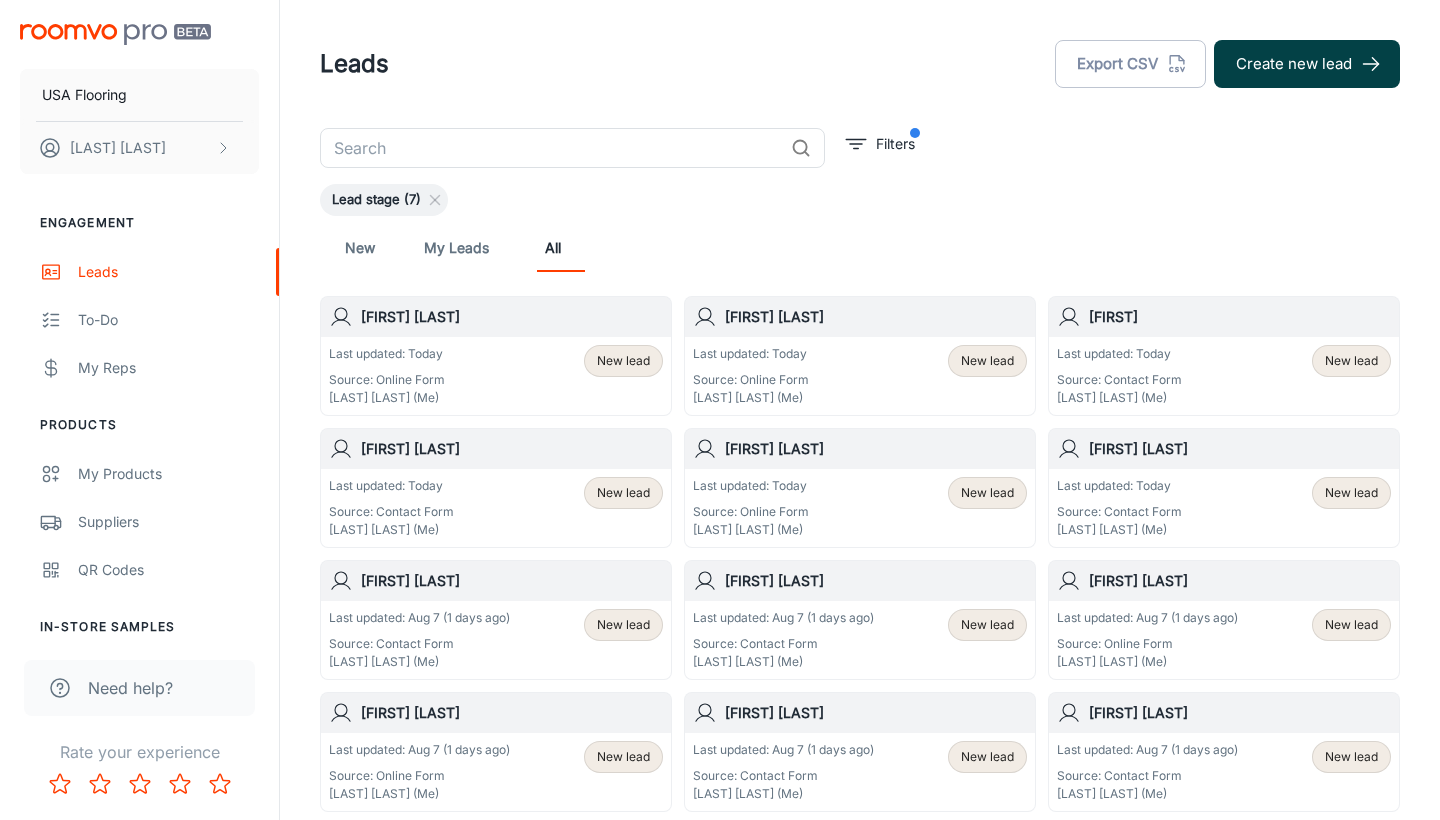 click on "Create new lead" at bounding box center (1307, 64) 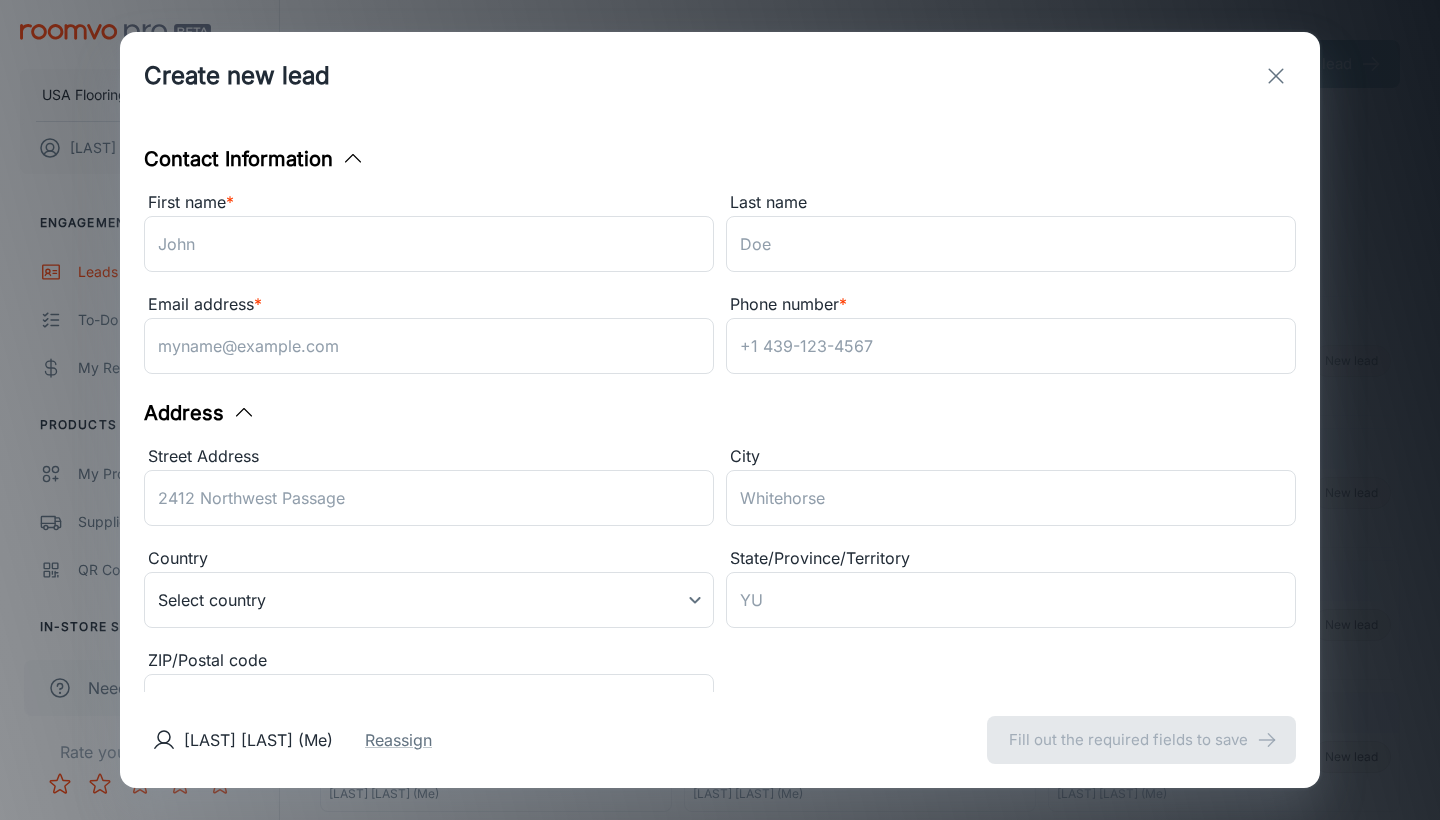 click on "First name *" at bounding box center (429, 203) 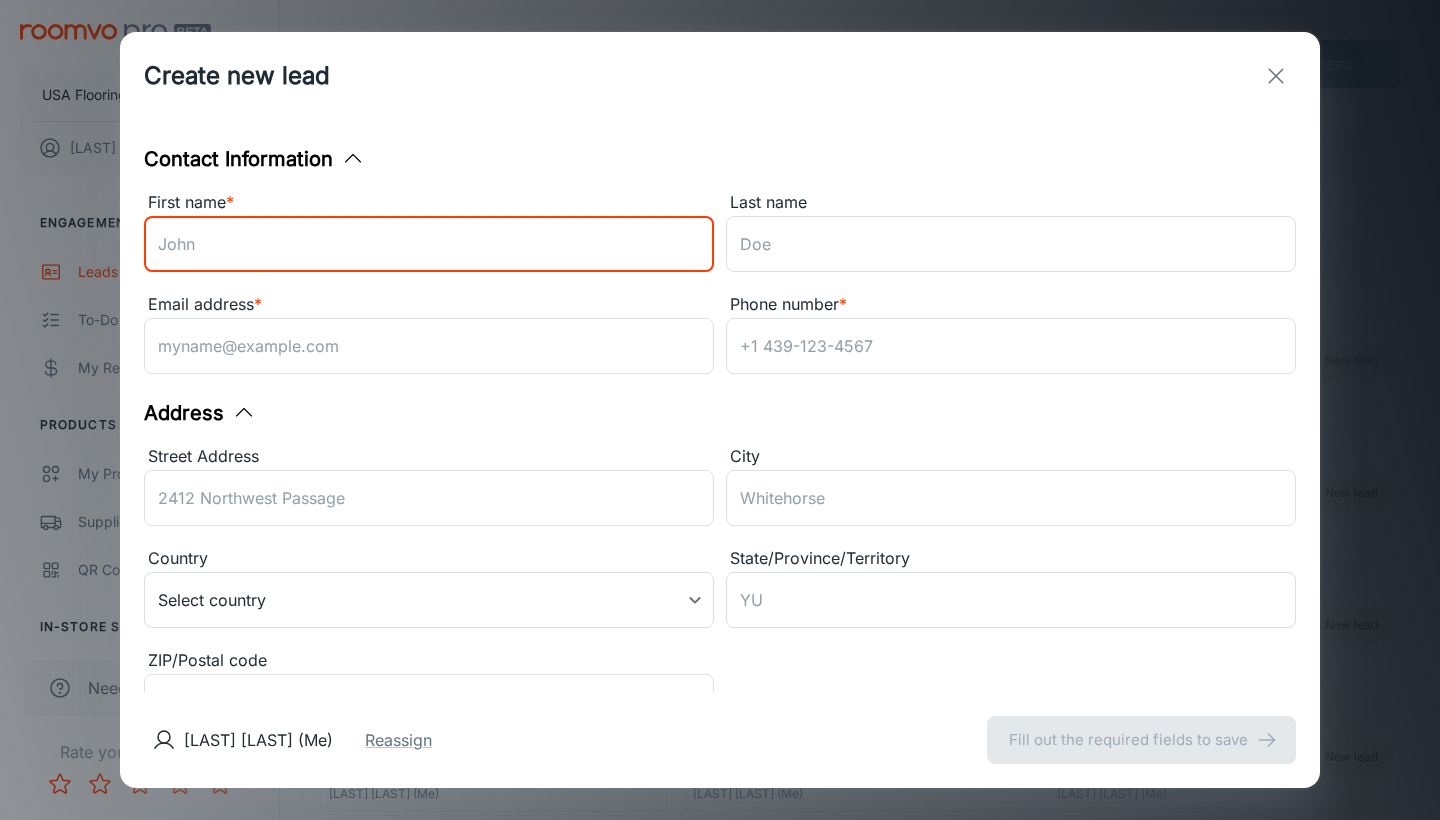 click on "First name *" at bounding box center [429, 244] 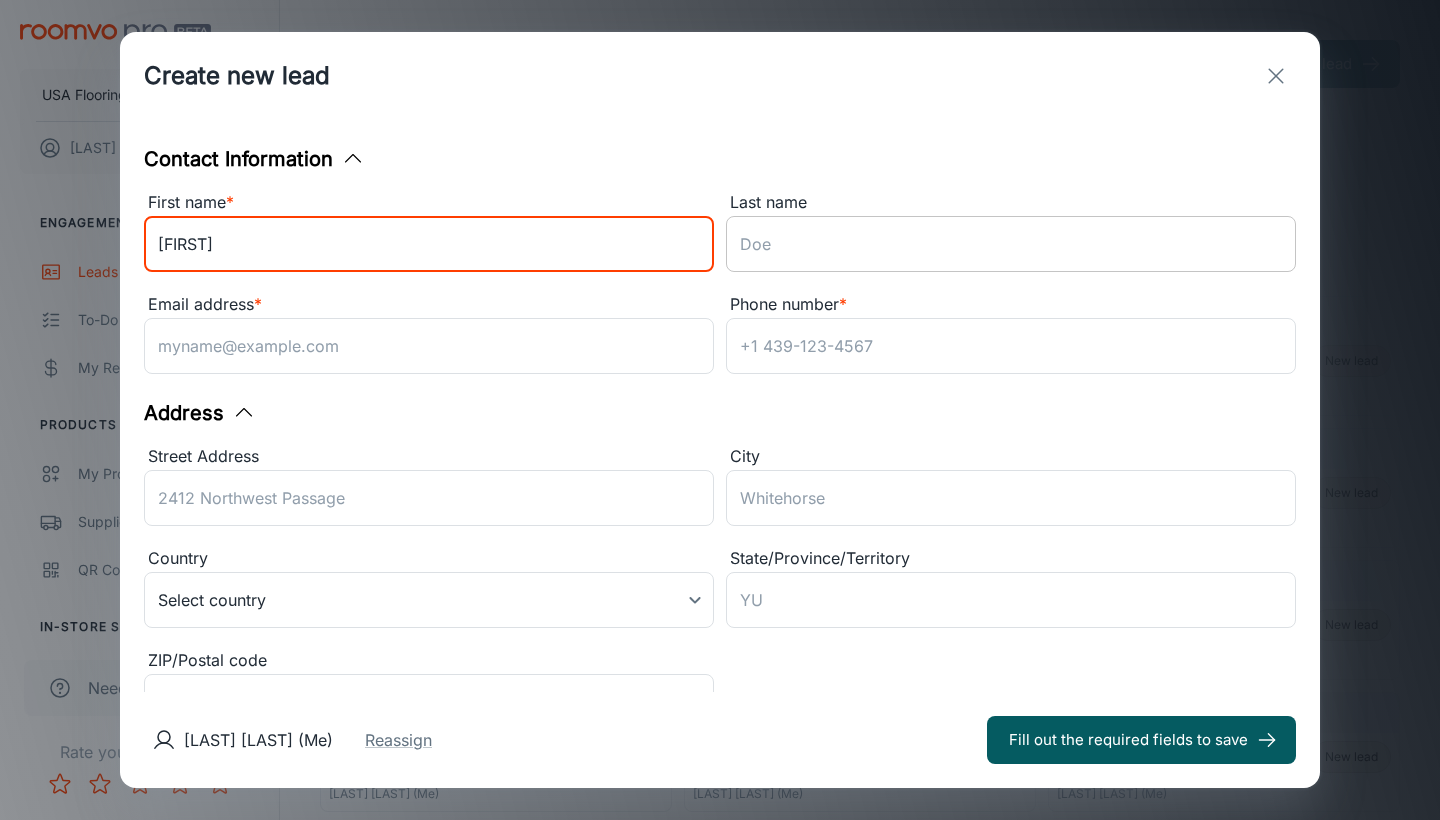 type on "[FIRST]" 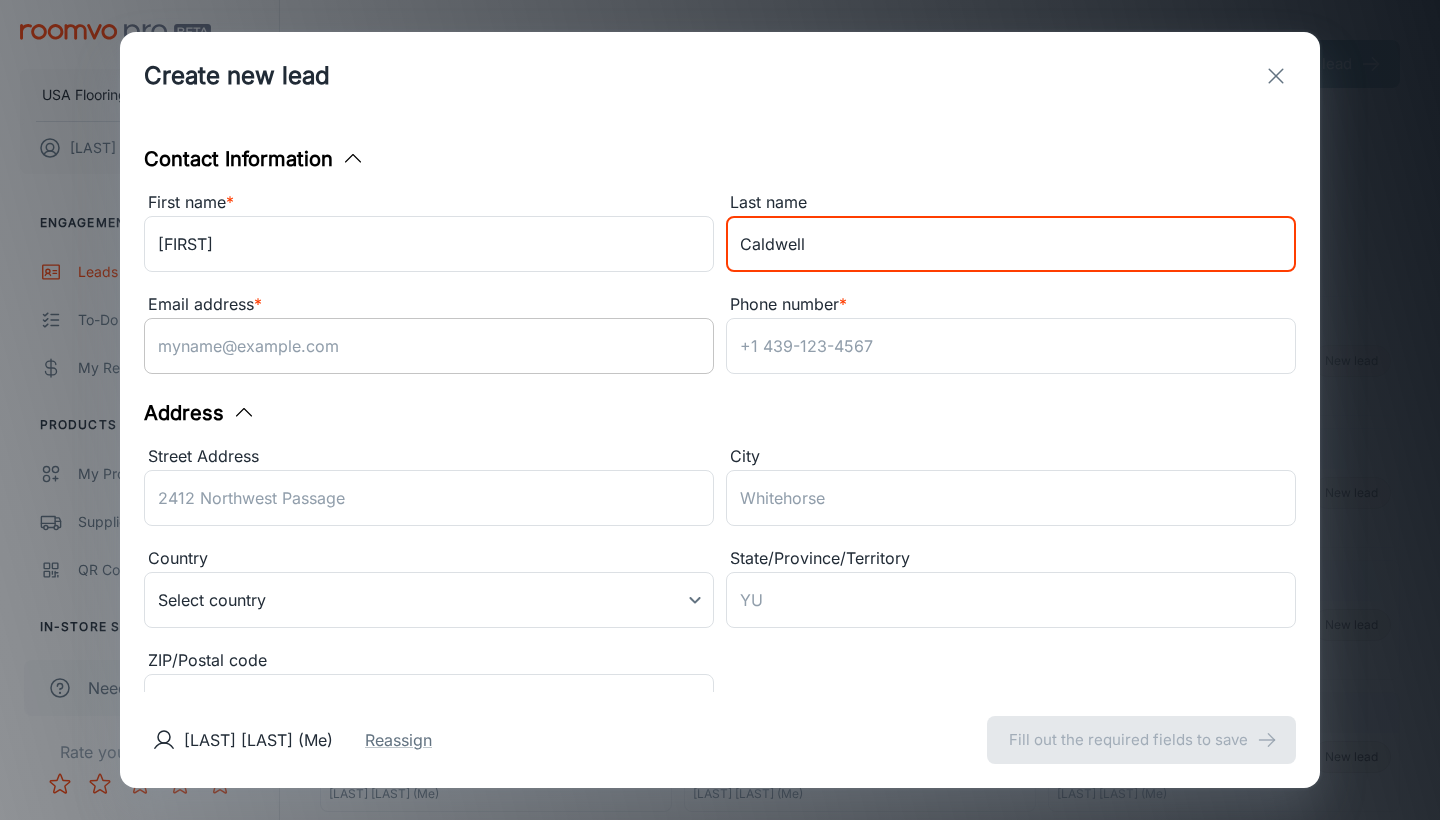 type on "Caldwell" 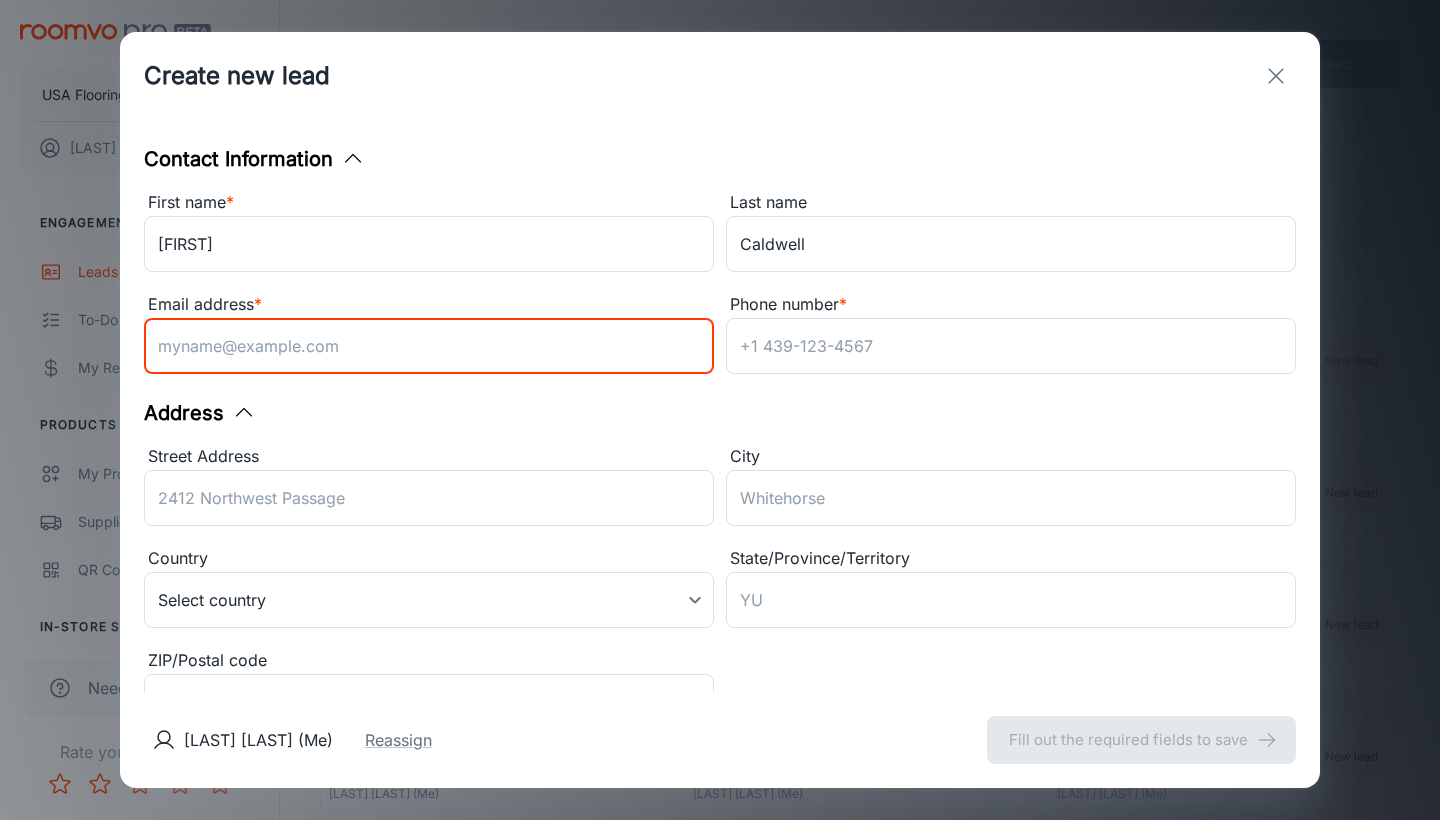 paste on "[EMAIL]" 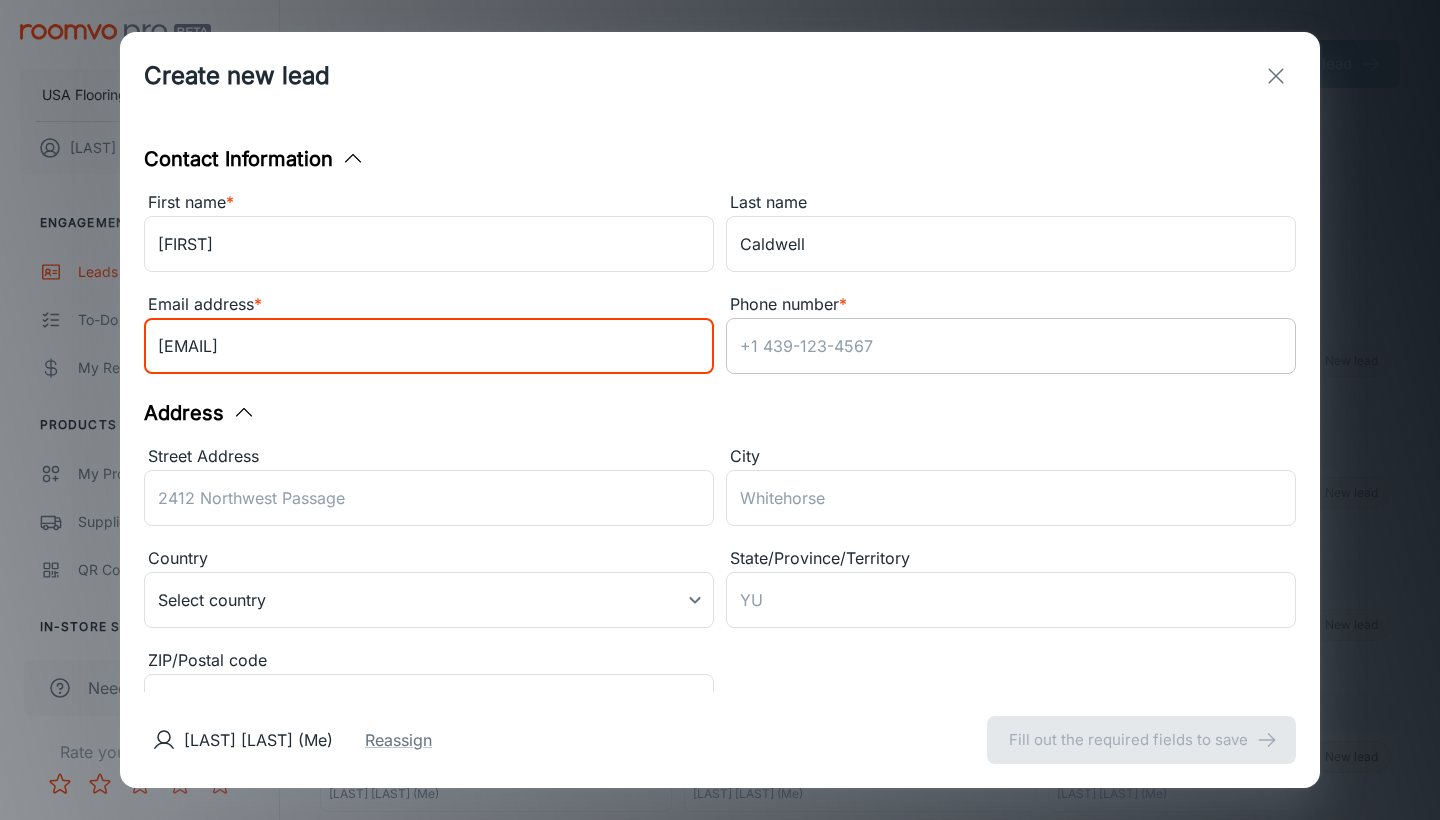 type on "[EMAIL]" 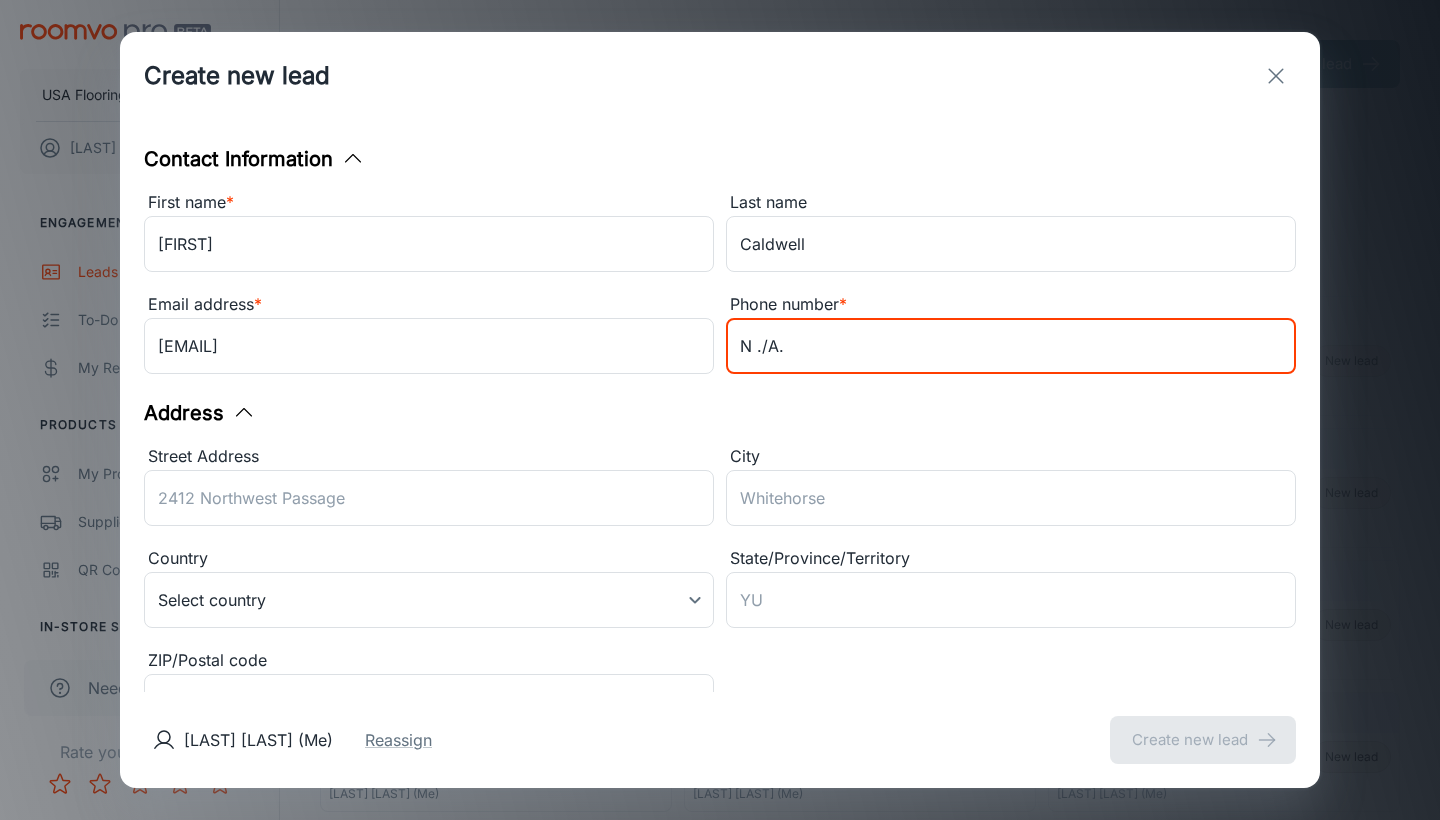 type on "N ./A." 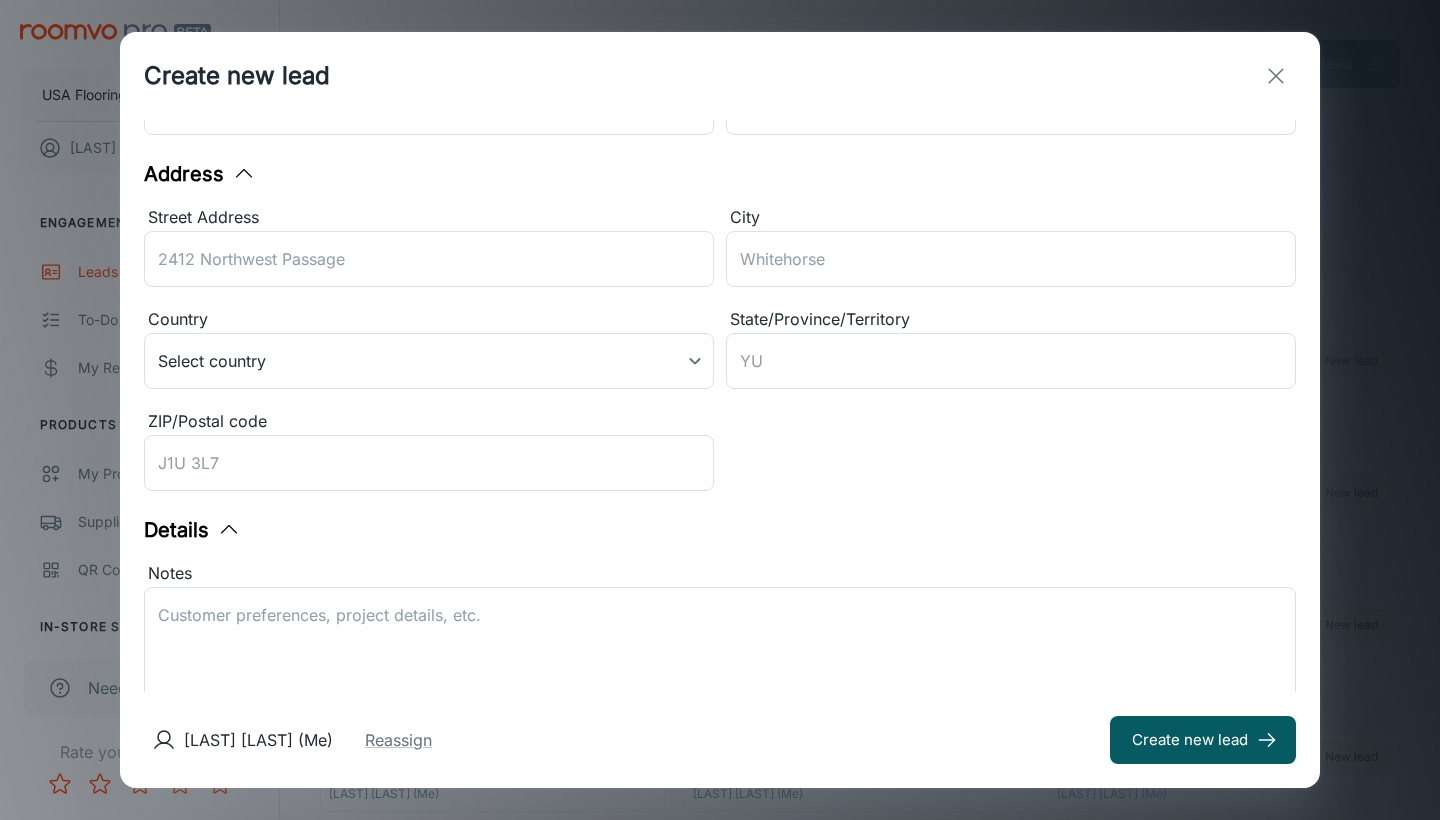 scroll, scrollTop: 252, scrollLeft: 0, axis: vertical 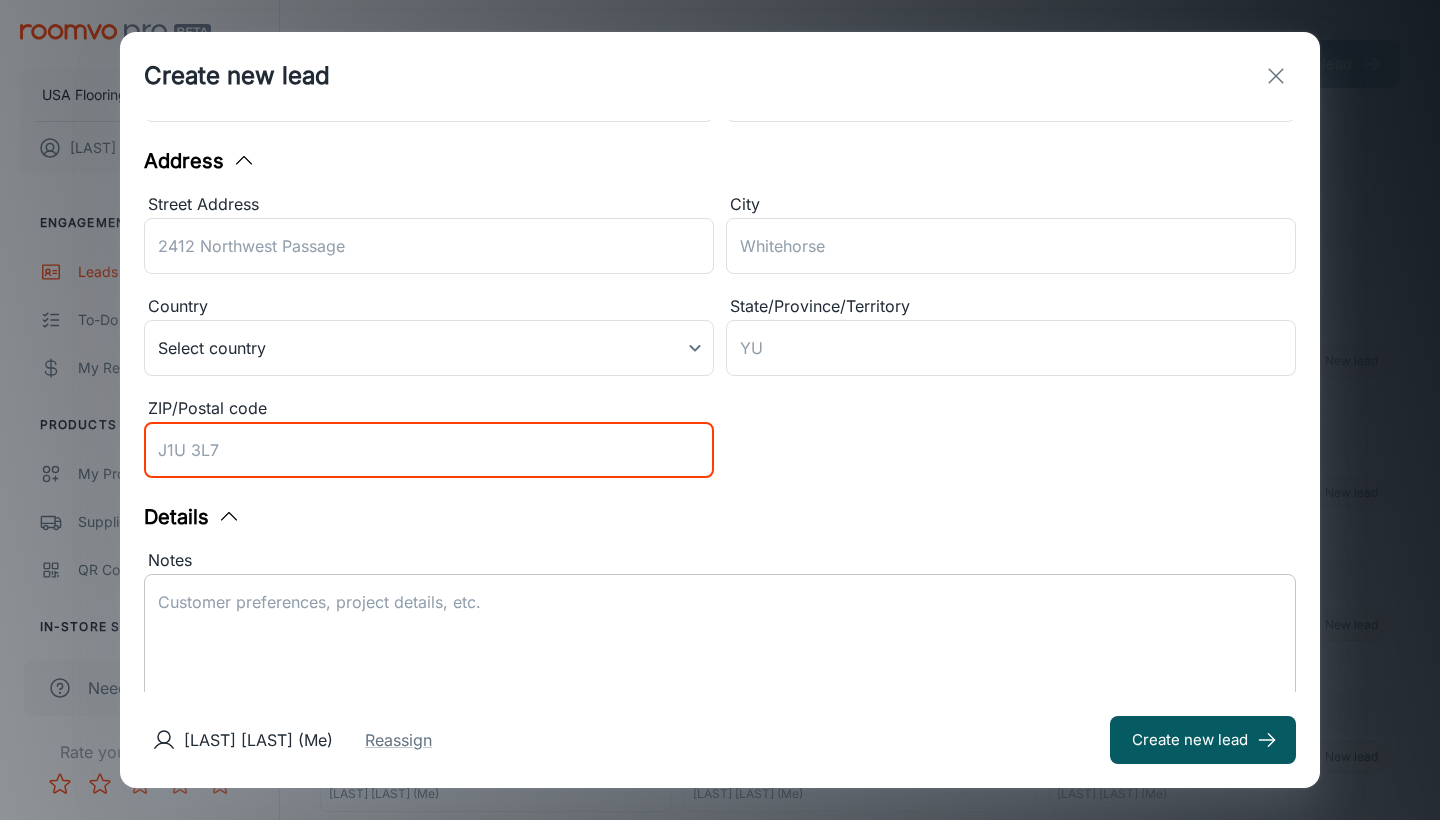 click on "Notes" at bounding box center (720, 637) 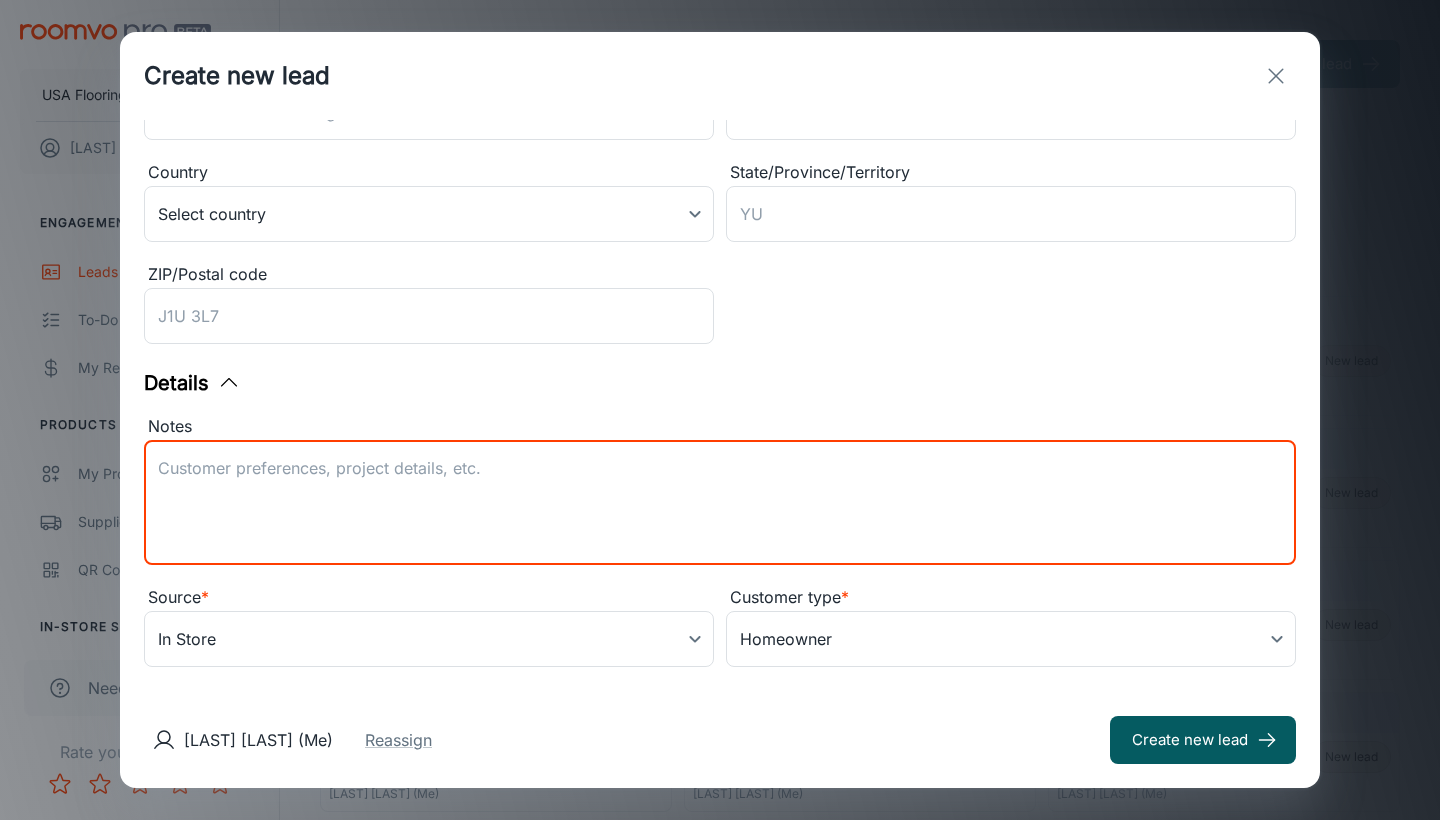 scroll, scrollTop: 398, scrollLeft: 0, axis: vertical 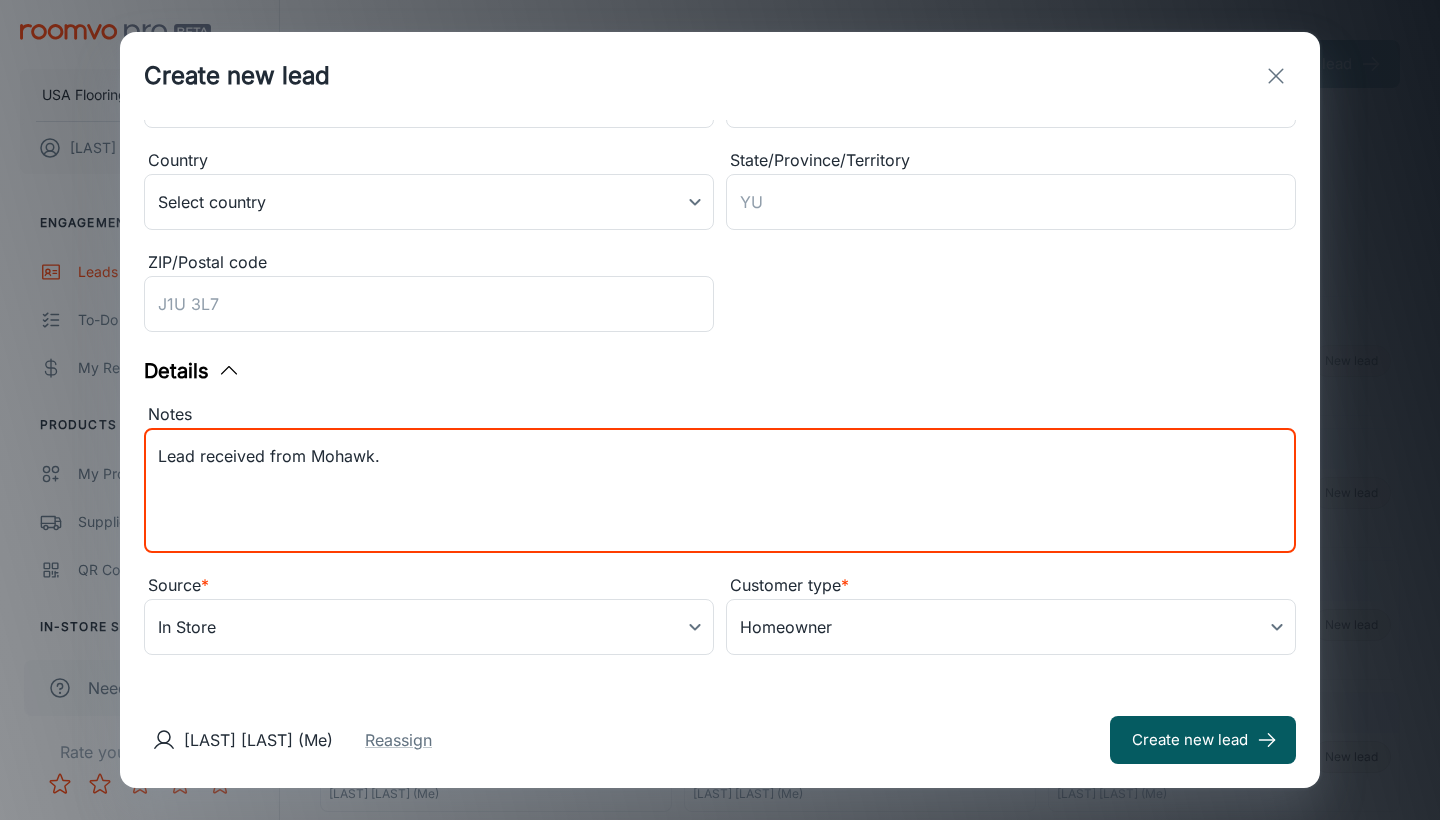 paste on "[EMAIL]" 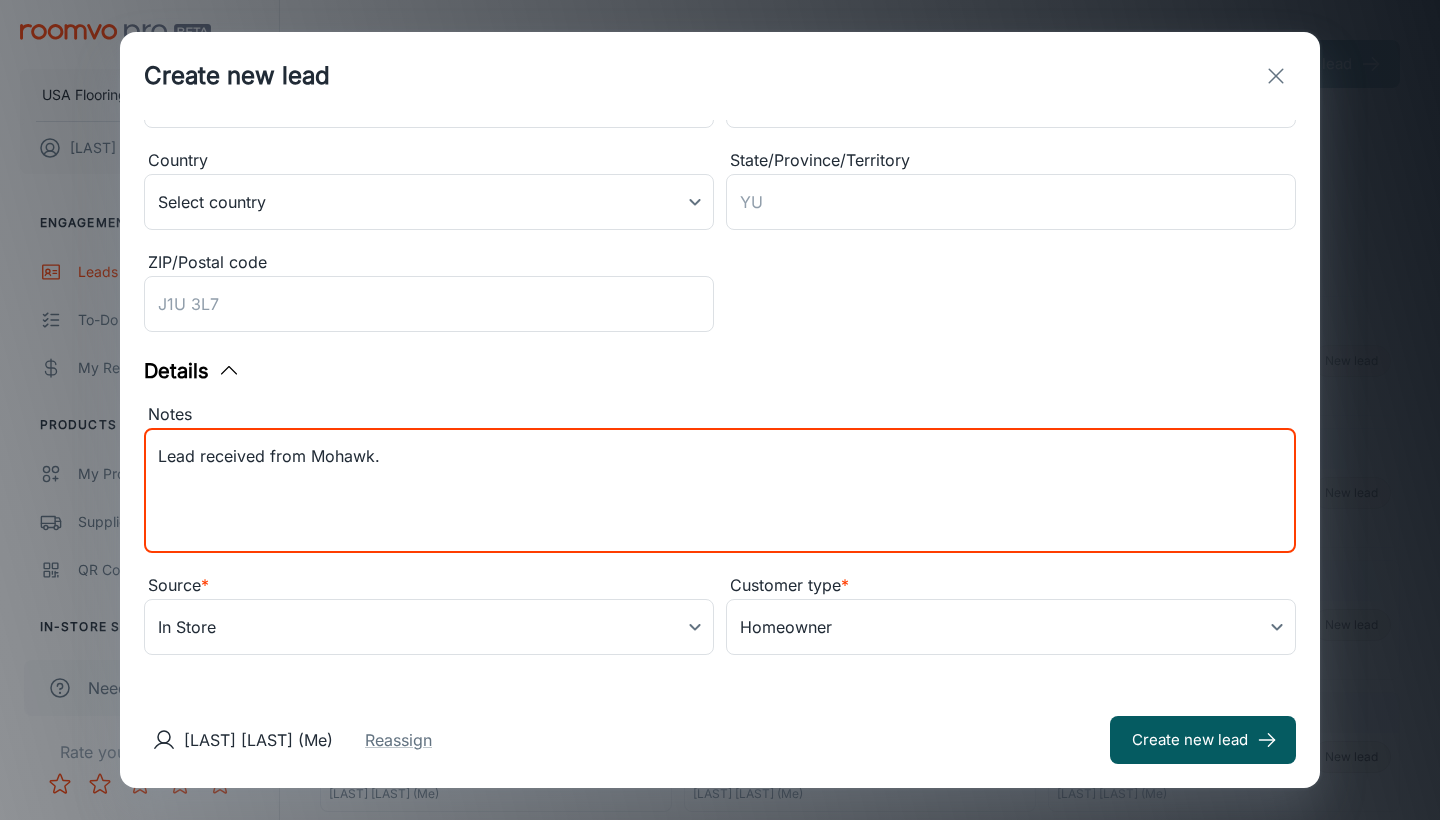 paste on "Contact Preference is Email
Zip:
Customer Interests: Carpet, Ceramic Tile, Hardwood, Laminate, Luxury Vinyl Tile, Vinyl Sheet, Rigid Vinyl
Lead Source: Store Coupon
Contact Request Type: Email
Timeframe looking to purchase: 1-month" 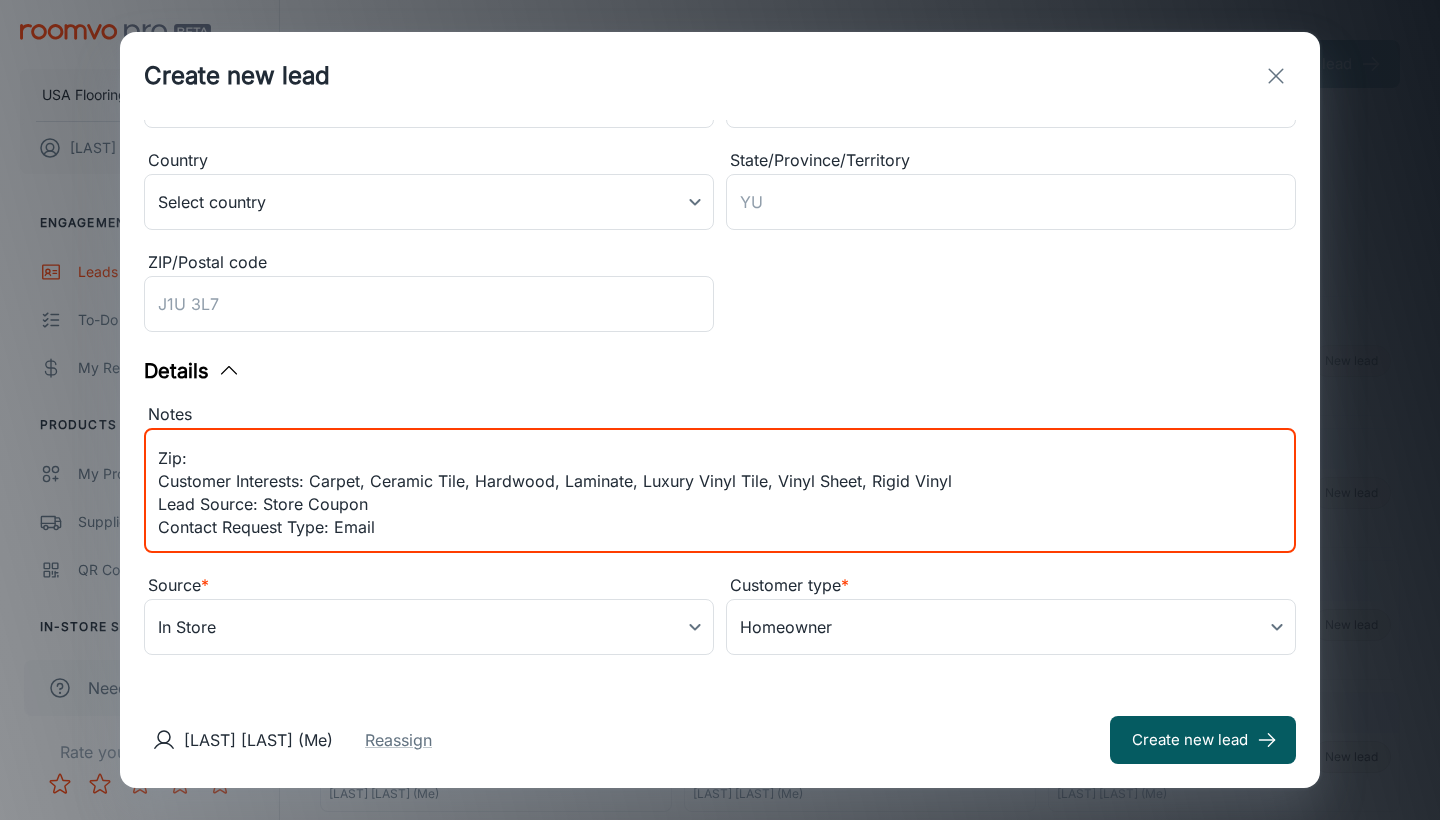 scroll, scrollTop: 43, scrollLeft: 0, axis: vertical 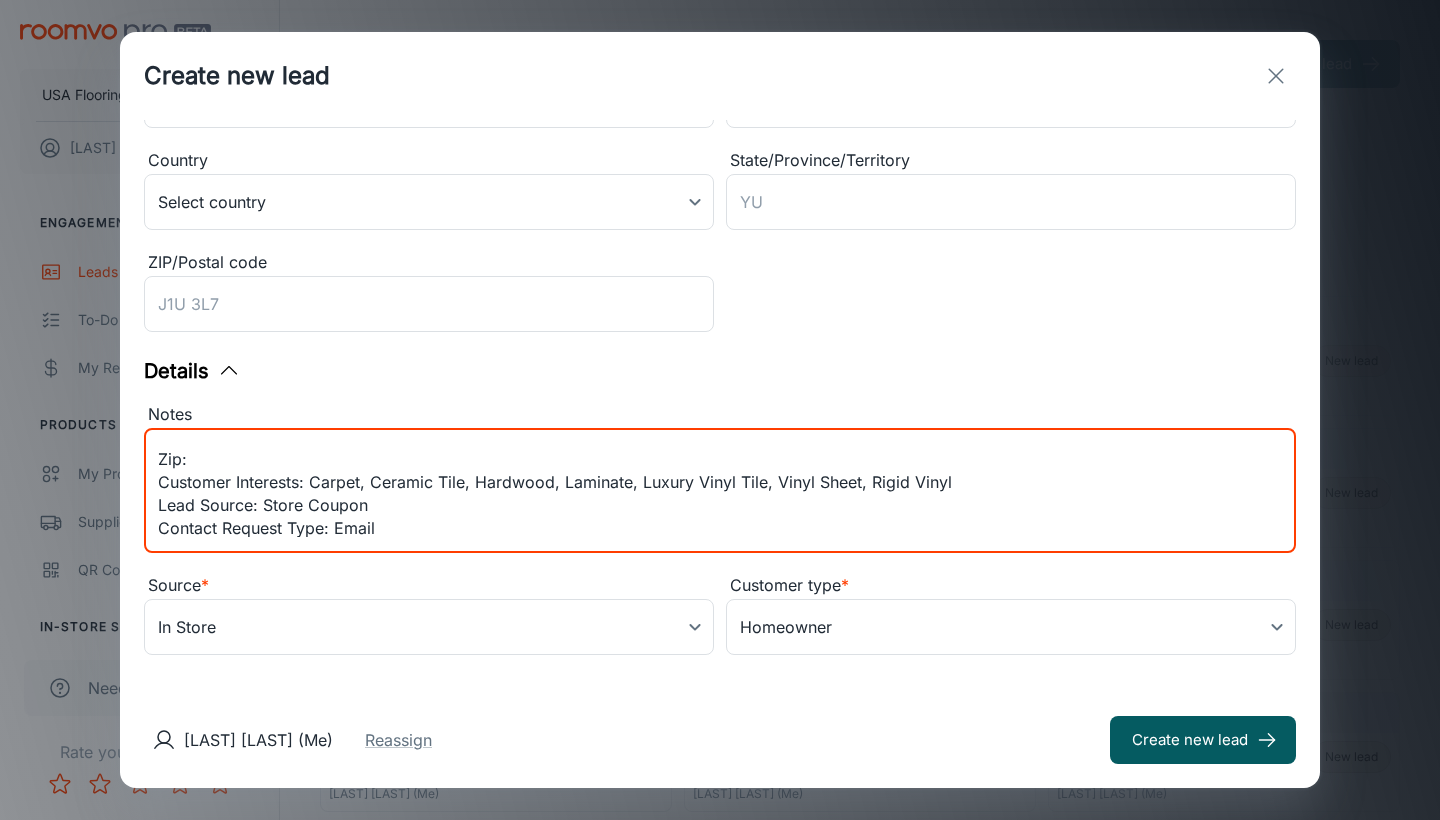 drag, startPoint x: 358, startPoint y: 461, endPoint x: 119, endPoint y: 457, distance: 239.03348 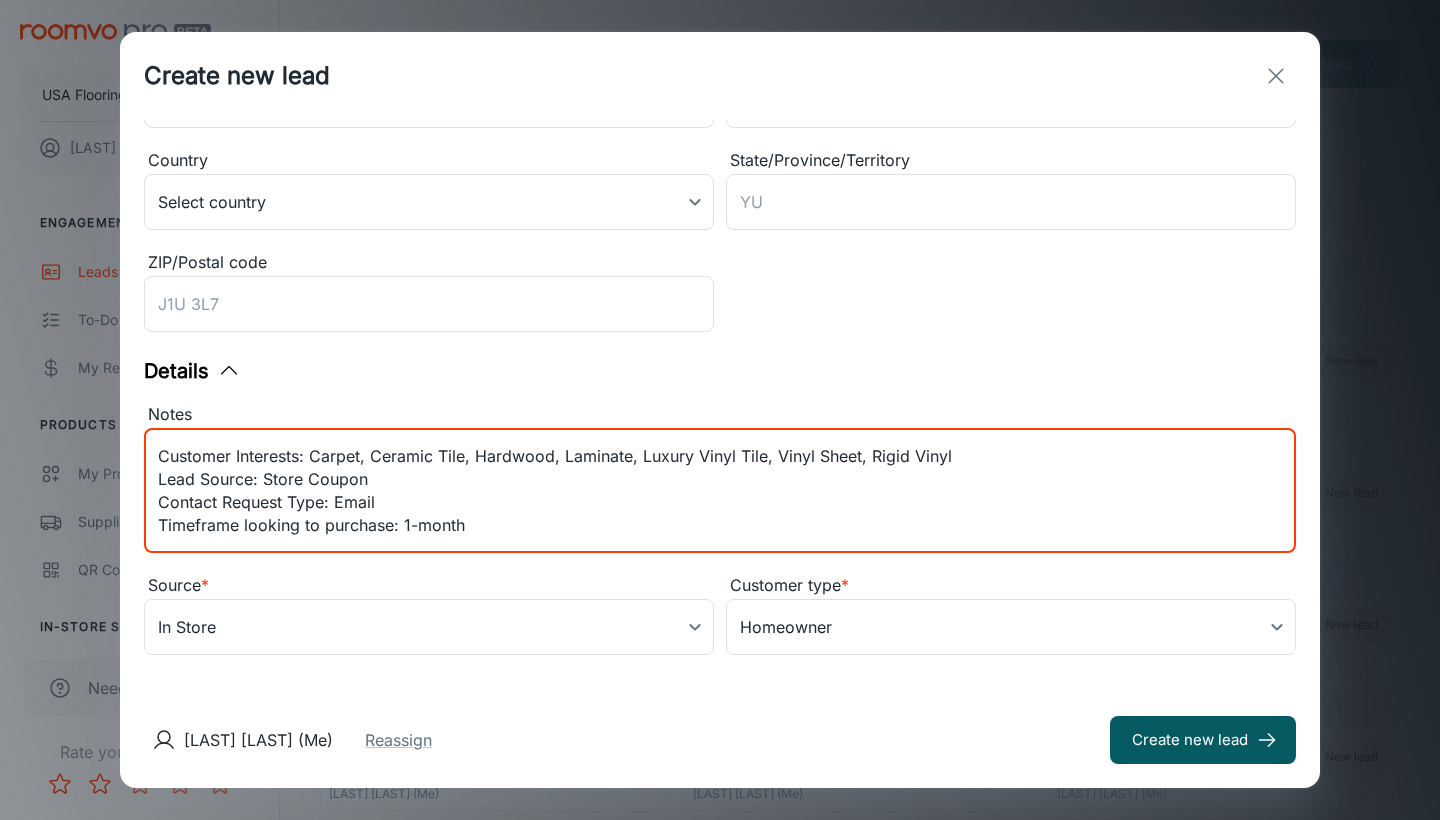 scroll, scrollTop: 46, scrollLeft: 0, axis: vertical 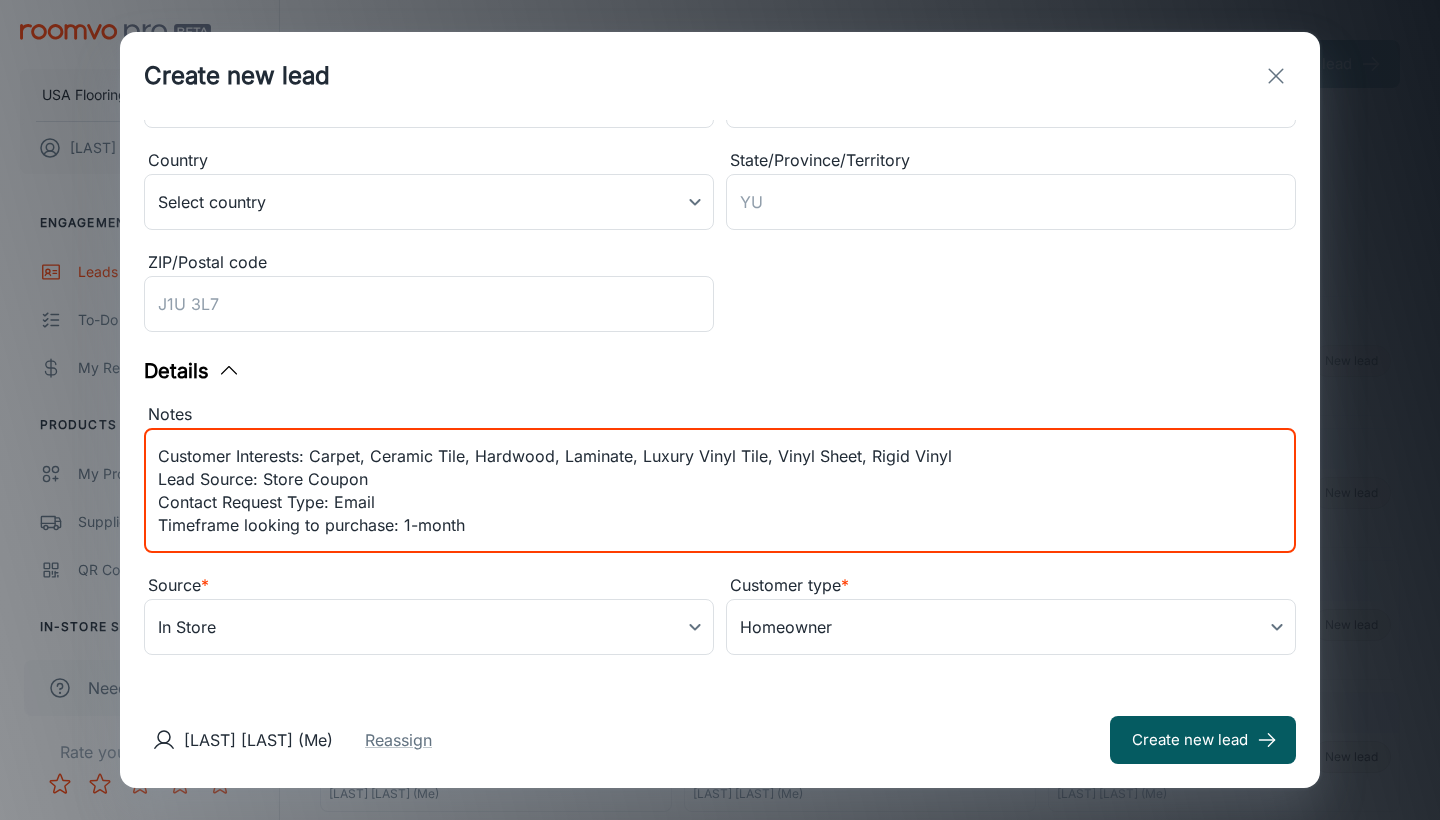 type on "Lead received from [BRAND].
Contact Preference: Email
Customer Interests: Carpet, Ceramic Tile, Hardwood, Laminate, Luxury Vinyl Tile, Vinyl Sheet, Rigid Vinyl
Lead Source: Store Coupon
Contact Request Type: Email
Timeframe looking to purchase: 1-month" 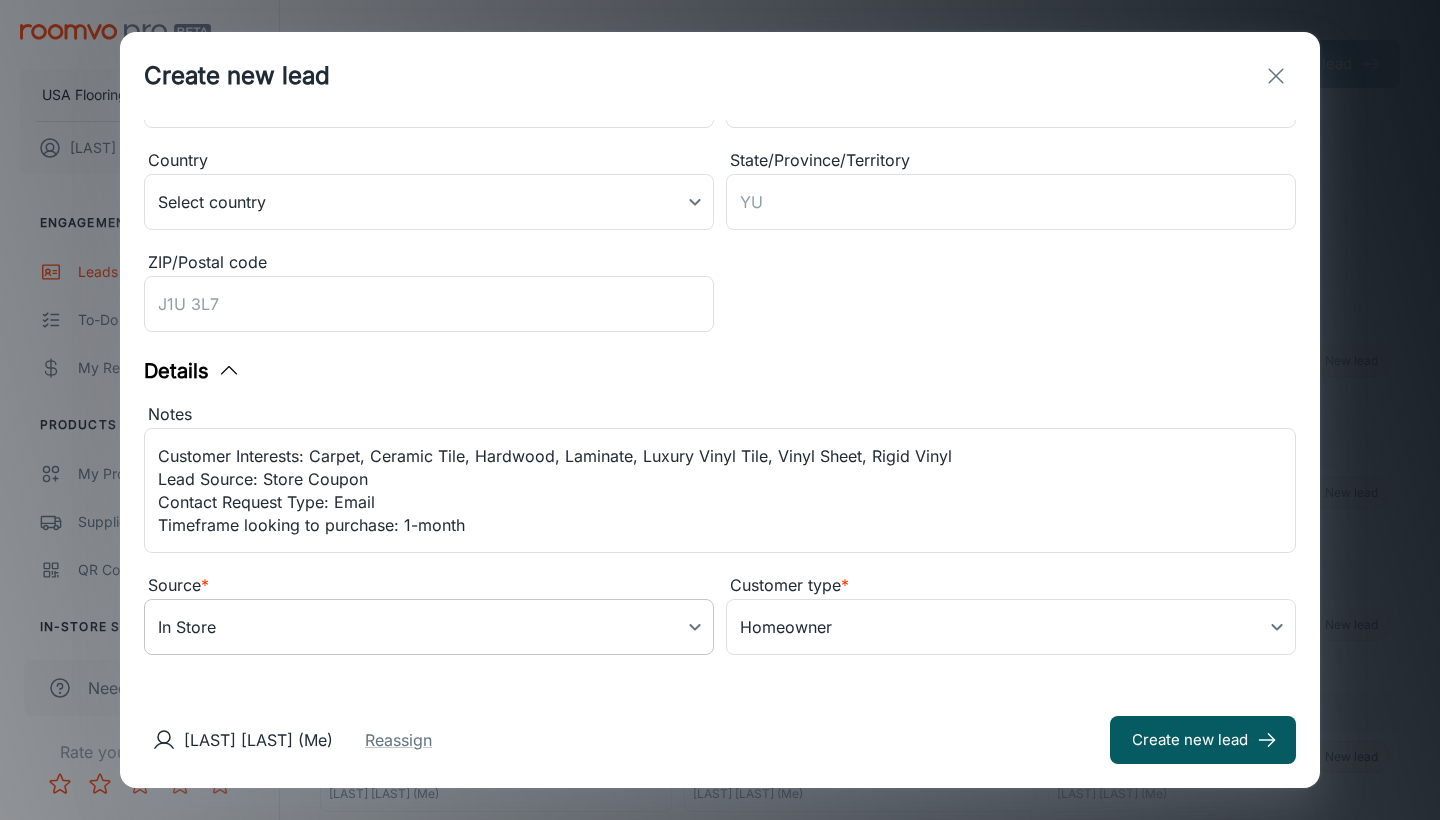 click on "USA Flooring [FIRST]   [LAST] Engagement Leads To-do My Reps Products My Products Suppliers QR Codes In-Store Samples My Samples My Stores Configure Roomvo Sites Platform Management User Administration Need help? Rate your experience Leads Export CSV Create new lead ​ Filters Lead stage (7) New My Leads All [FIRST] [LAST] Last updated: Today Source: Online Form [FIRST] [LAST] (Me) New lead [FIRST] [LAST] Last updated: Today Source: Online Form [FIRST] [LAST] (Me) New lead [FIRST]  Last updated: Today Source: Contact Form [FIRST] [LAST] (Me) New lead [FIRST] [LAST]  Last updated: Today Source: Contact Form [FIRST] [LAST] (Me) New lead [FIRST] [LAST] Last updated: Today Source: Online Form [FIRST] [LAST] (Me) New lead [FIRST] [LAST]  Last updated: Today Source: Contact Form [FIRST] [LAST] (Me) New lead [FIRST] [LAST]  Last updated: Aug 7 (1 days ago) Source: Contact Form New lead [FIRST] [LAST]  Last updated: Aug 7 (1 days ago) Source: Contact Form New lead [FIRST]" at bounding box center (720, 410) 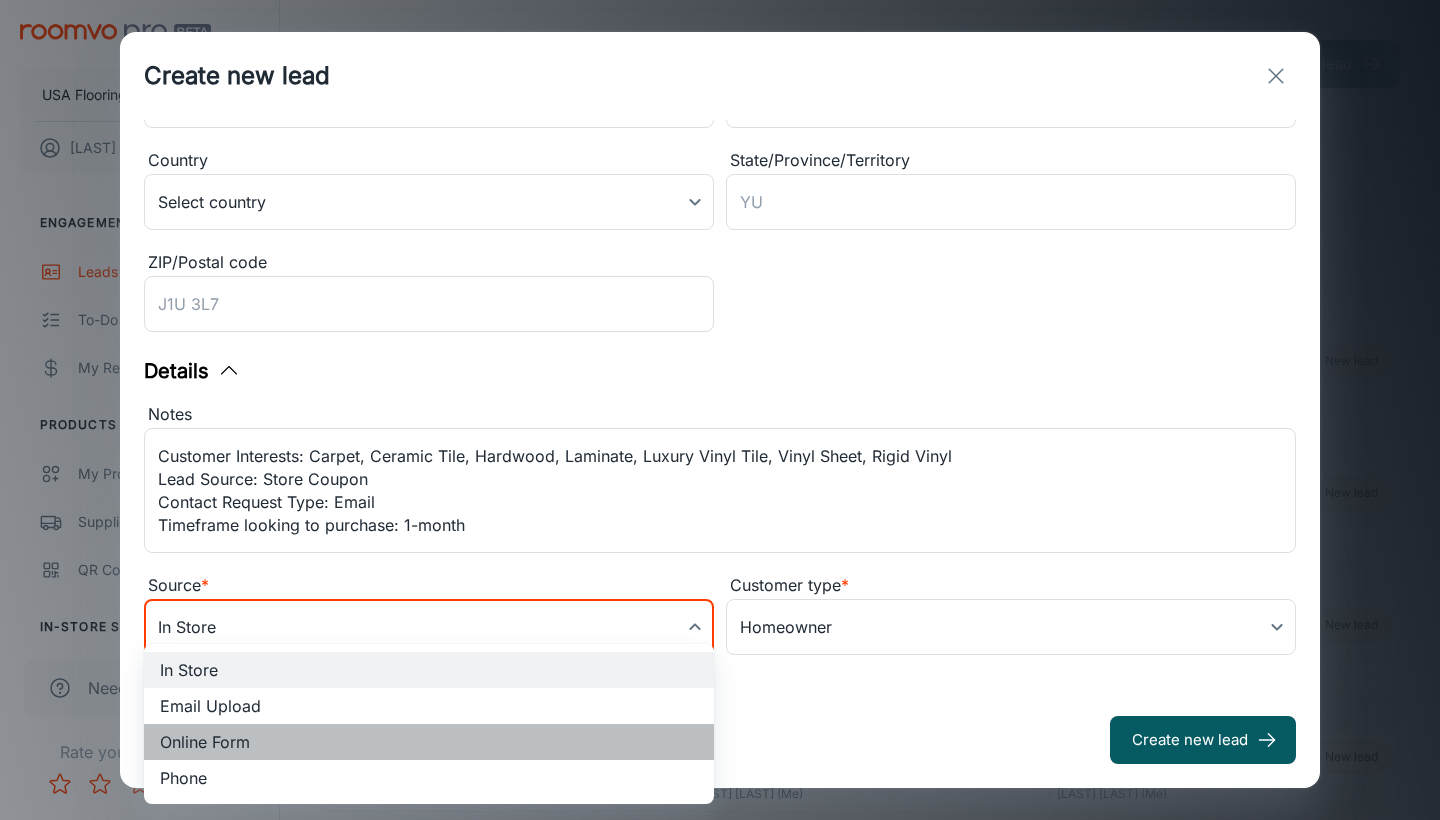 click on "Online Form" at bounding box center [429, 742] 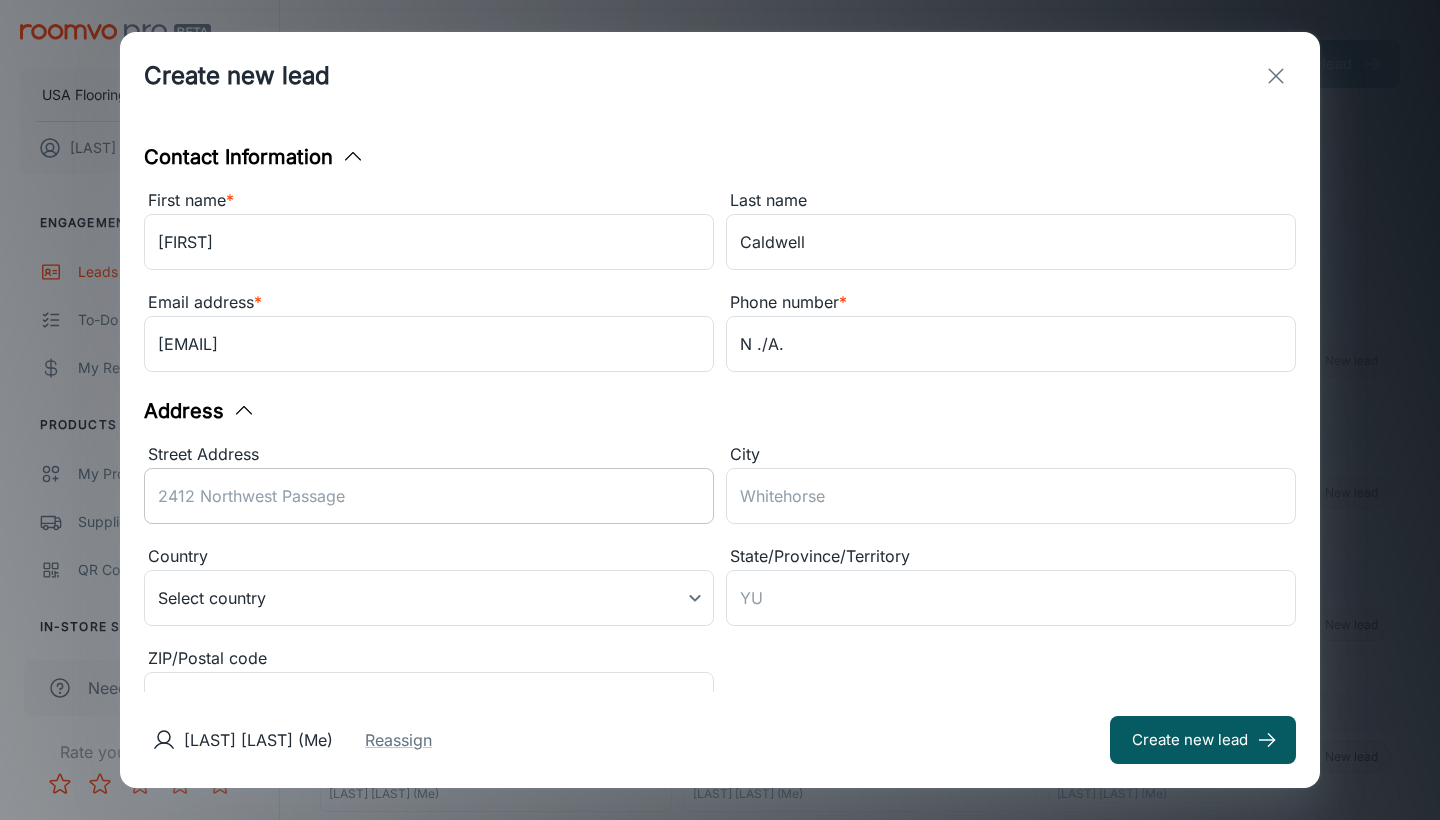 scroll, scrollTop: 0, scrollLeft: 0, axis: both 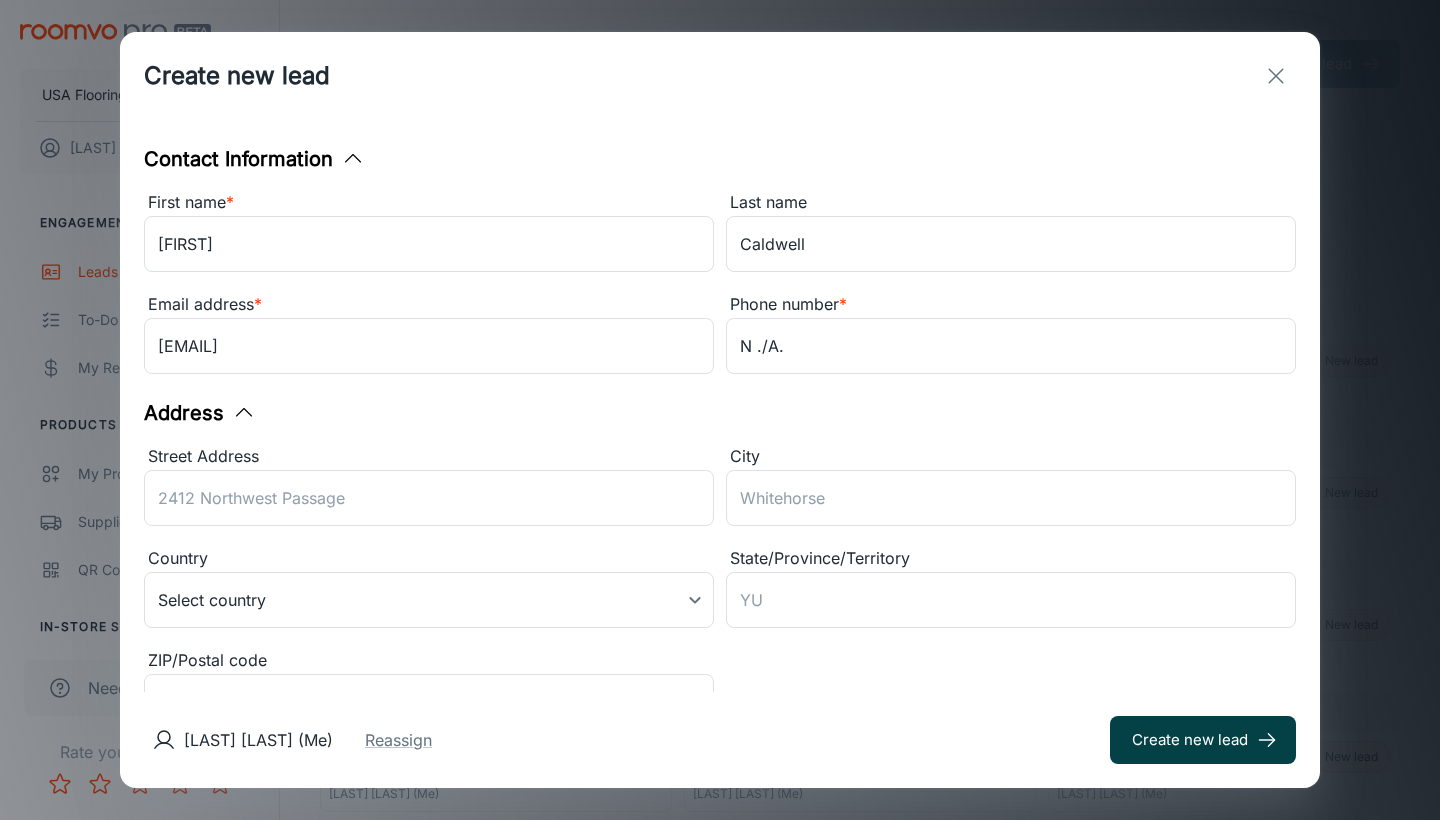 click on "Create new lead" at bounding box center (1203, 740) 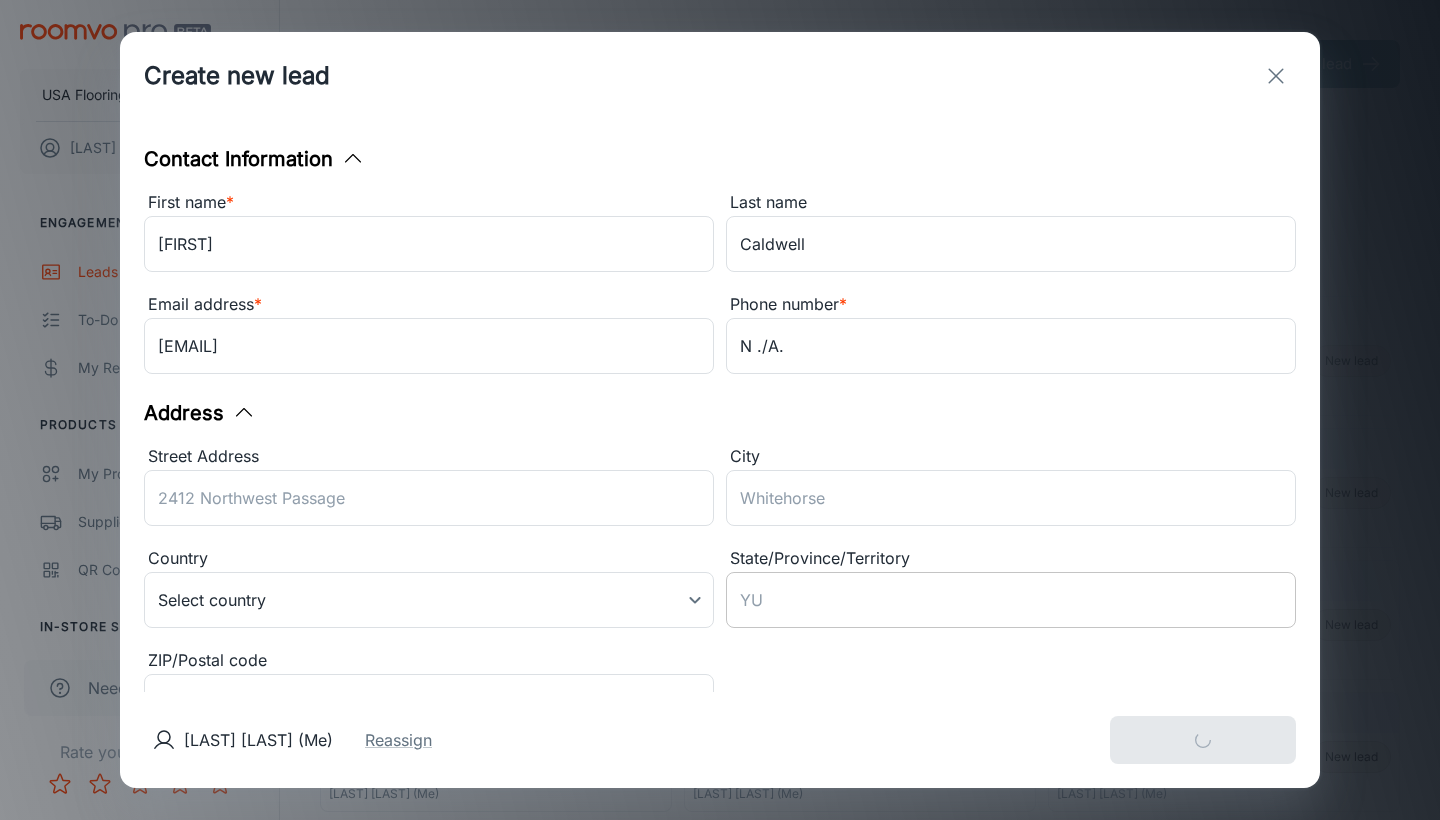 type 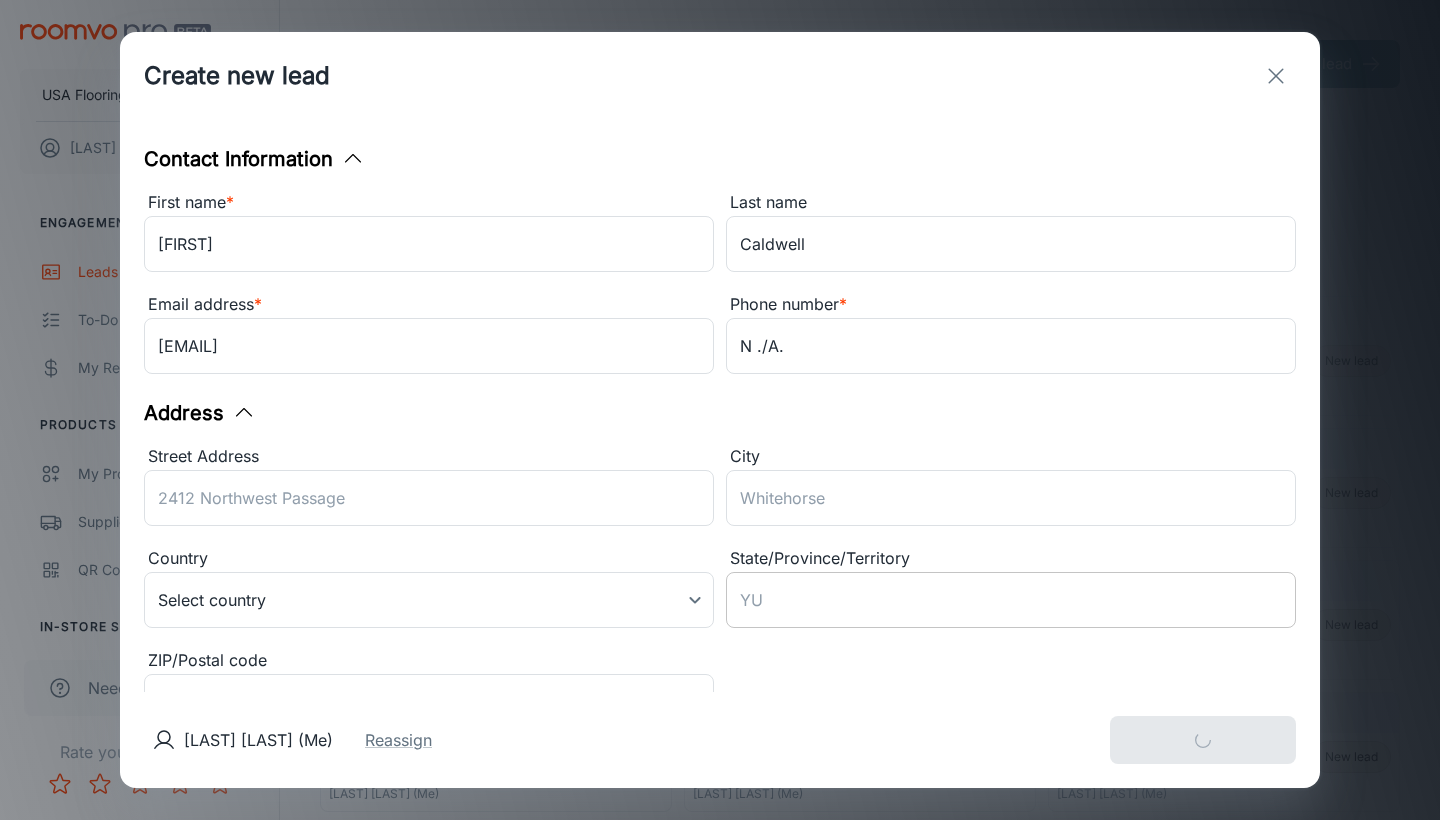 type 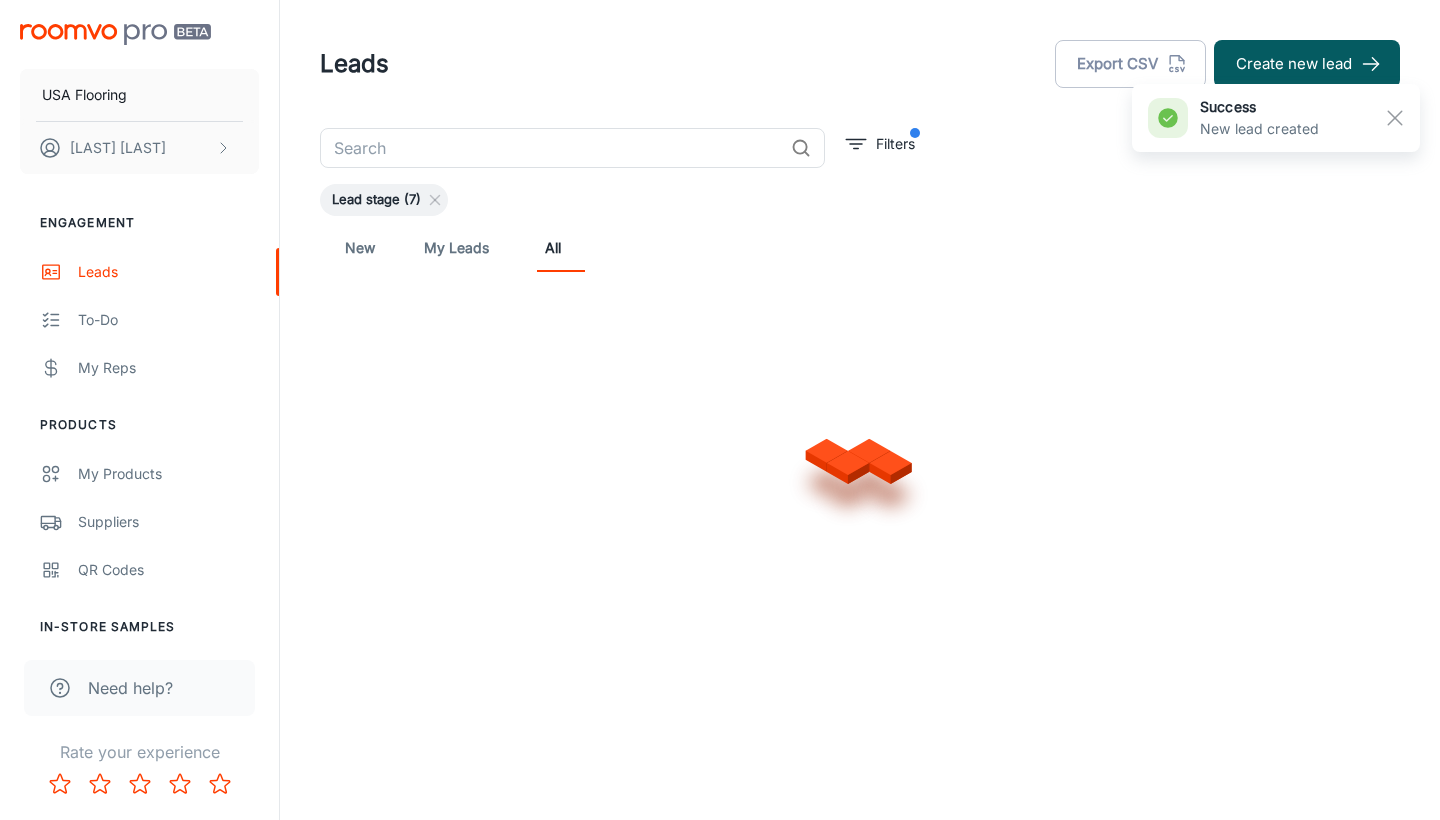 scroll, scrollTop: 0, scrollLeft: 0, axis: both 